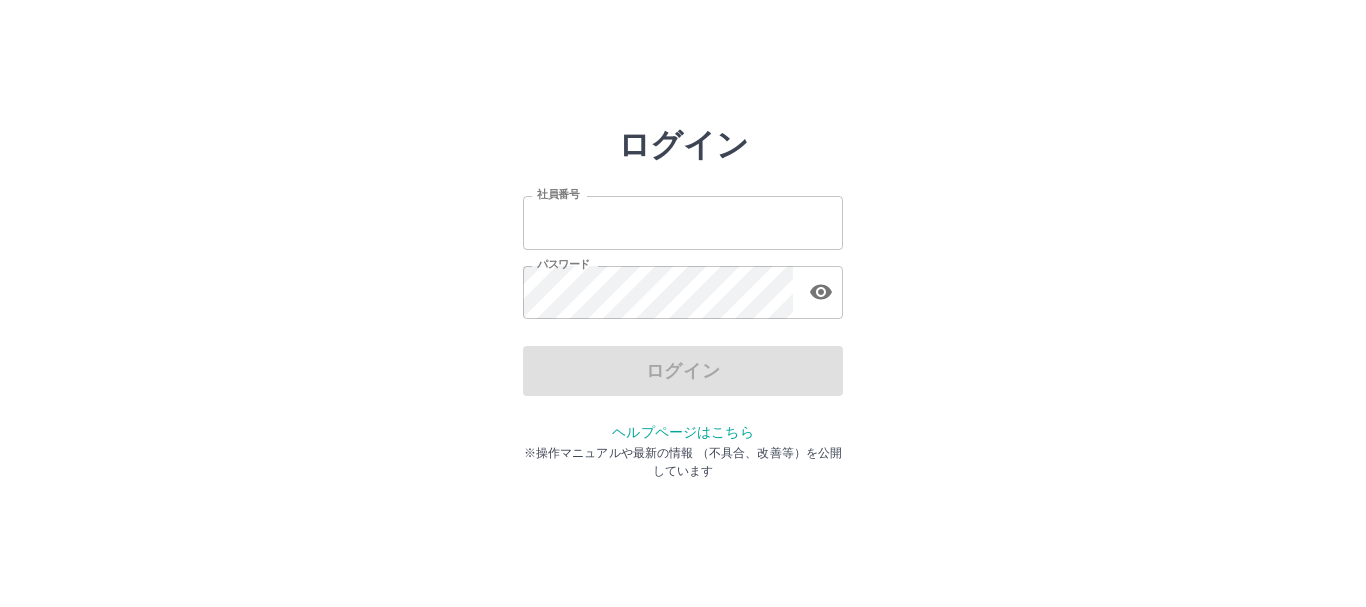 scroll, scrollTop: 0, scrollLeft: 0, axis: both 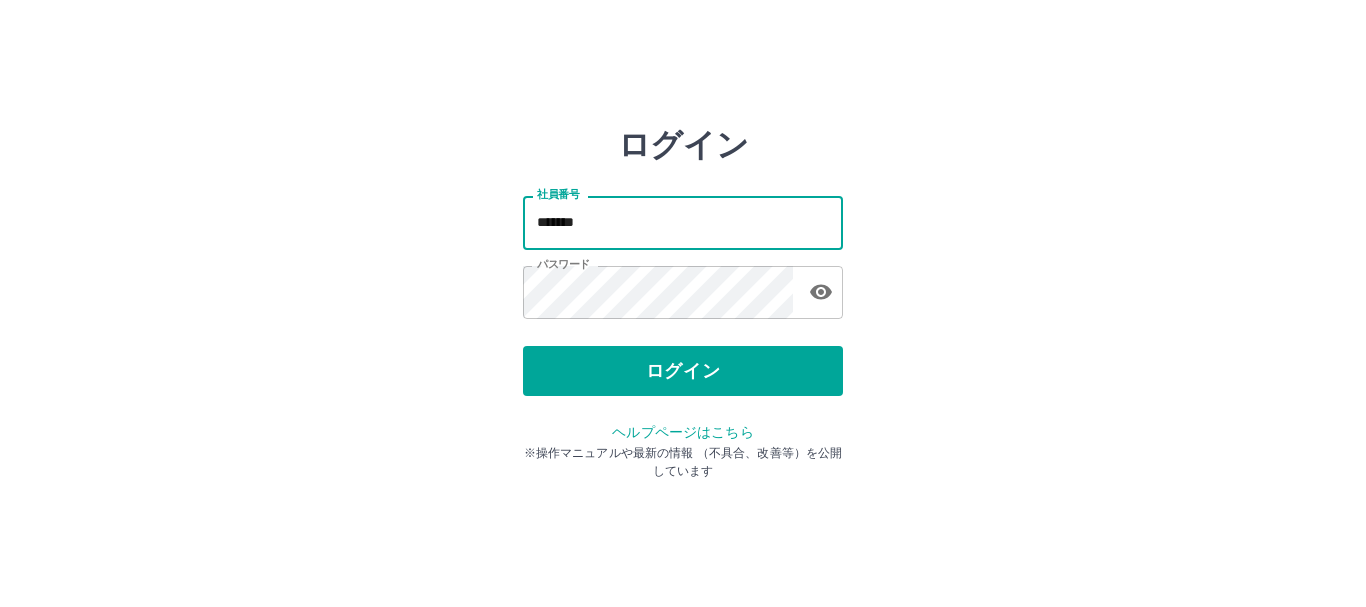 click on "*******" at bounding box center [683, 222] 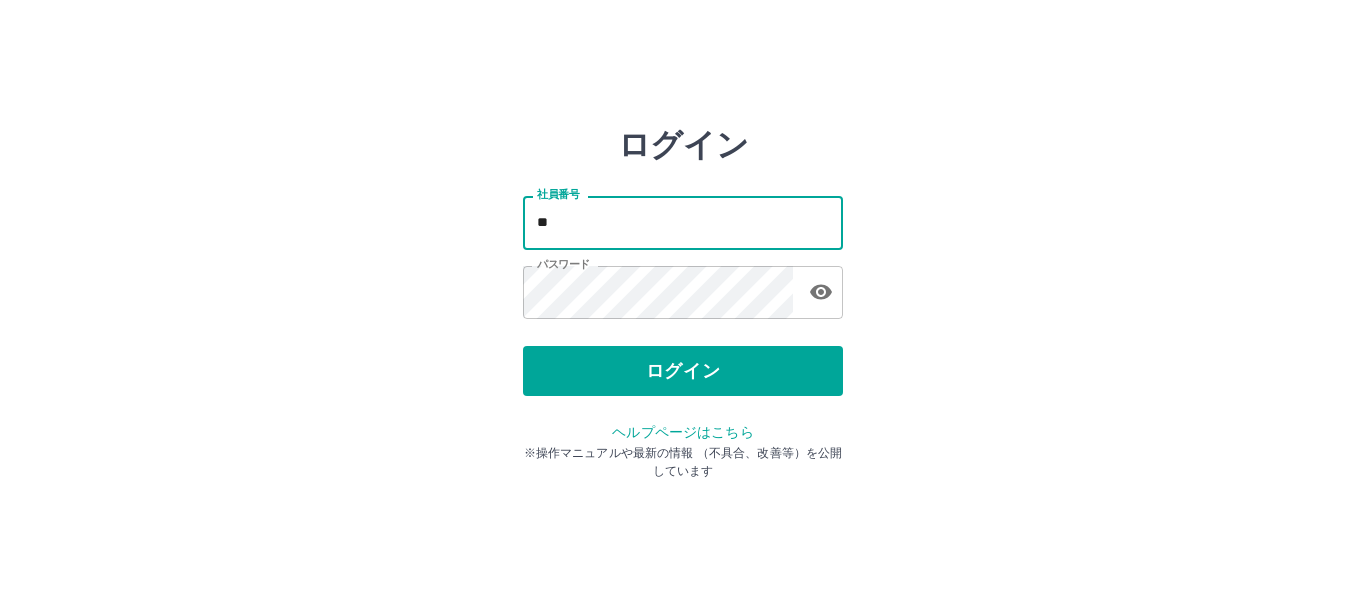 type on "*" 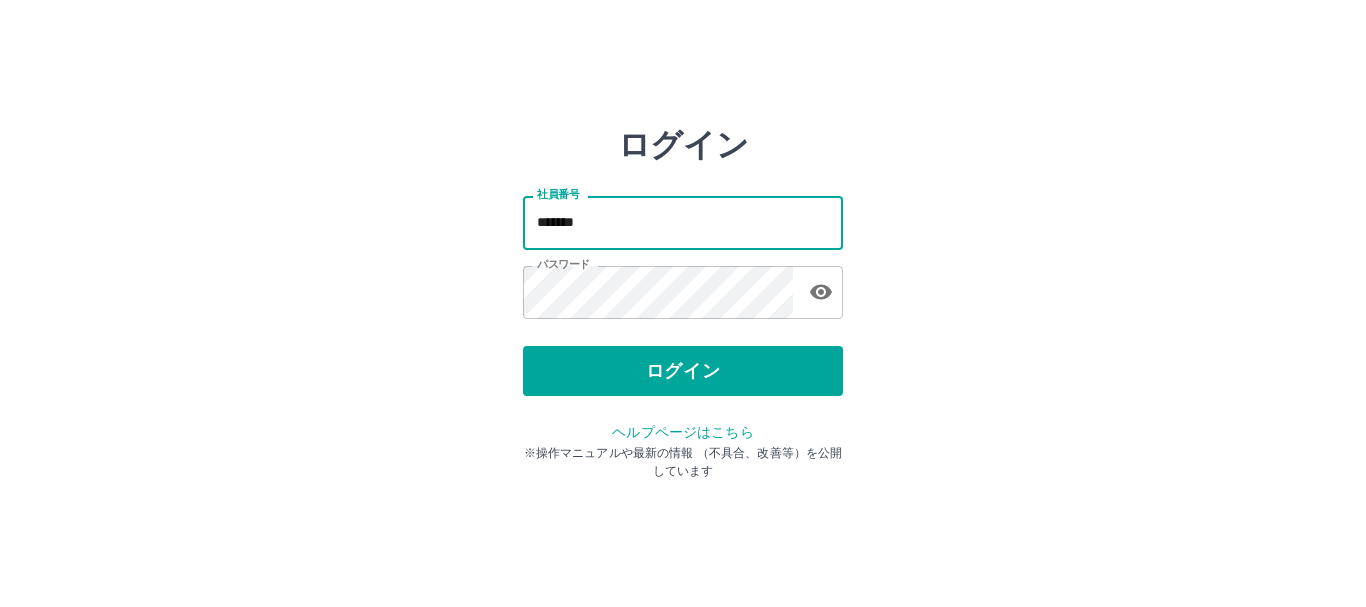 type on "*******" 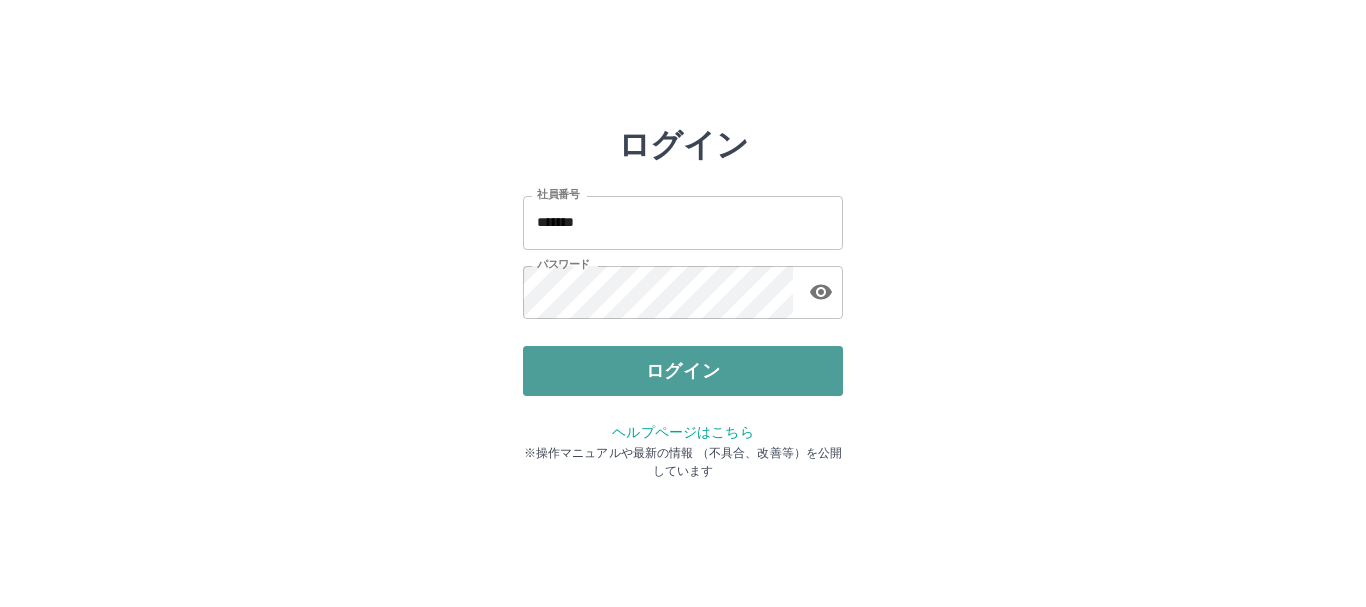 click on "ログイン" at bounding box center (683, 371) 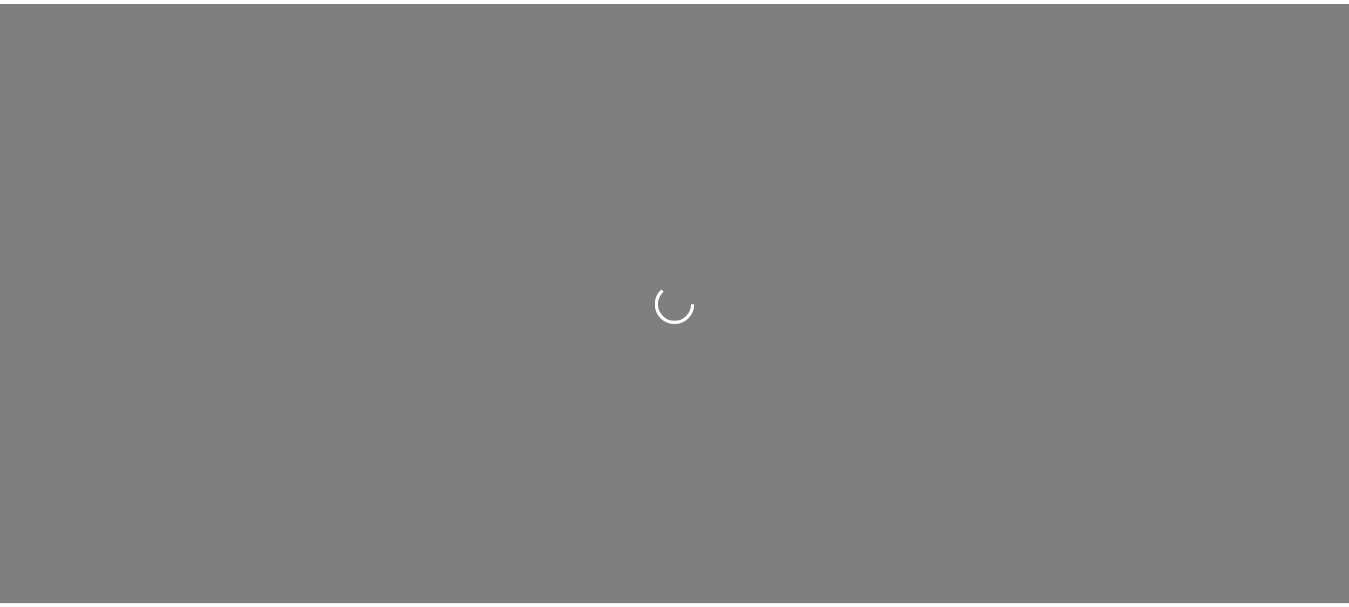 scroll, scrollTop: 0, scrollLeft: 0, axis: both 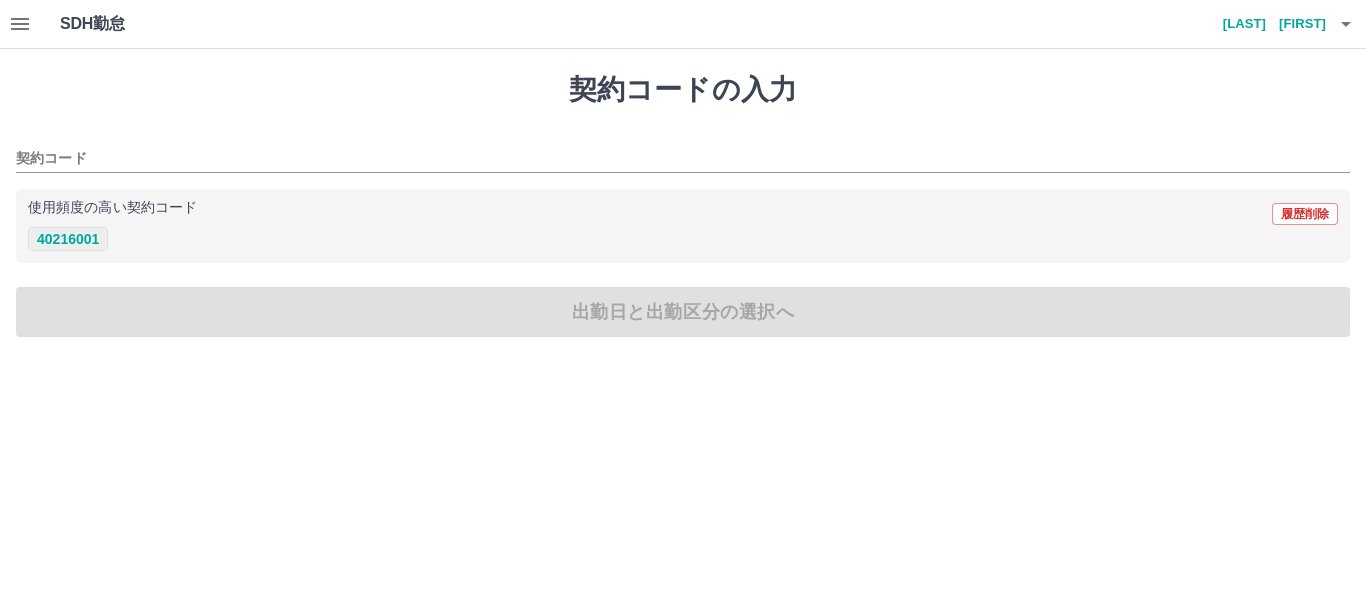 click on "40216001" at bounding box center (68, 239) 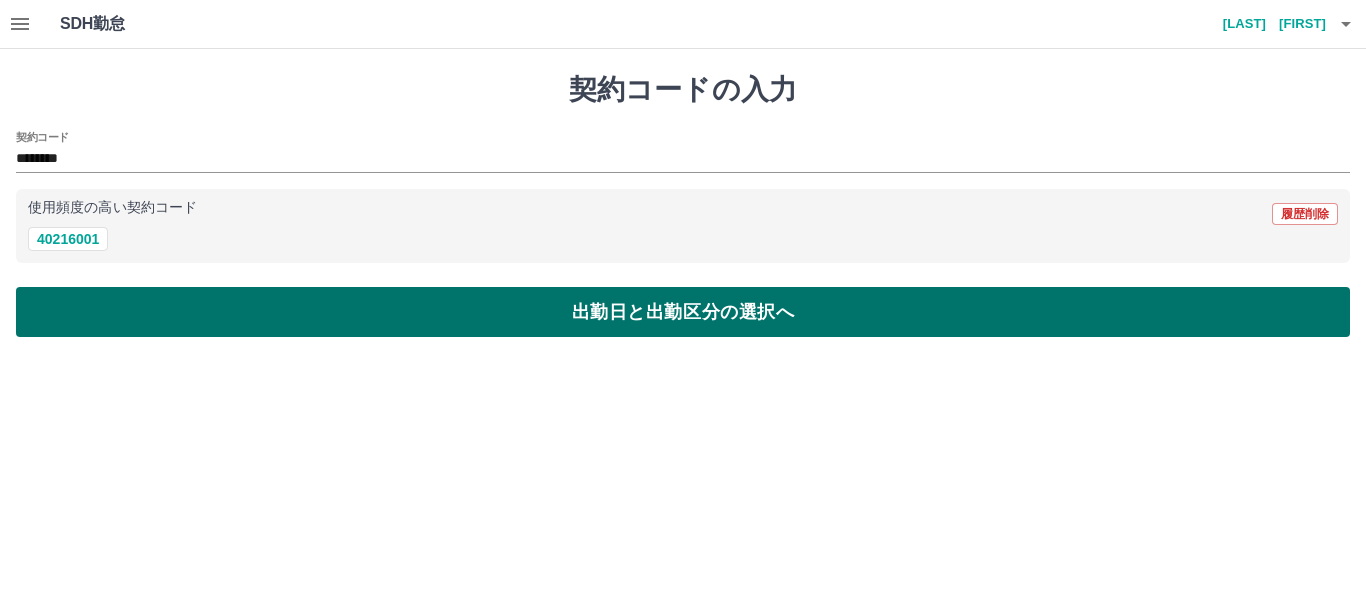 click on "出勤日と出勤区分の選択へ" at bounding box center [683, 312] 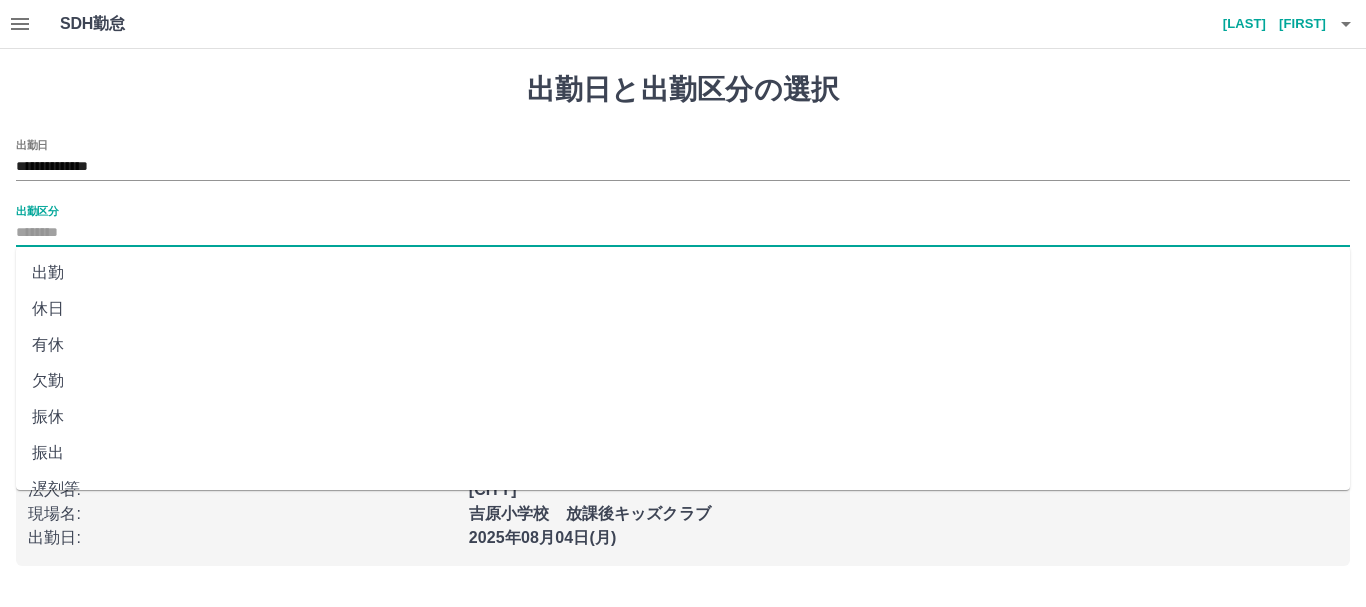 click on "出勤区分" at bounding box center (683, 233) 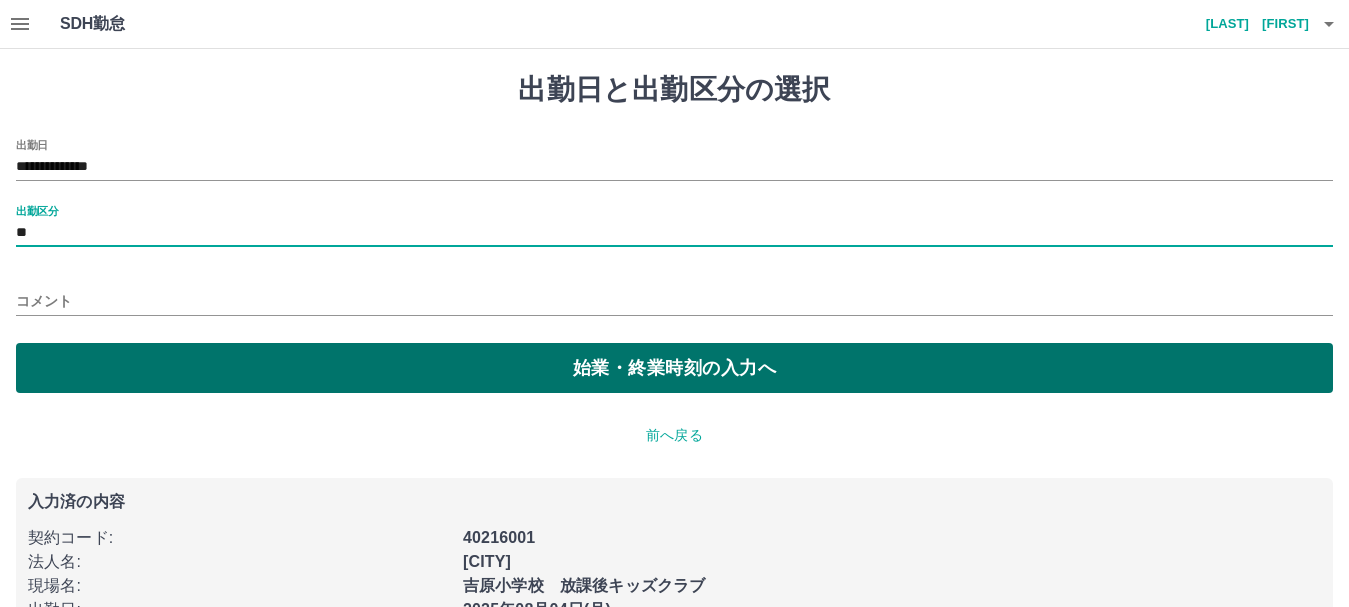 click on "始業・終業時刻の入力へ" at bounding box center (674, 368) 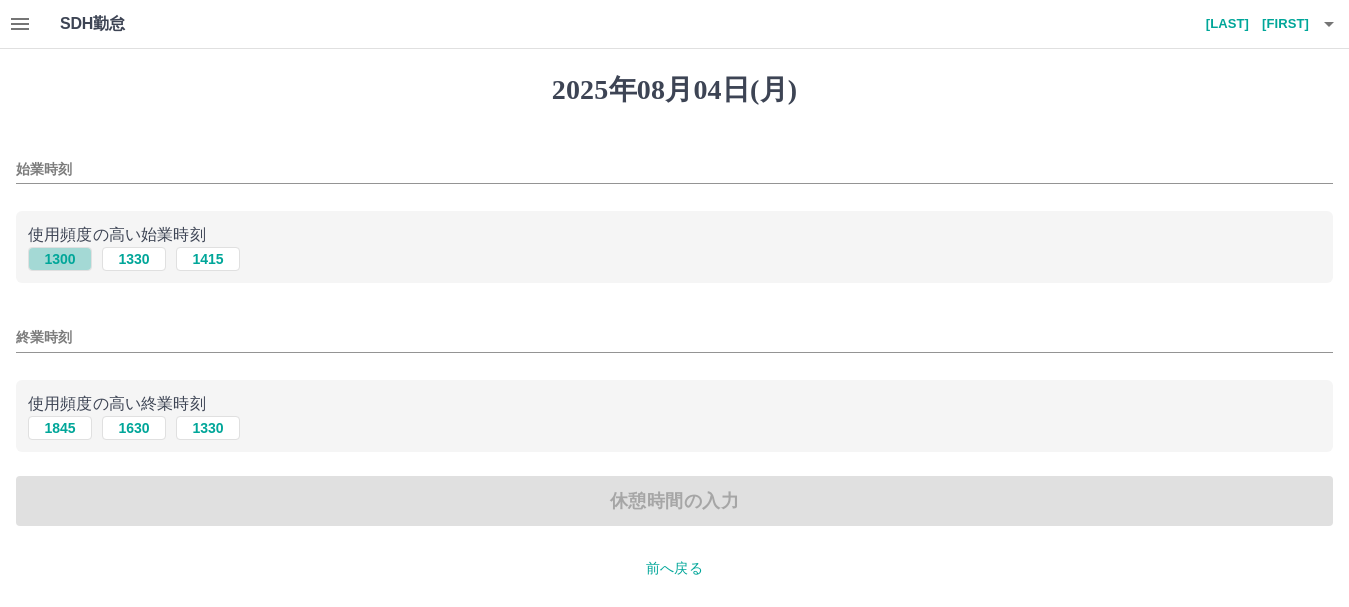 click on "1300" at bounding box center [60, 259] 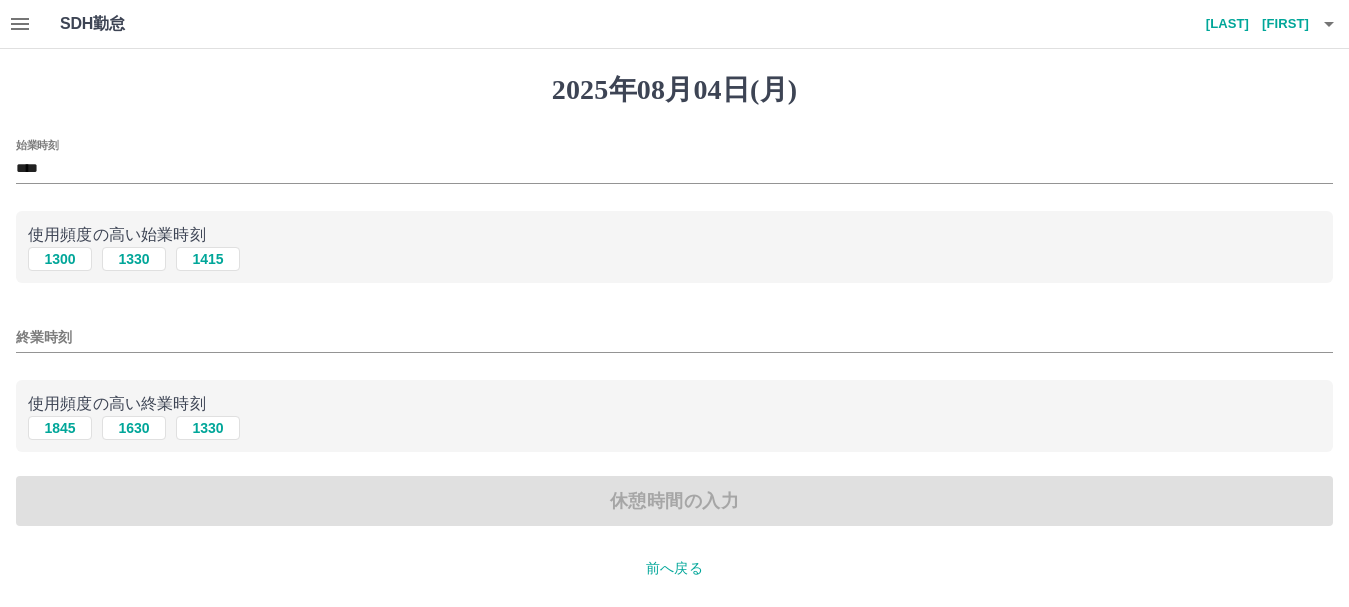 click on "終業時刻" at bounding box center (674, 337) 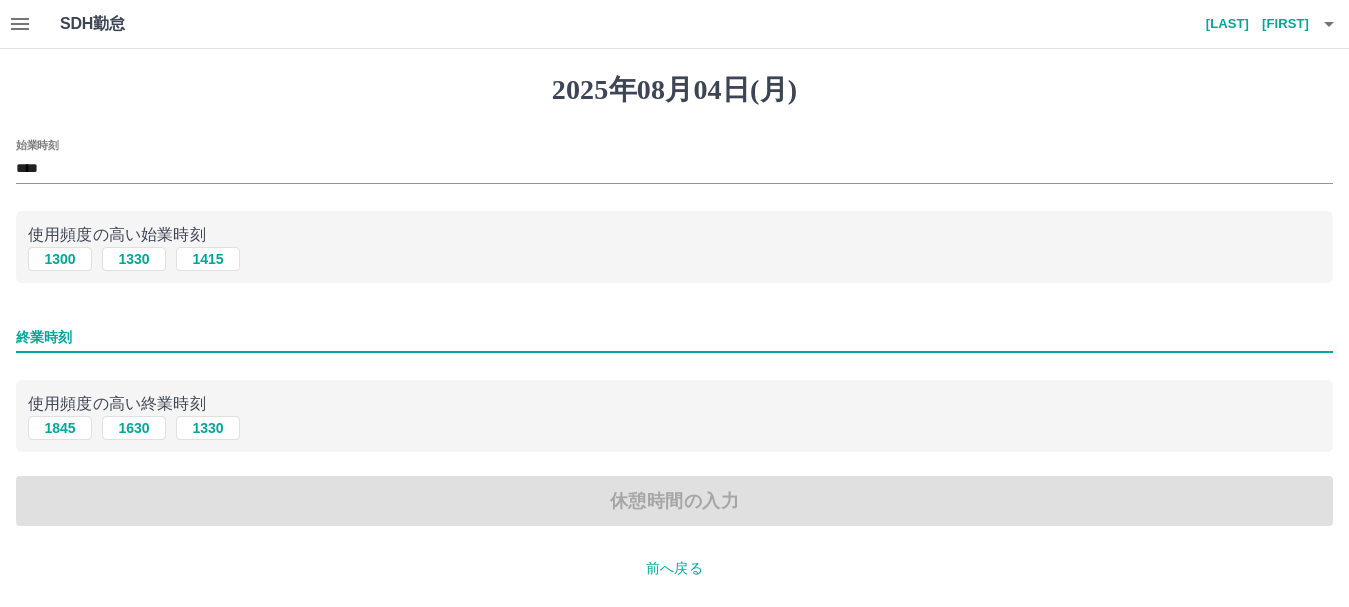type on "****" 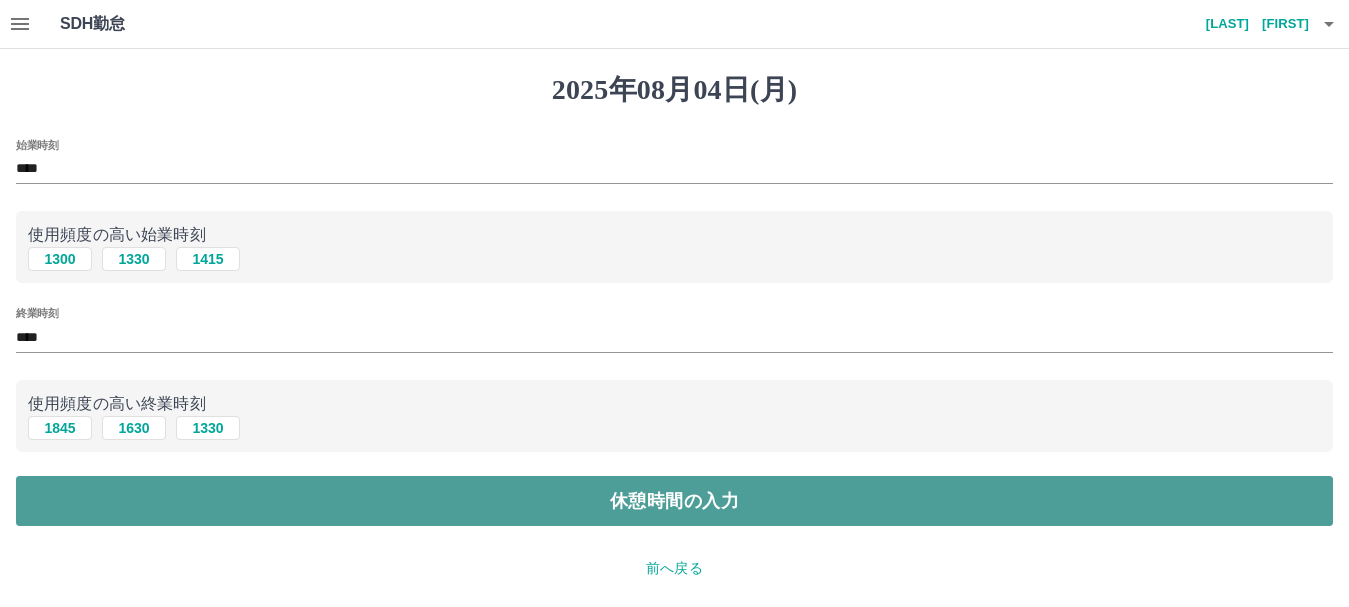drag, startPoint x: 609, startPoint y: 493, endPoint x: 583, endPoint y: 489, distance: 26.305893 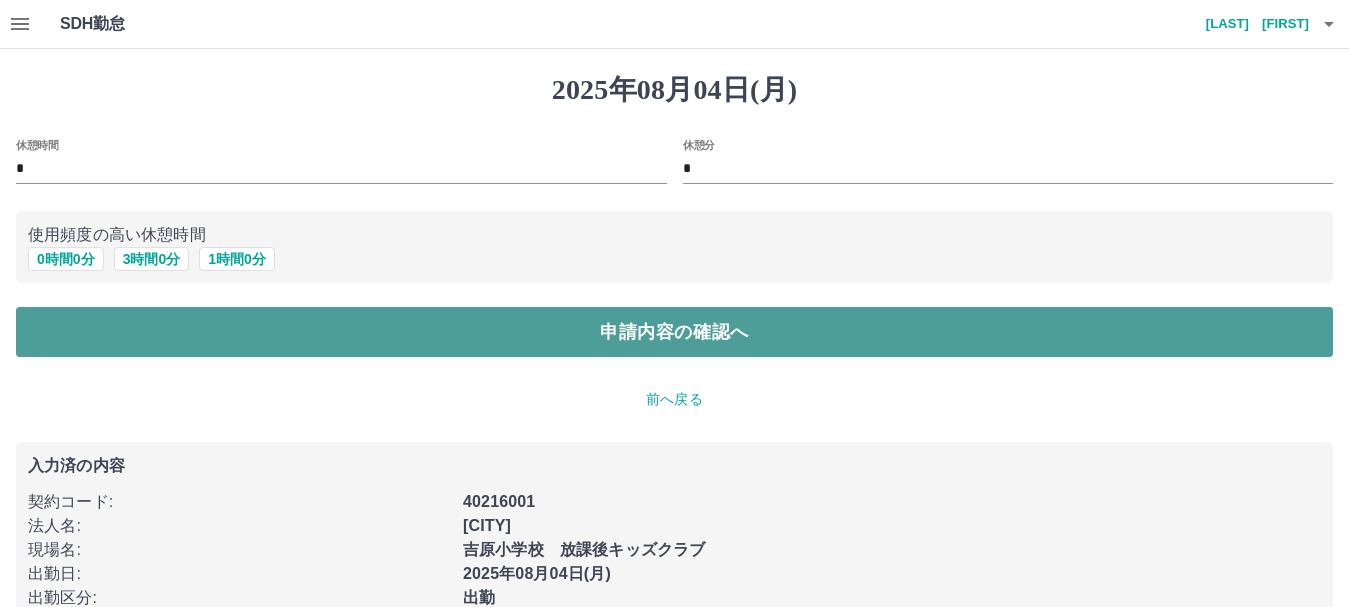 click on "申請内容の確認へ" at bounding box center (674, 332) 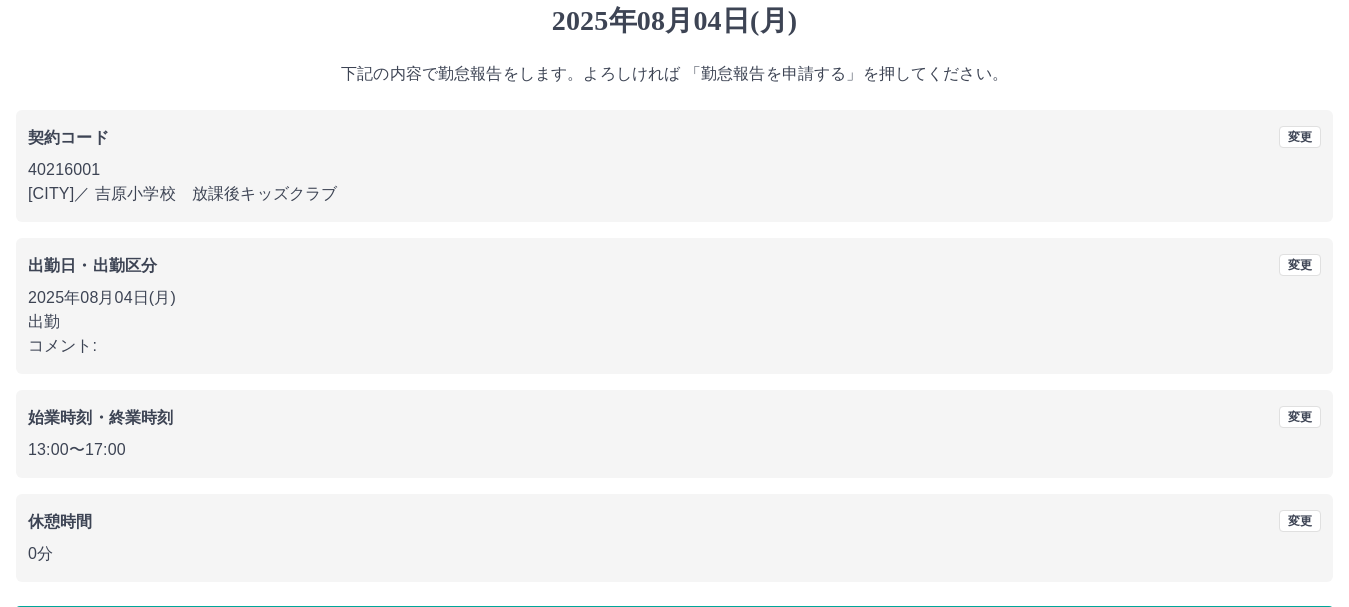 scroll, scrollTop: 142, scrollLeft: 0, axis: vertical 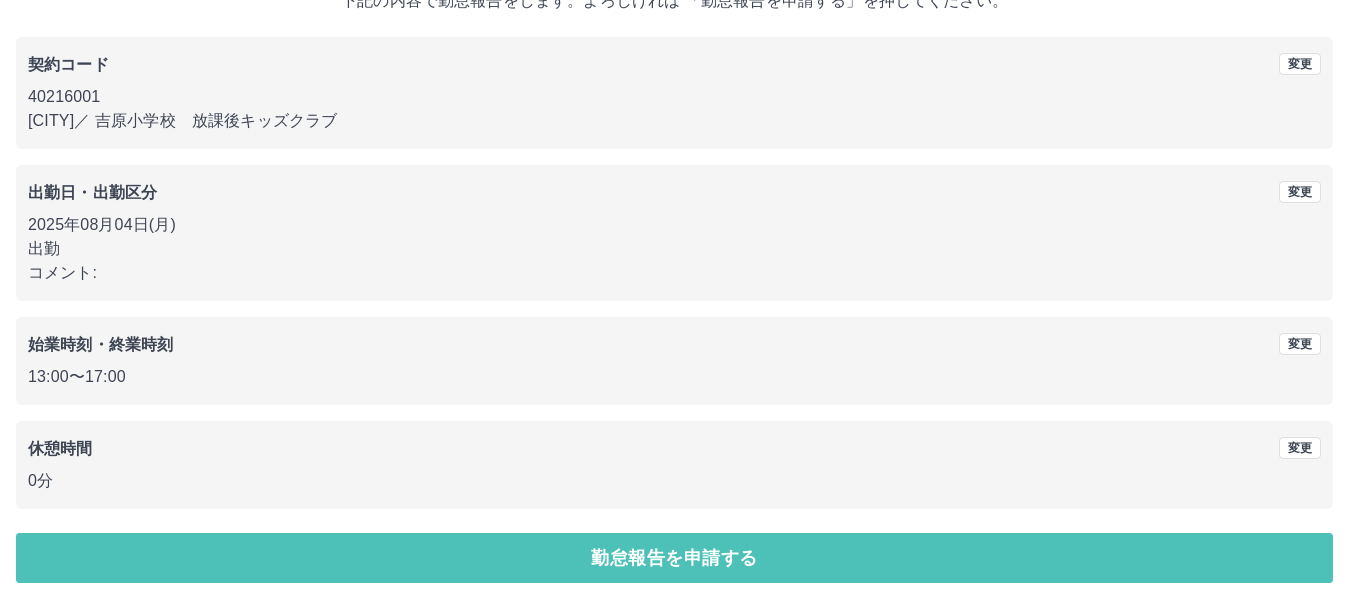 click on "勤怠報告を申請する" at bounding box center [674, 558] 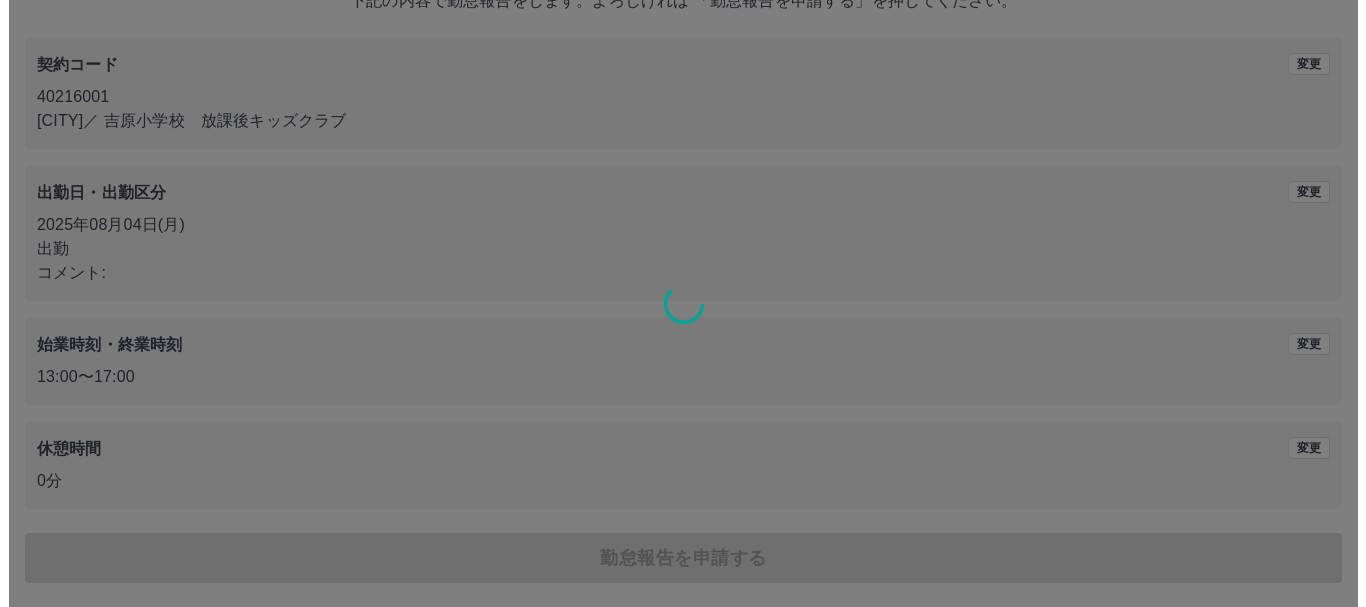 scroll, scrollTop: 0, scrollLeft: 0, axis: both 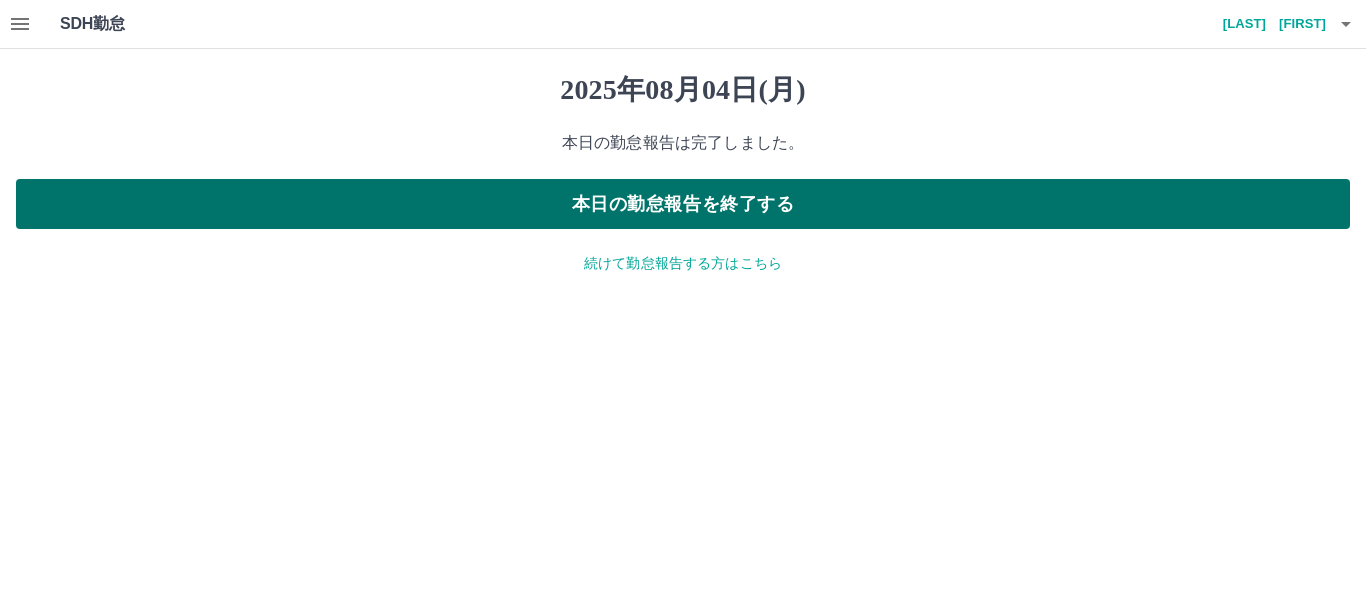 click on "本日の勤怠報告を終了する" at bounding box center [683, 204] 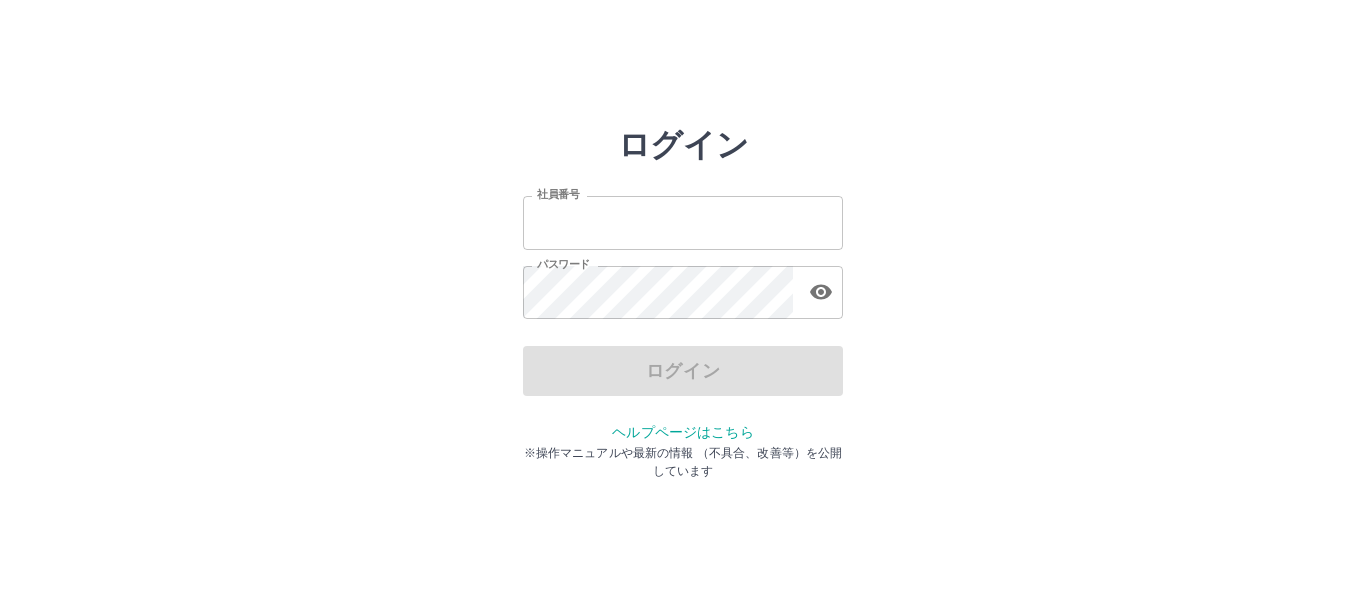 scroll, scrollTop: 0, scrollLeft: 0, axis: both 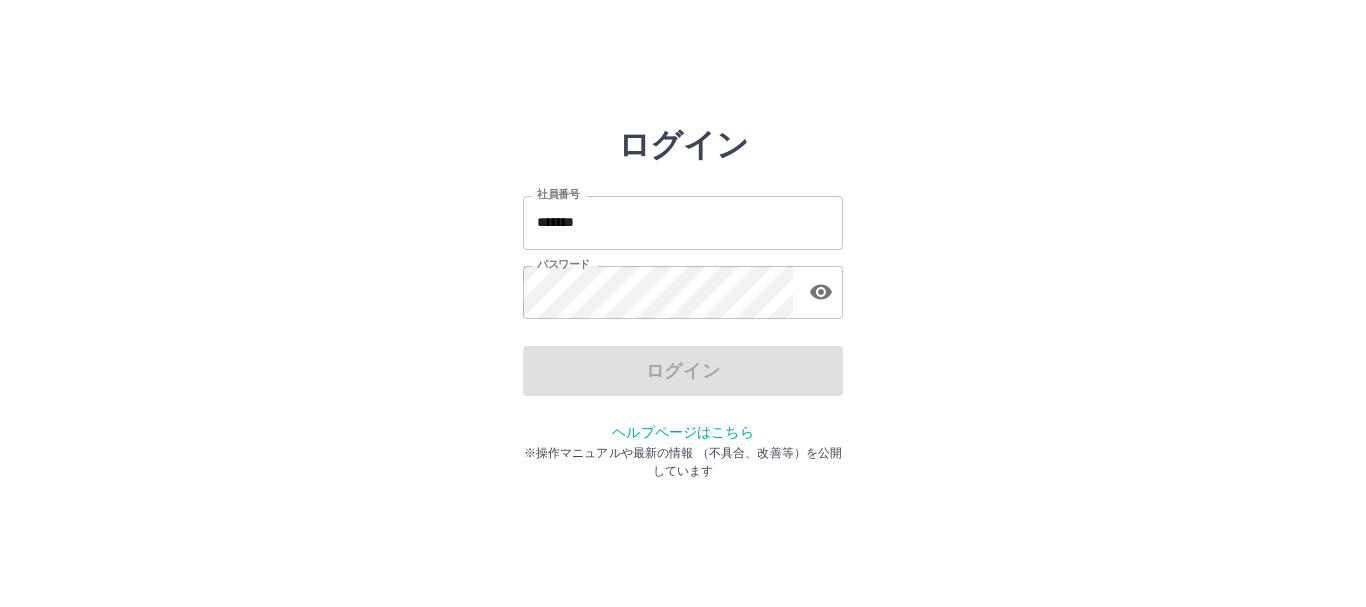 click on "*******" at bounding box center (683, 222) 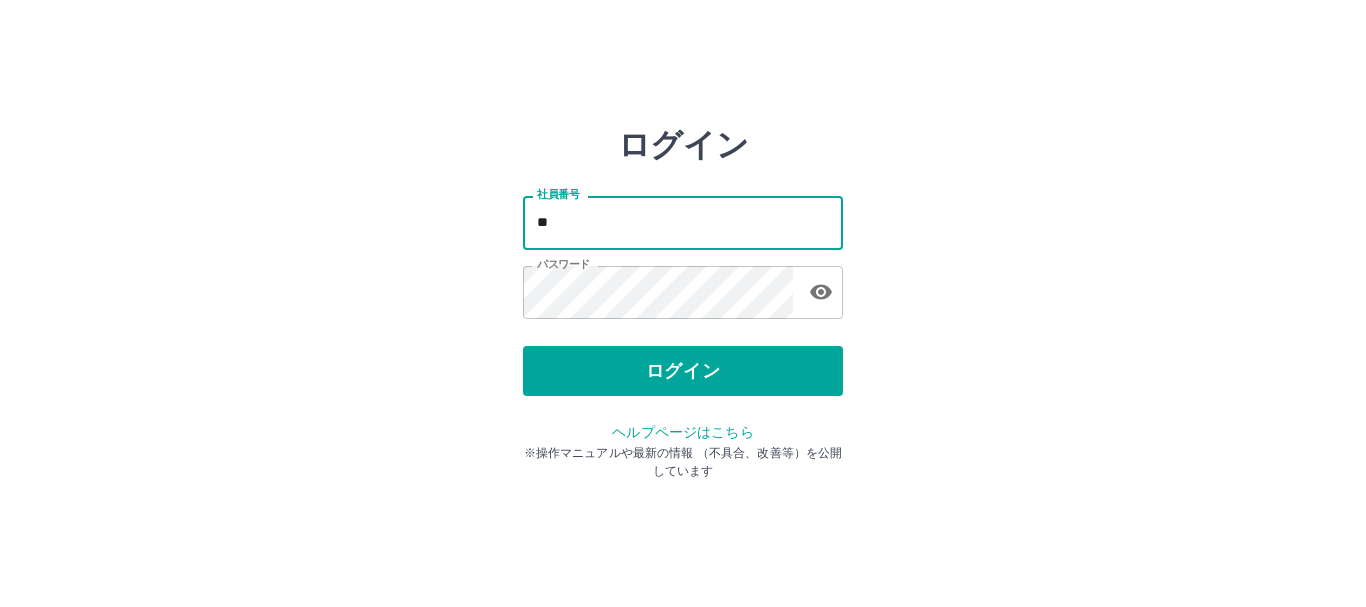 type on "*" 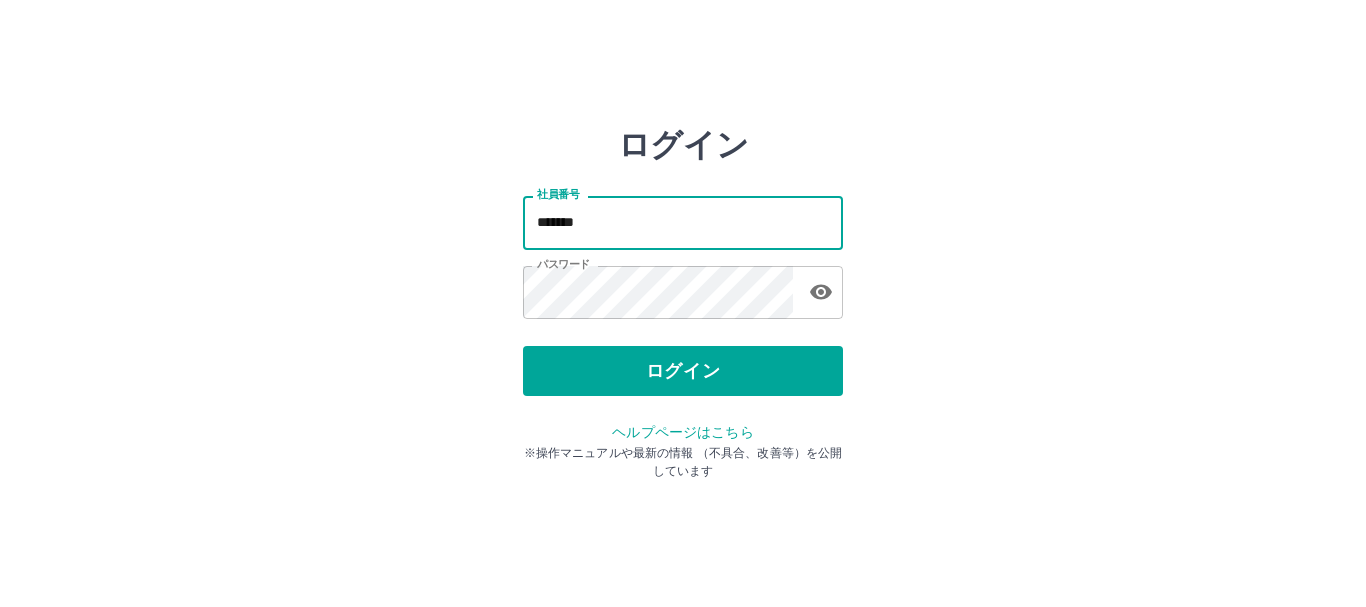 type on "*******" 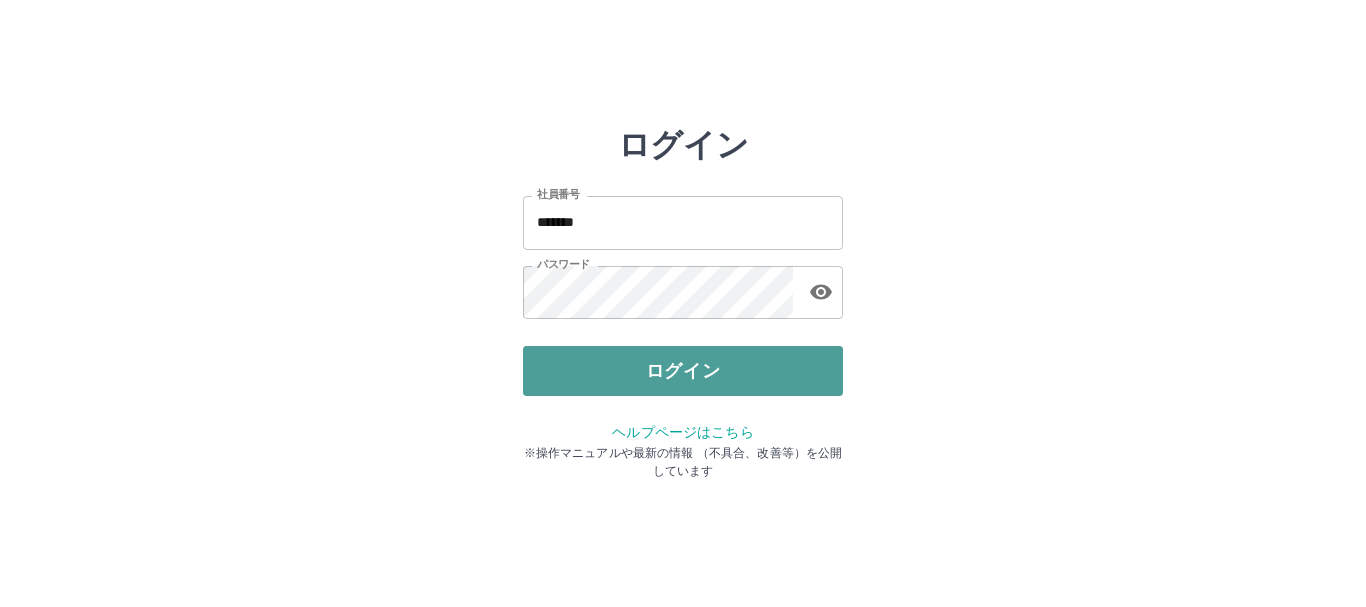 click on "ログイン" at bounding box center (683, 371) 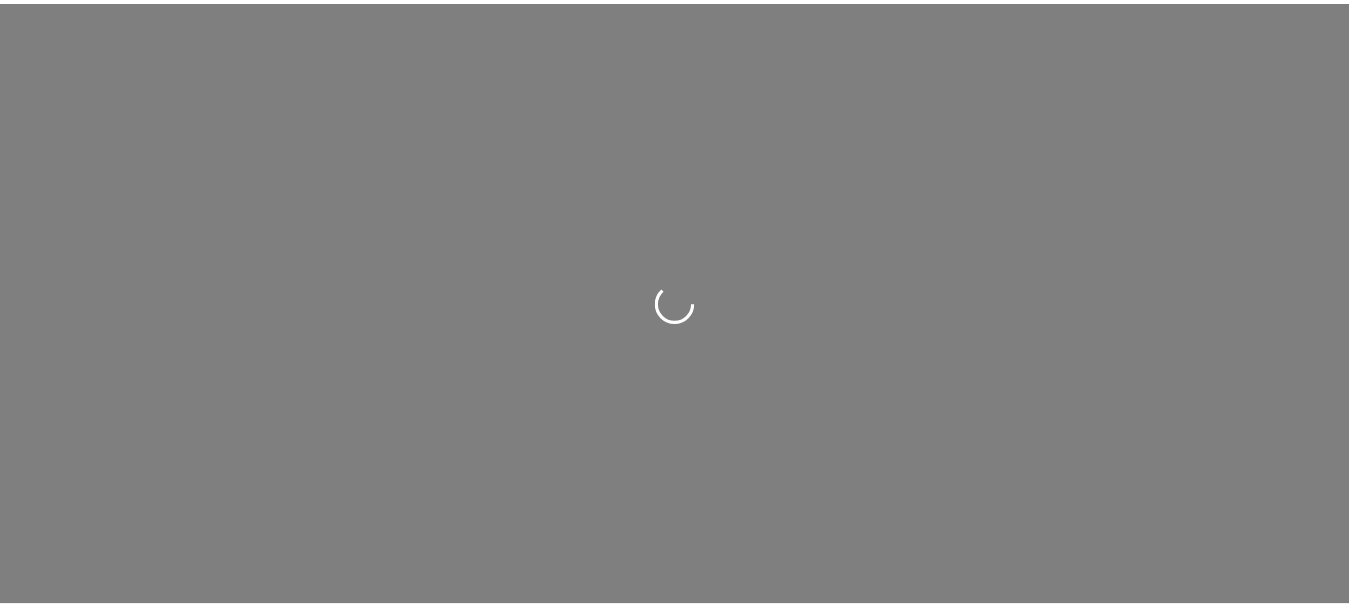 scroll, scrollTop: 0, scrollLeft: 0, axis: both 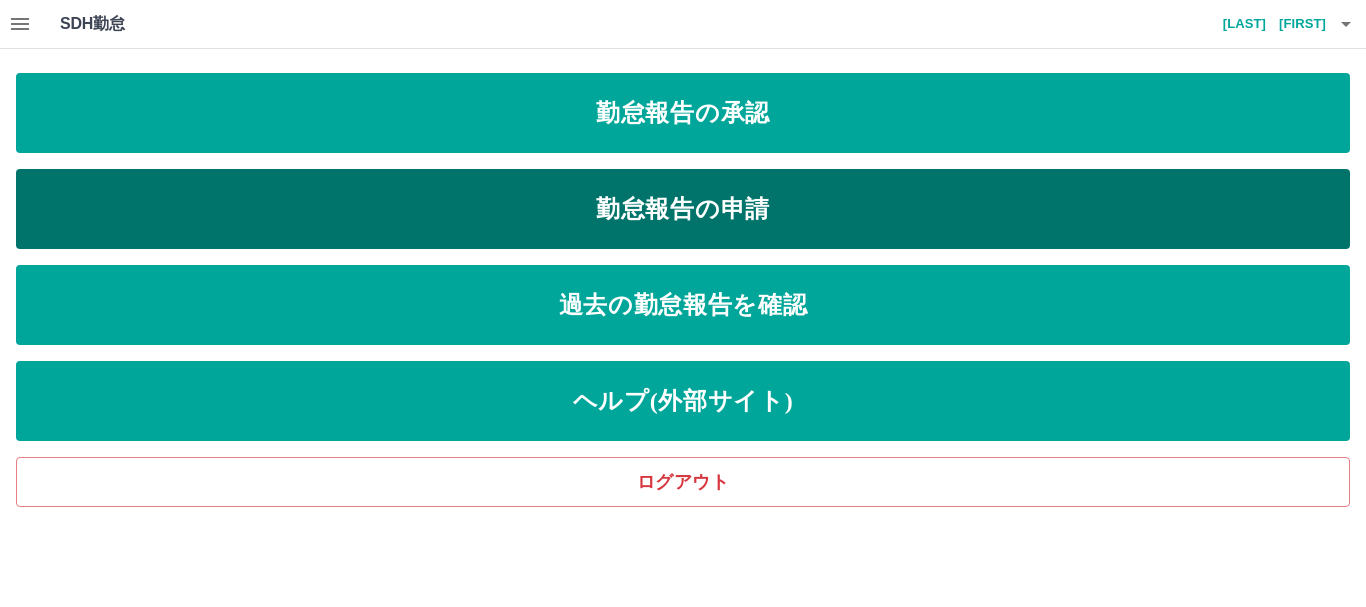 click on "勤怠報告の申請" at bounding box center [683, 209] 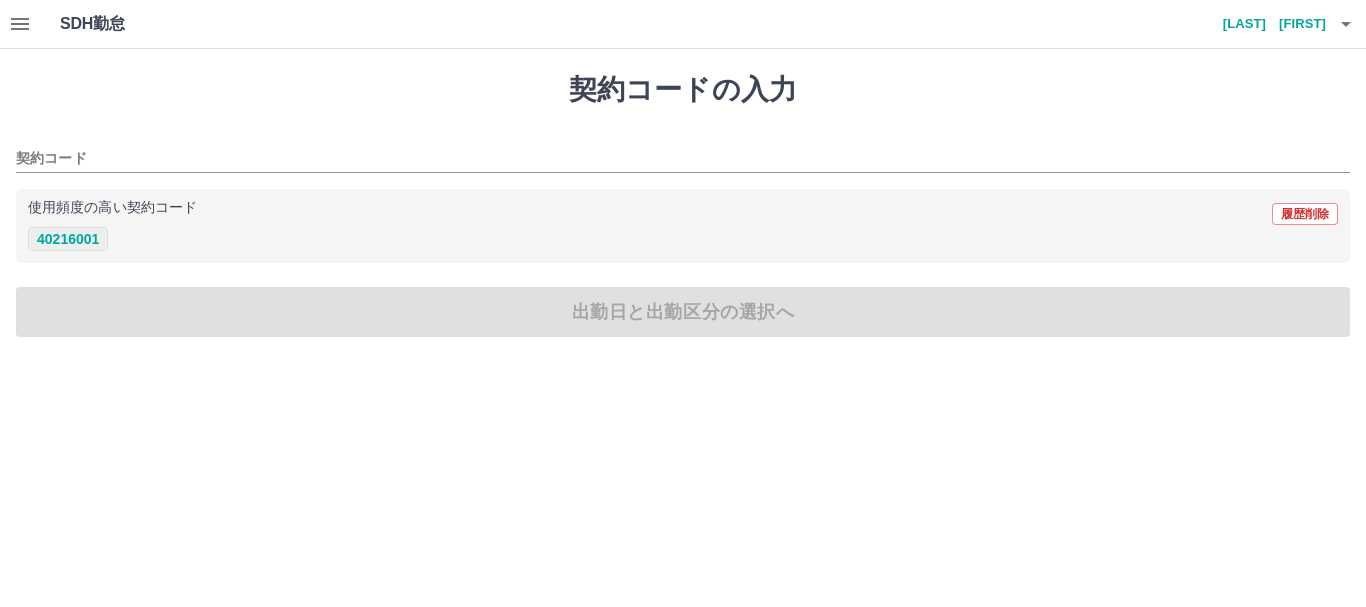 click on "40216001" at bounding box center [68, 239] 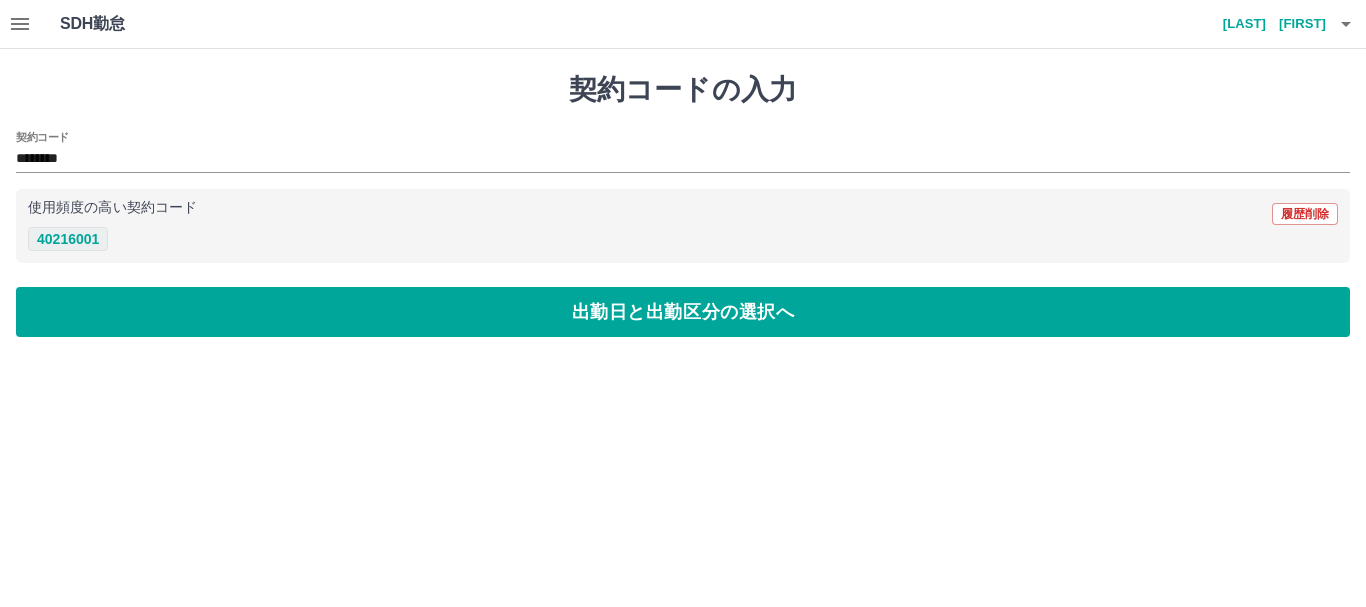 type on "********" 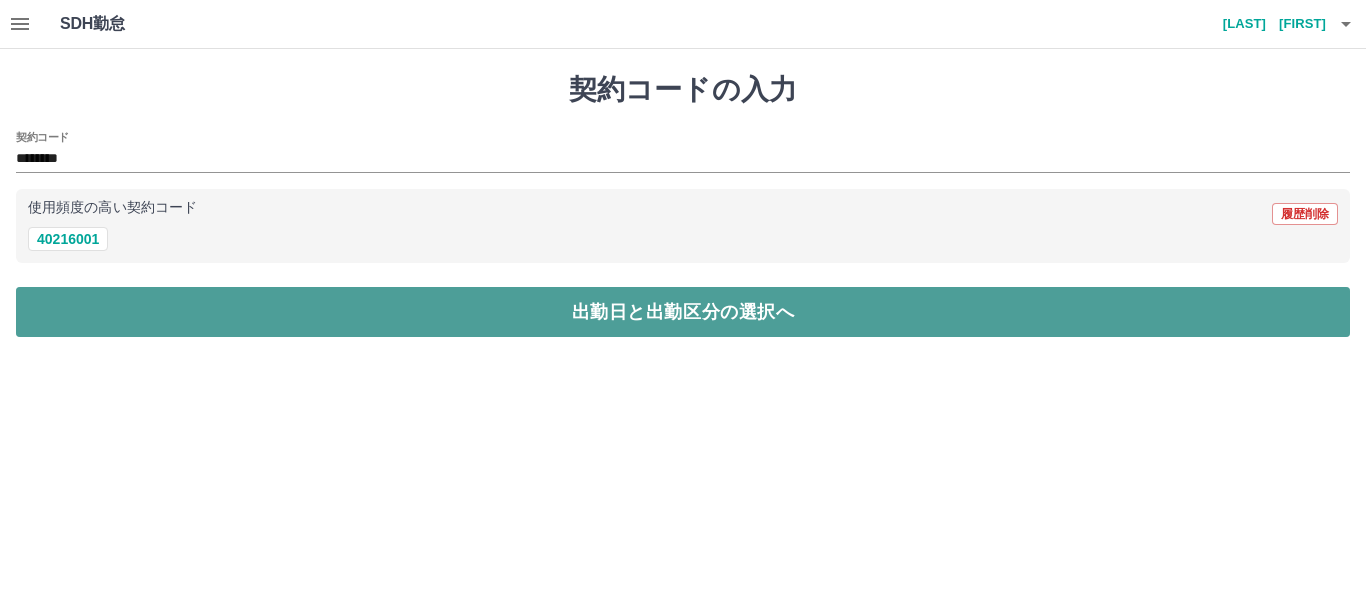 click on "出勤日と出勤区分の選択へ" at bounding box center (683, 312) 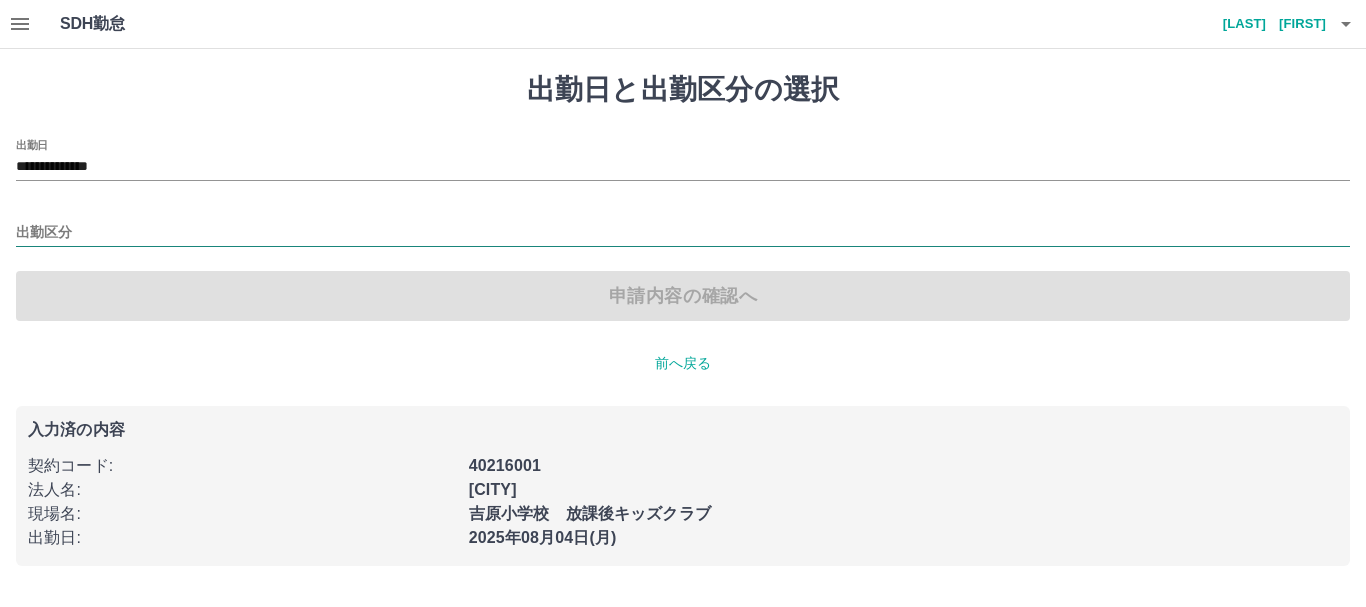 click on "出勤区分" at bounding box center (683, 233) 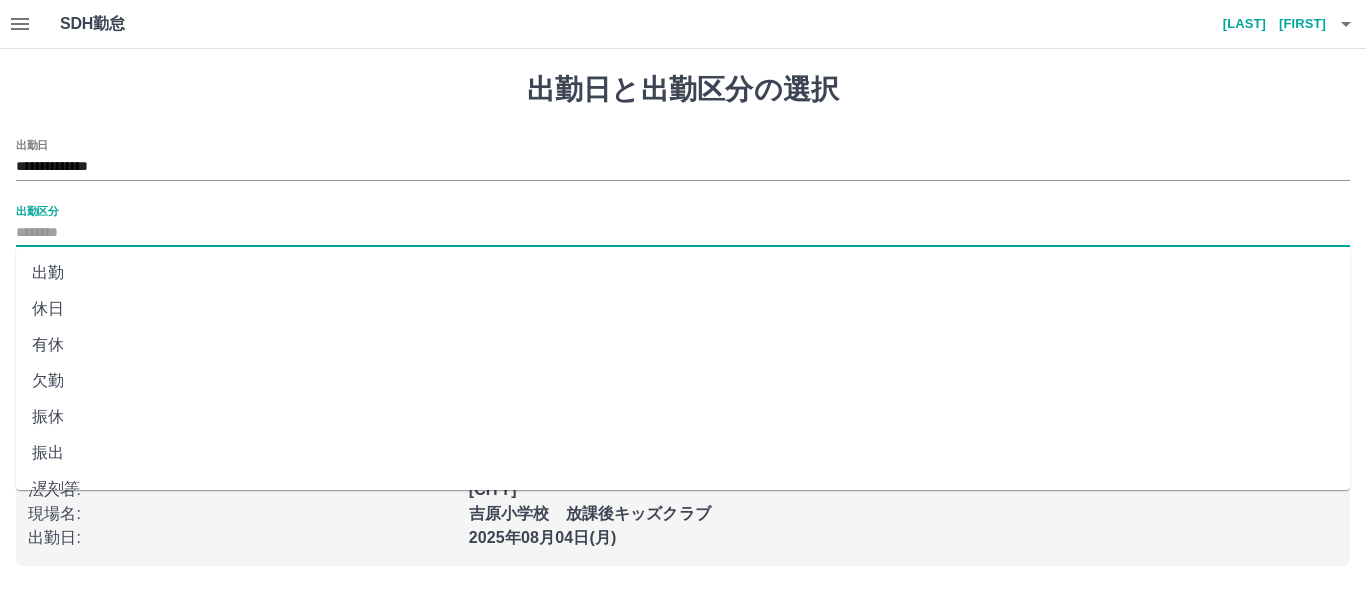 click on "出勤" at bounding box center [683, 273] 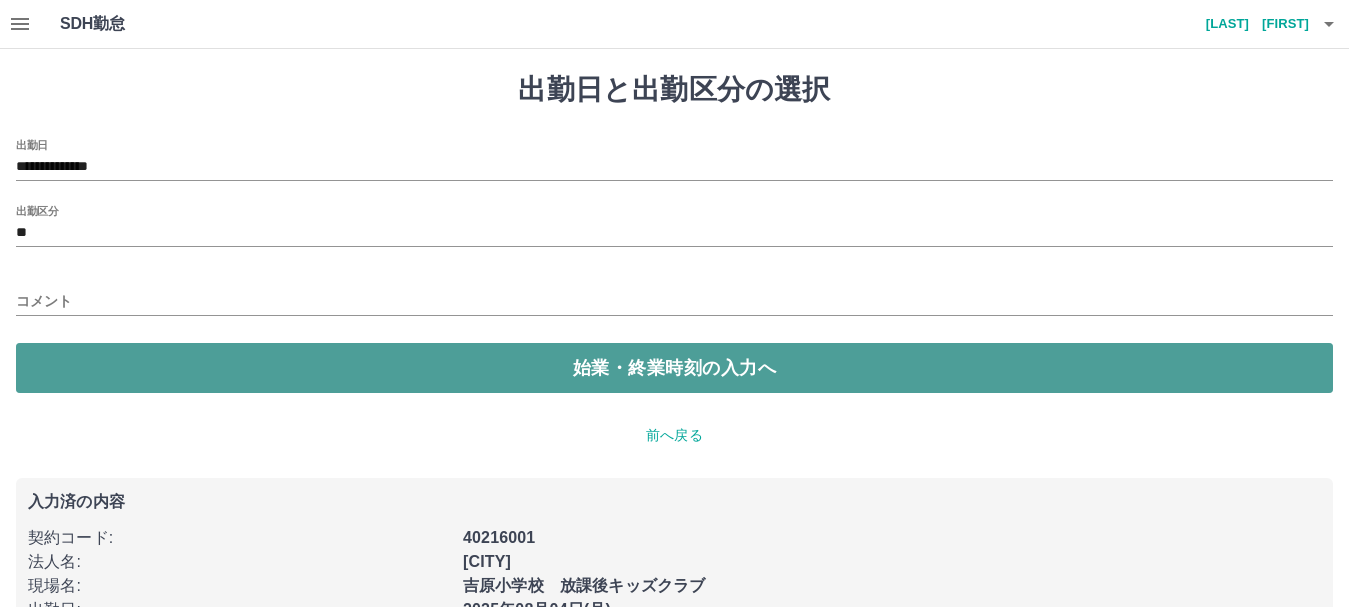click on "始業・終業時刻の入力へ" at bounding box center [674, 368] 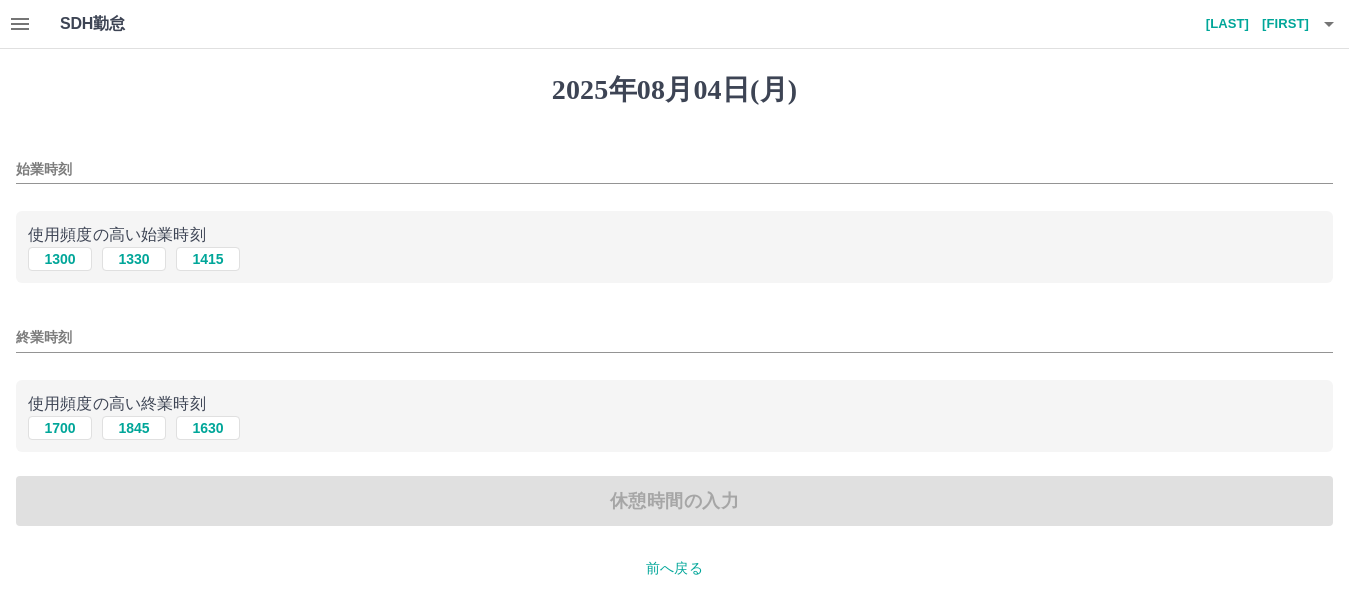 click on "始業時刻" at bounding box center [674, 169] 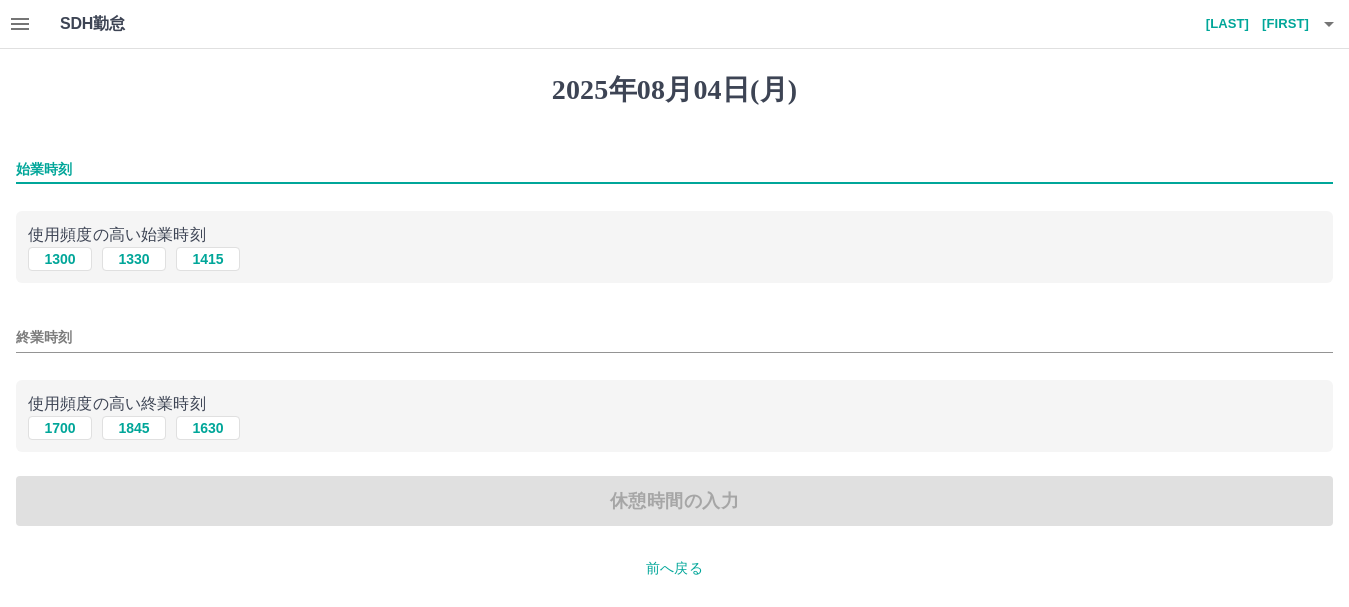 type on "****" 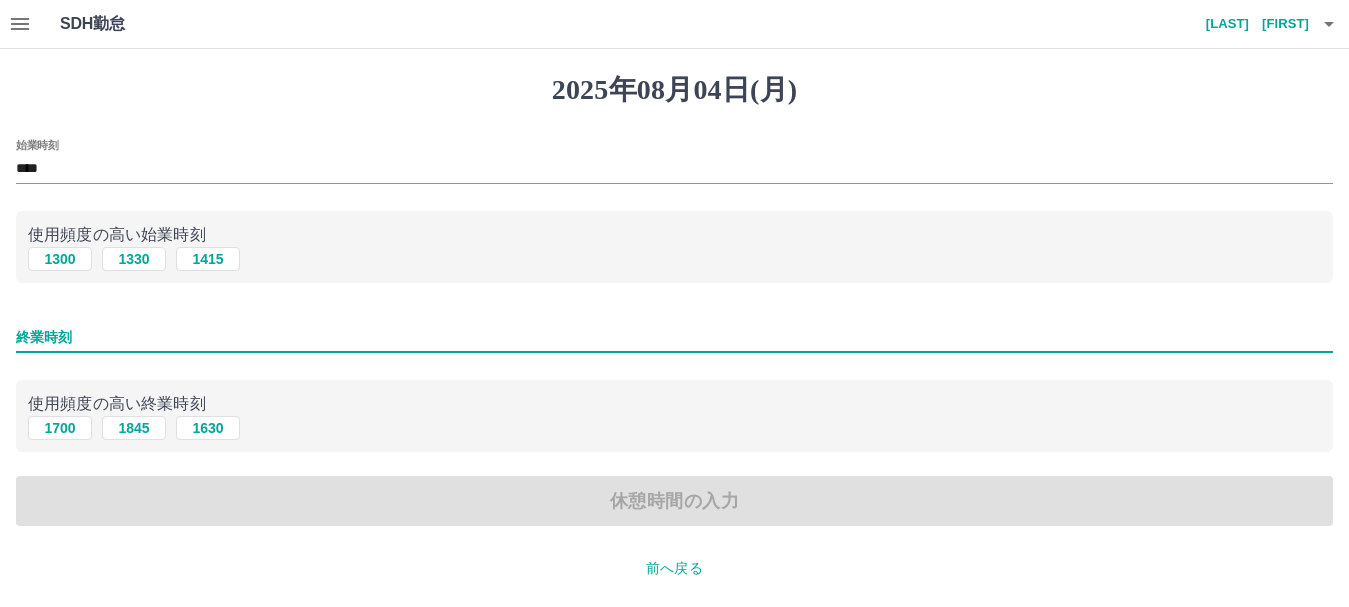 click on "終業時刻" at bounding box center (674, 337) 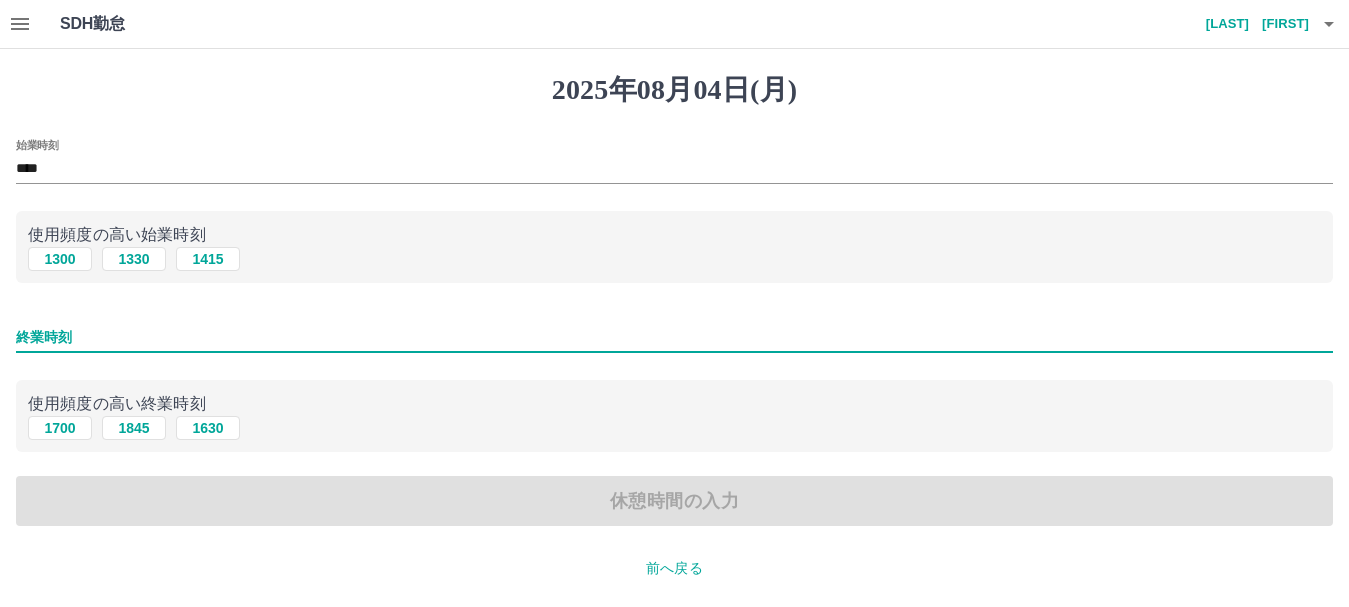 click on "終業時刻" at bounding box center (674, 337) 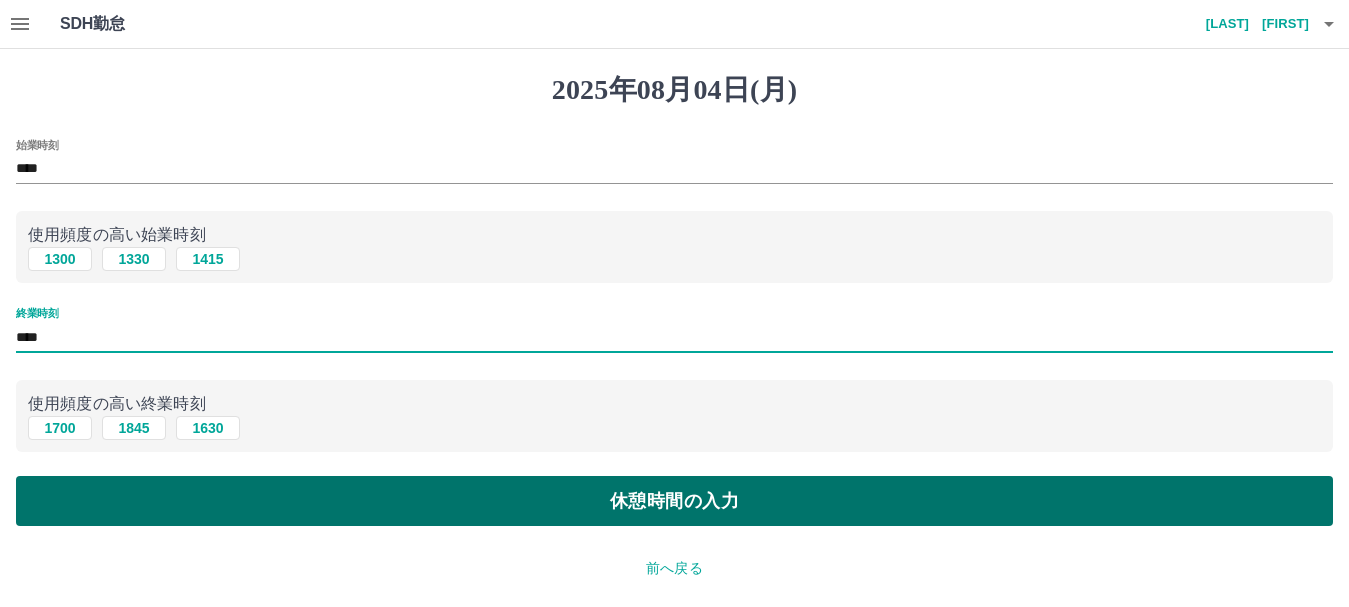 type on "****" 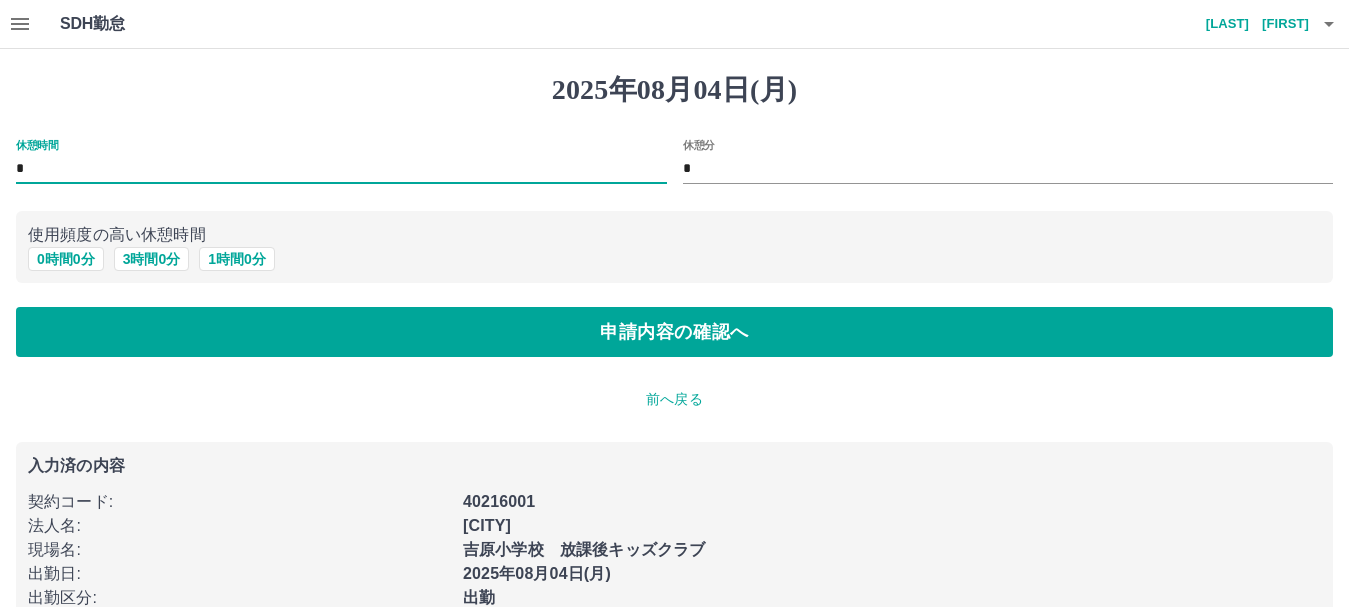 click on "*" at bounding box center (341, 169) 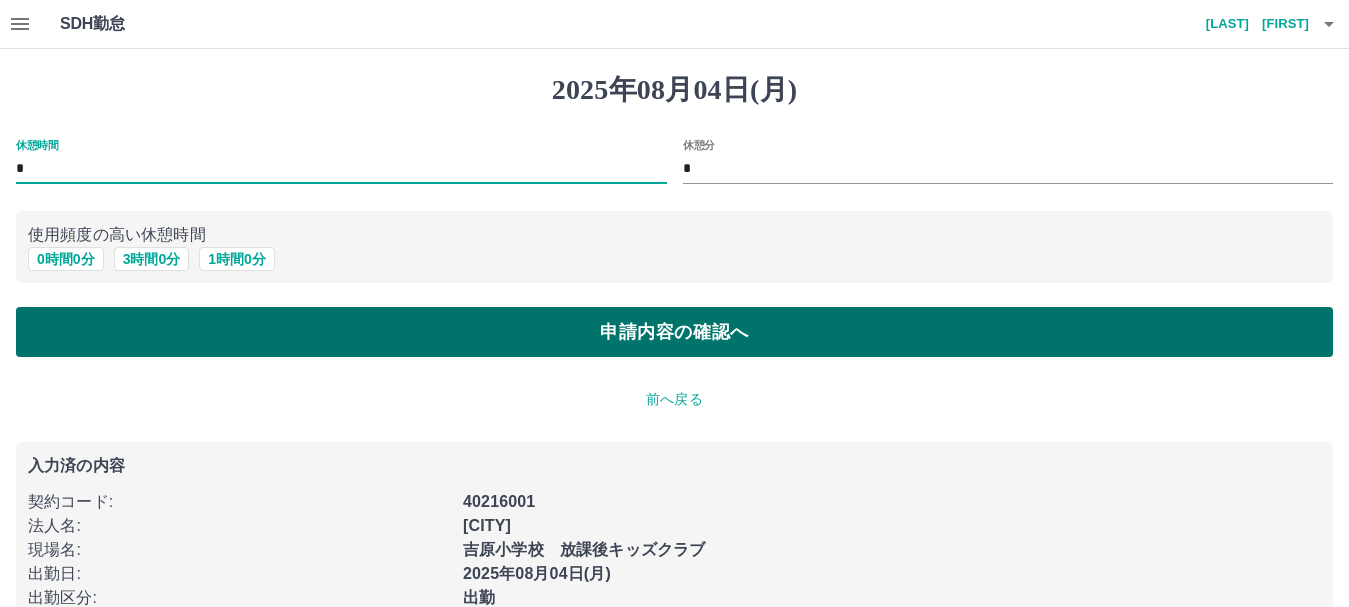 type on "*" 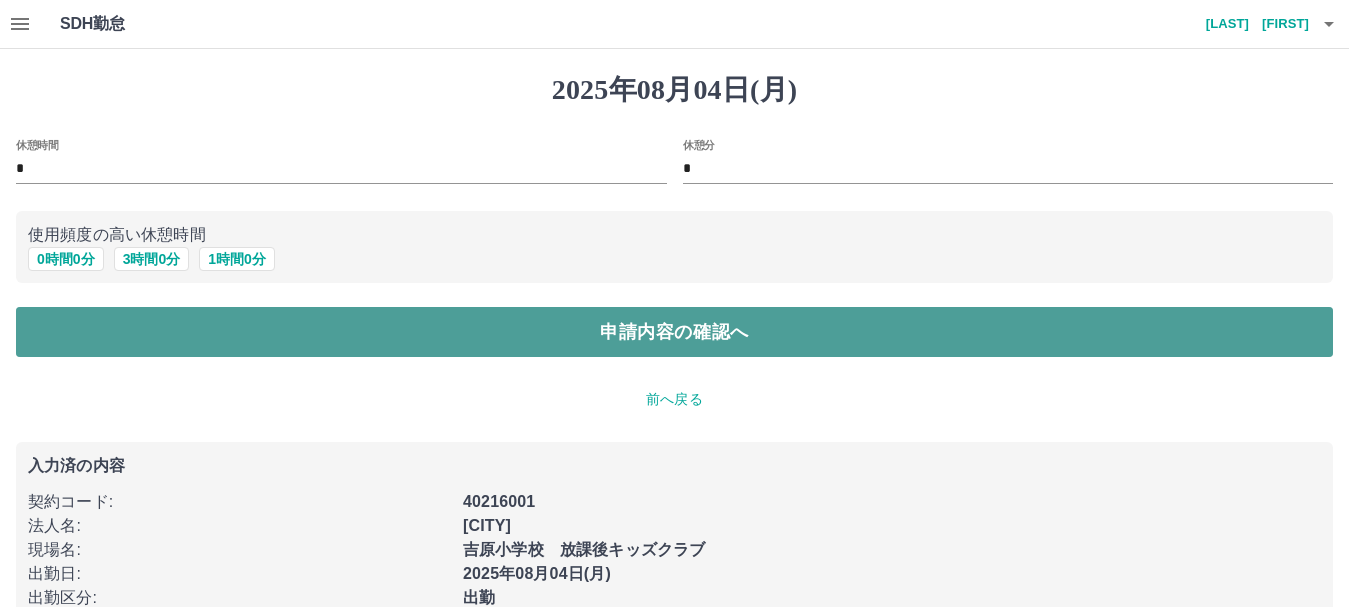 click on "申請内容の確認へ" at bounding box center (674, 332) 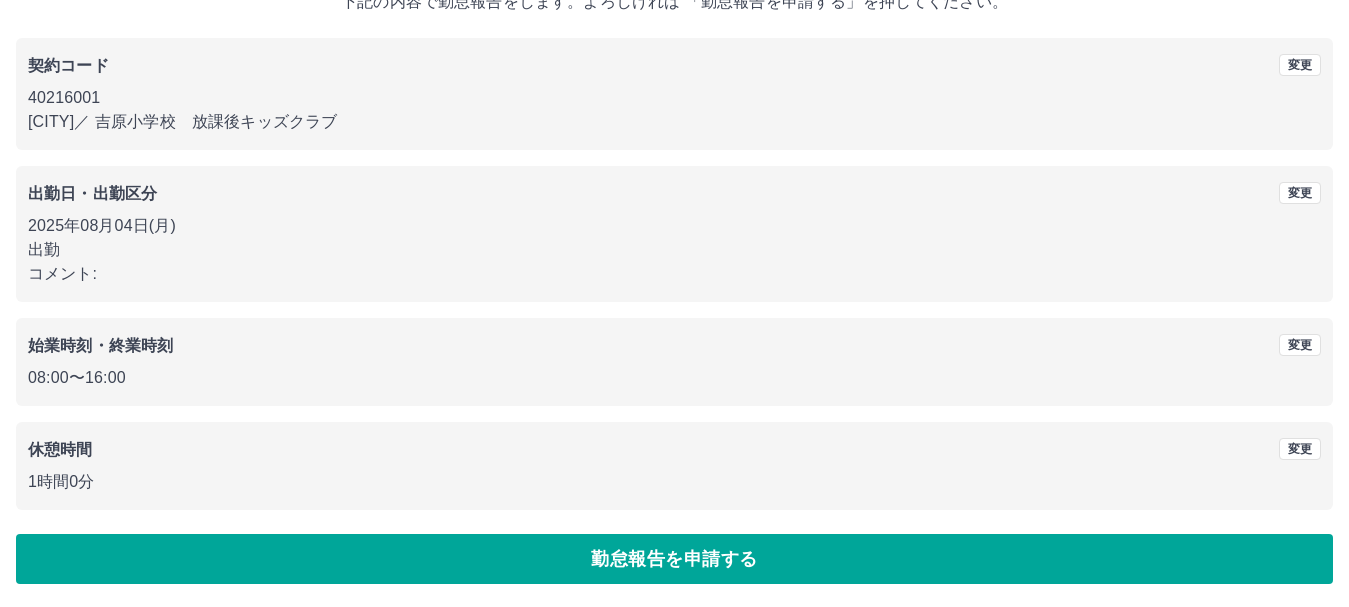 scroll, scrollTop: 142, scrollLeft: 0, axis: vertical 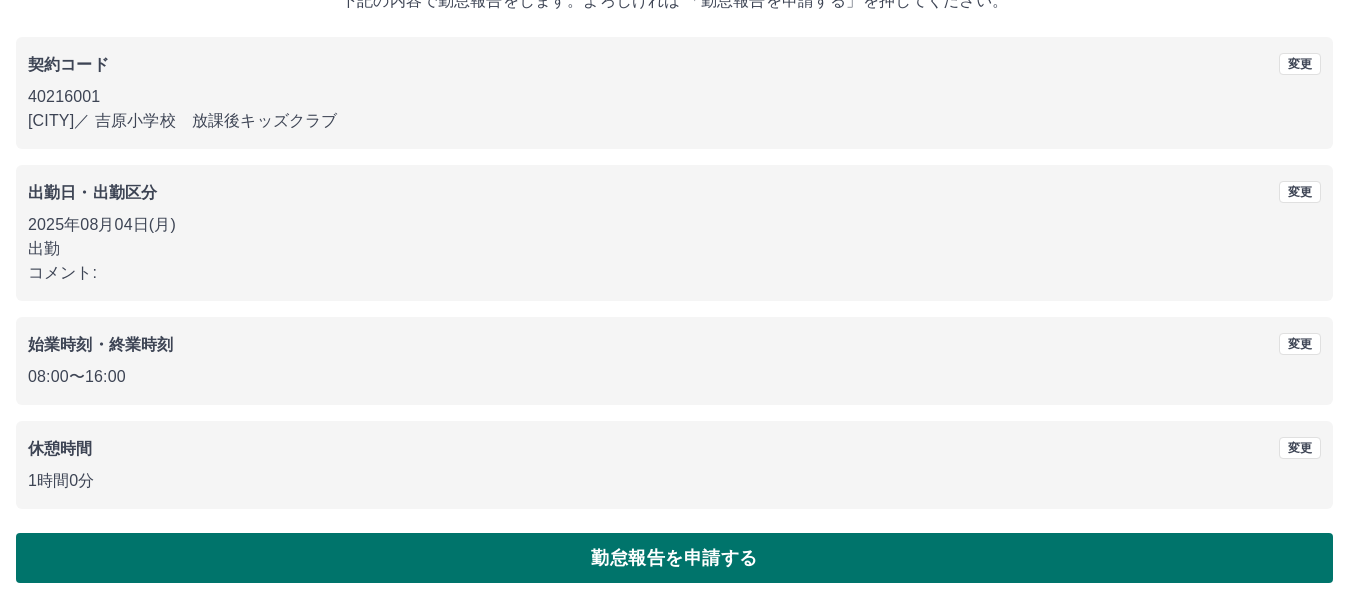 click on "勤怠報告を申請する" at bounding box center (674, 558) 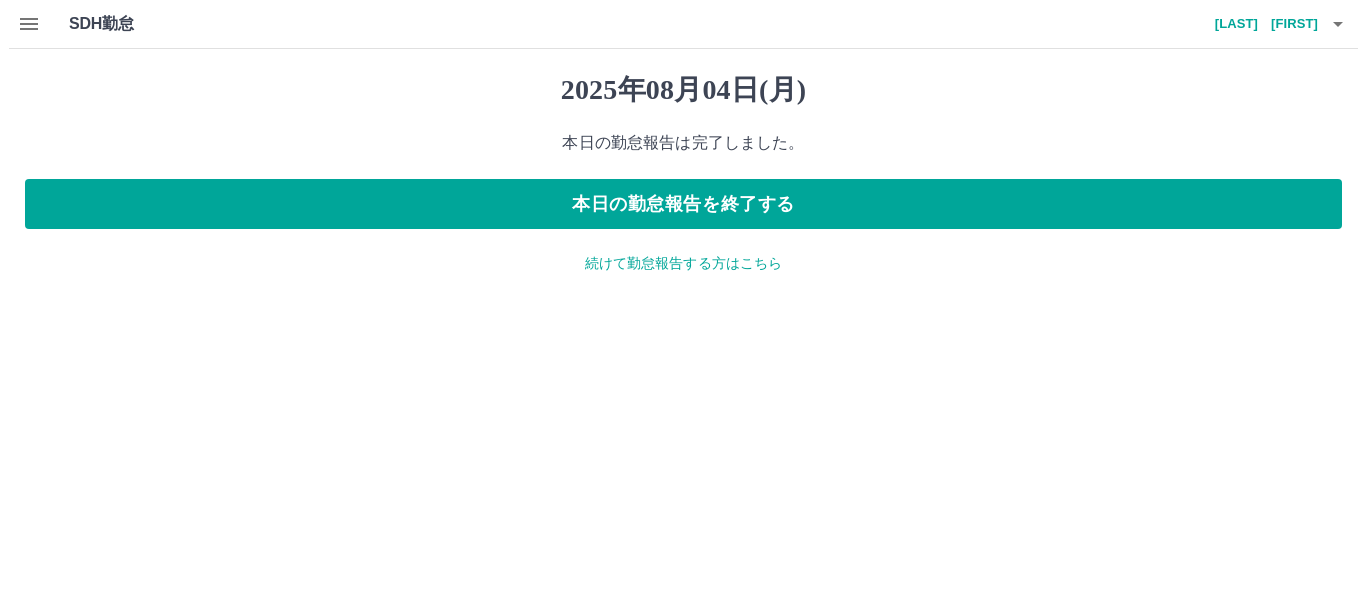scroll, scrollTop: 0, scrollLeft: 0, axis: both 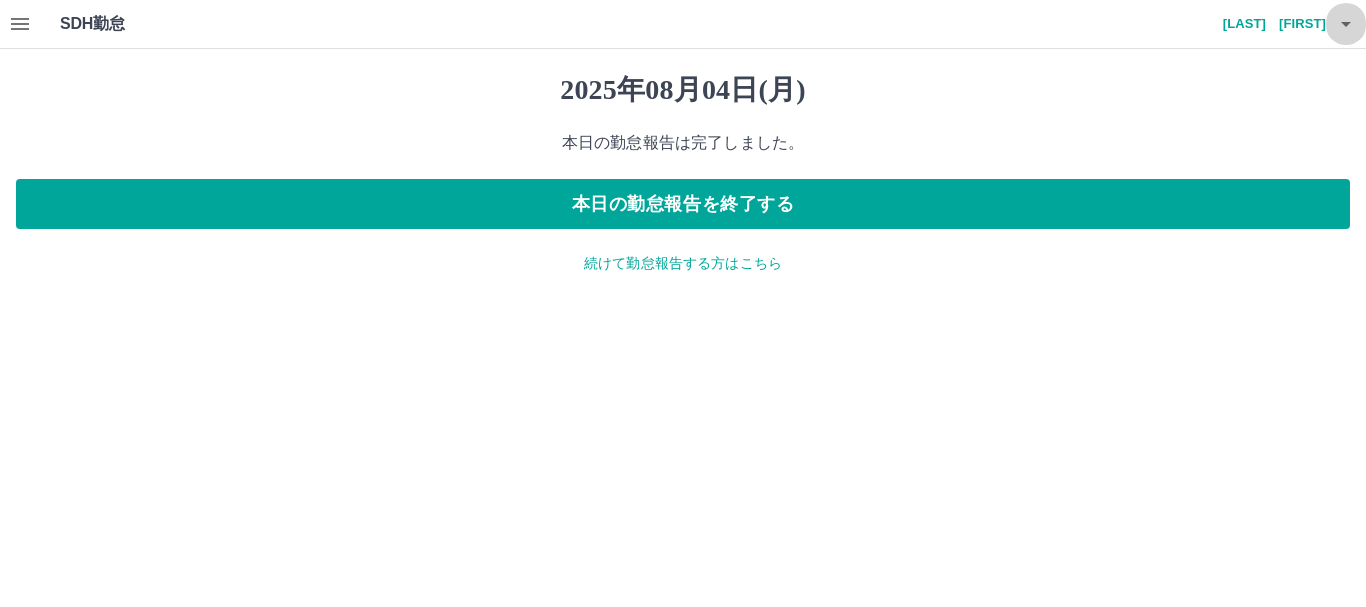 click 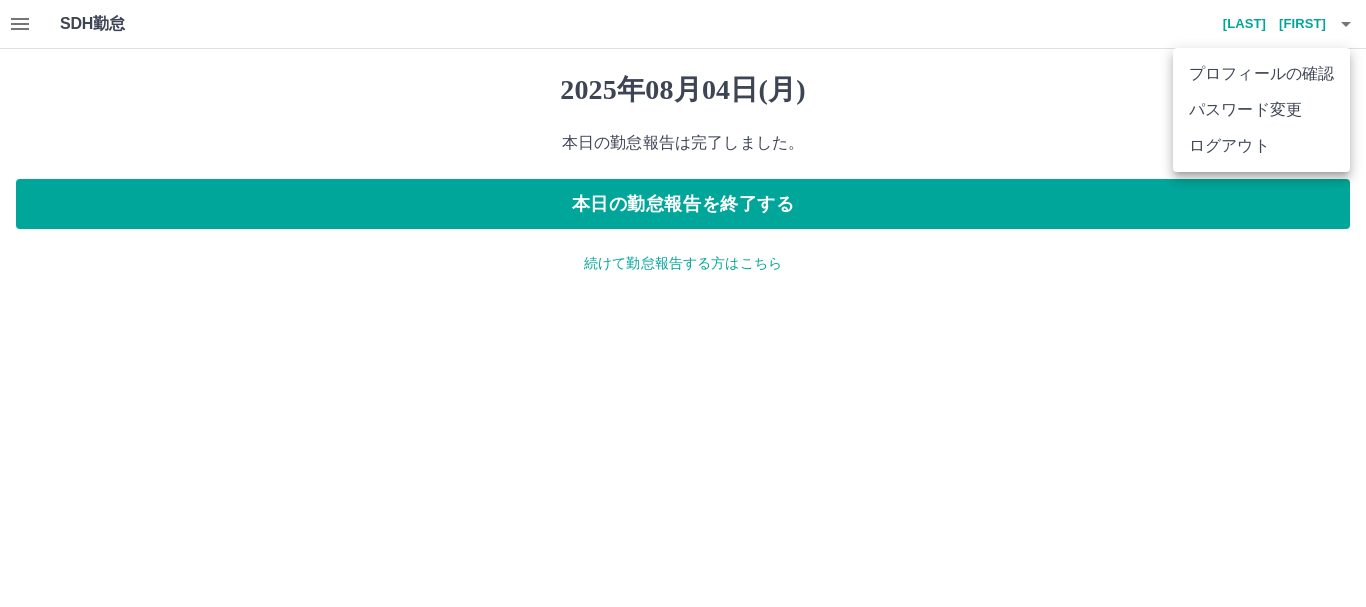 click on "ログアウト" at bounding box center (1261, 146) 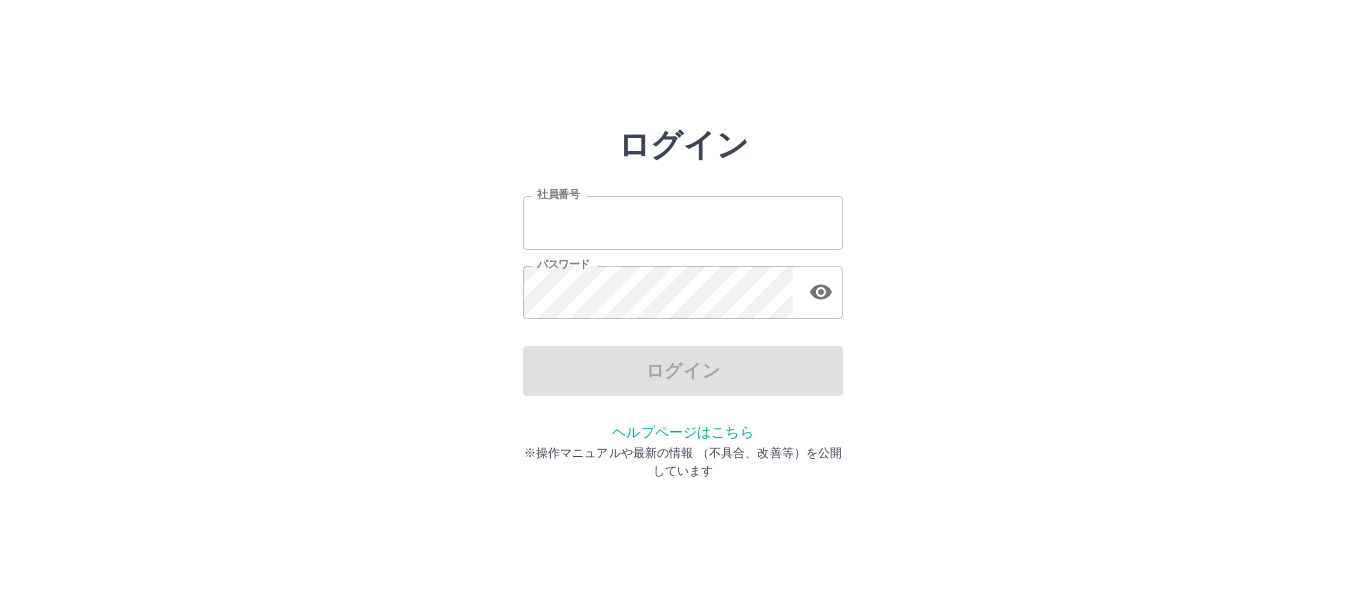 scroll, scrollTop: 0, scrollLeft: 0, axis: both 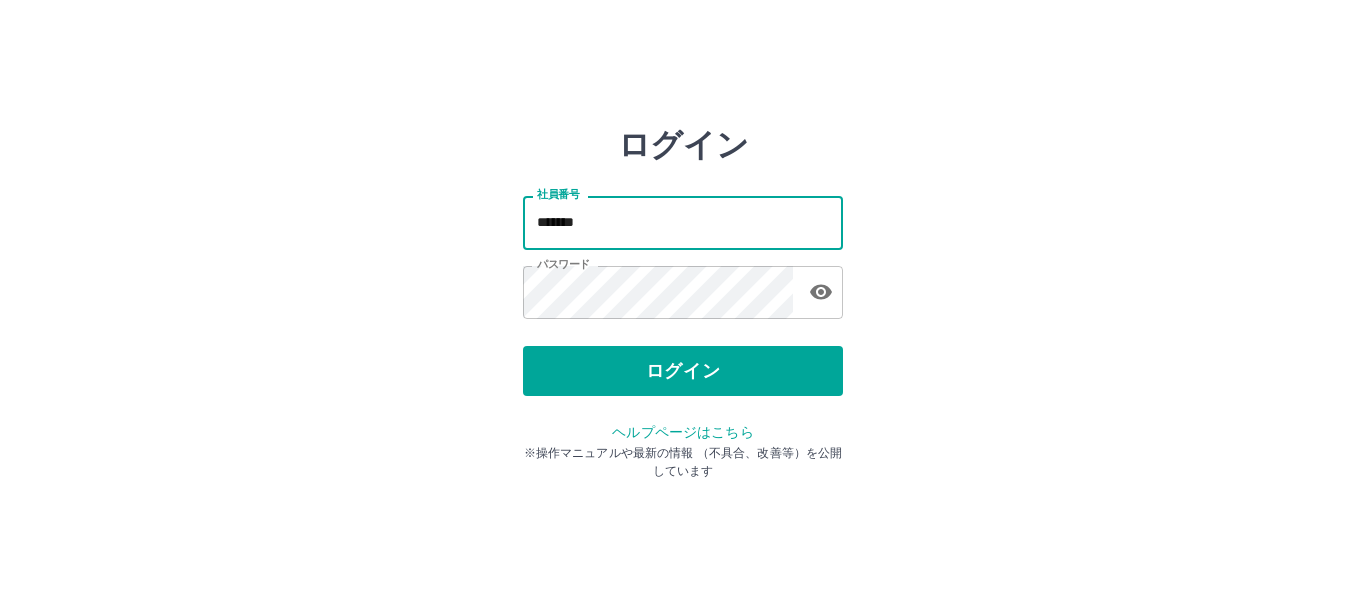 click on "*******" at bounding box center (683, 222) 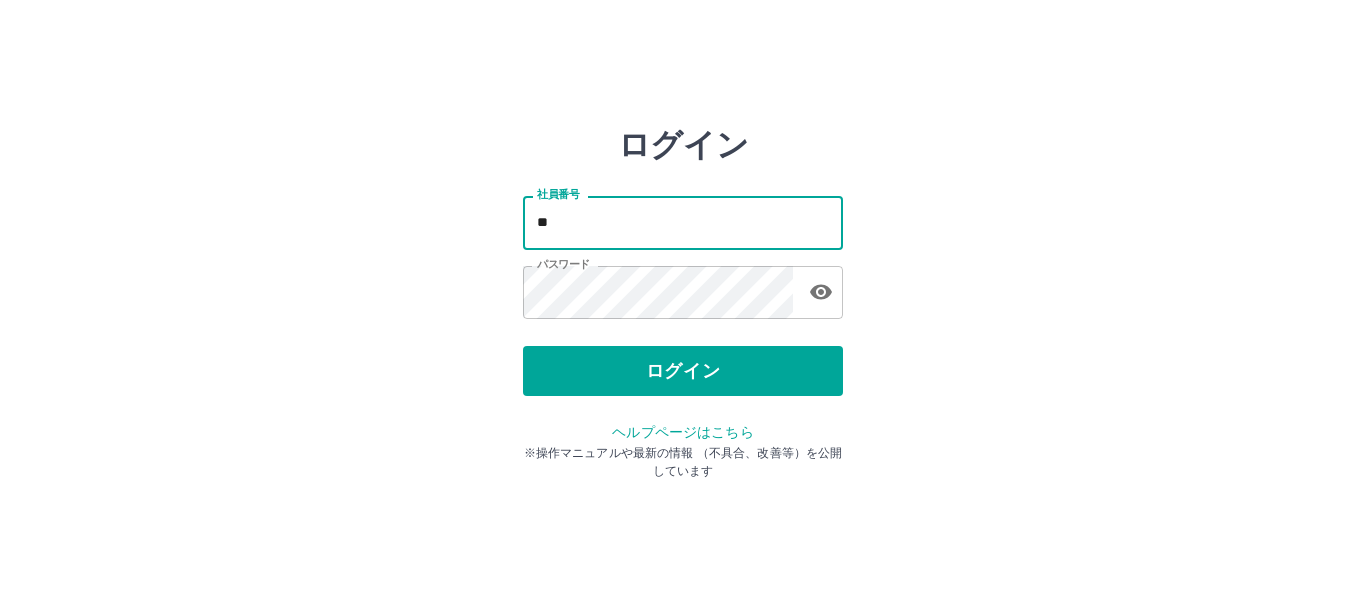 type on "*" 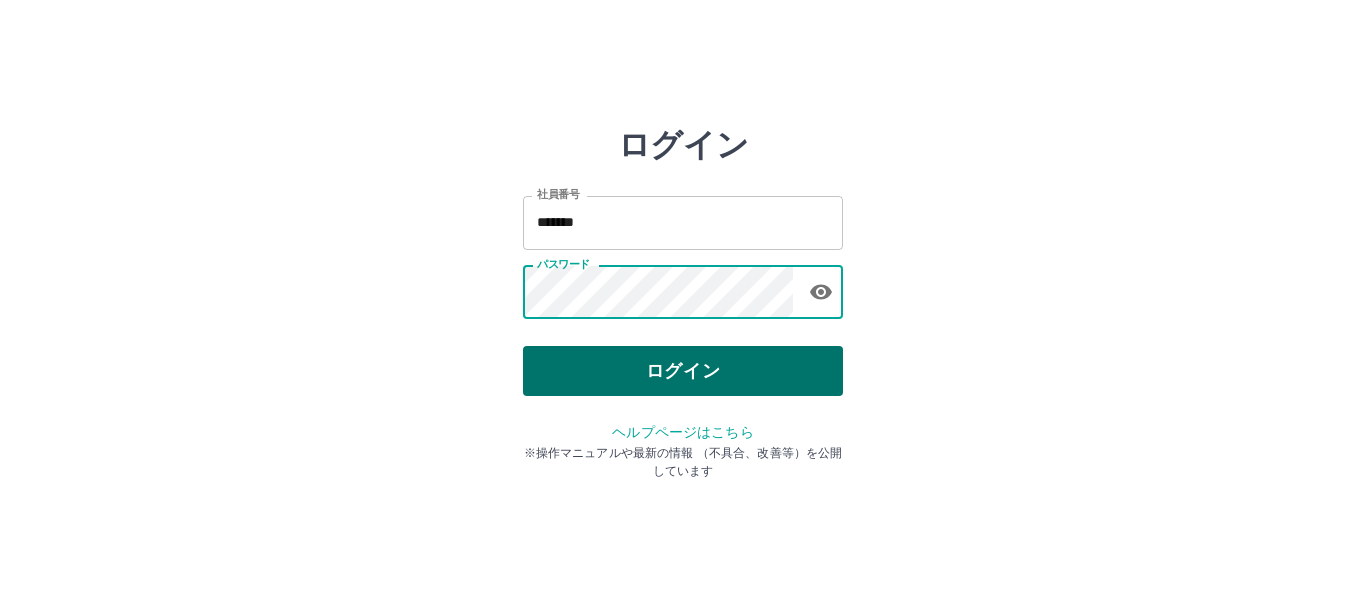 click on "ログイン" at bounding box center [683, 371] 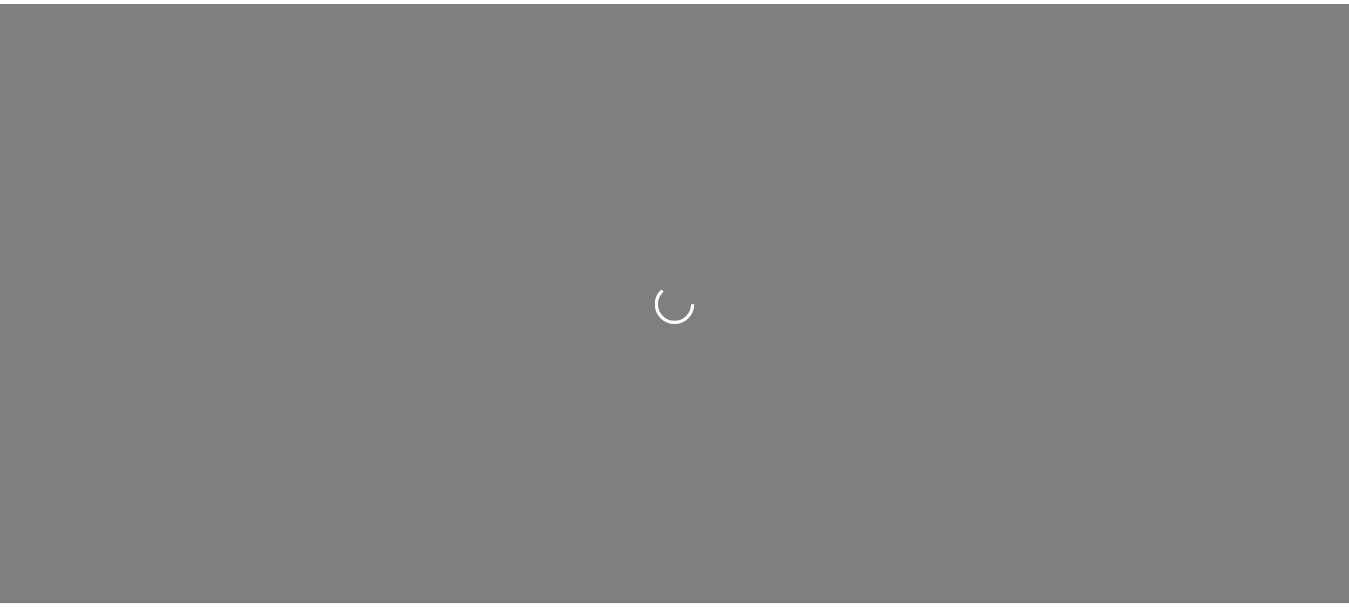 scroll, scrollTop: 0, scrollLeft: 0, axis: both 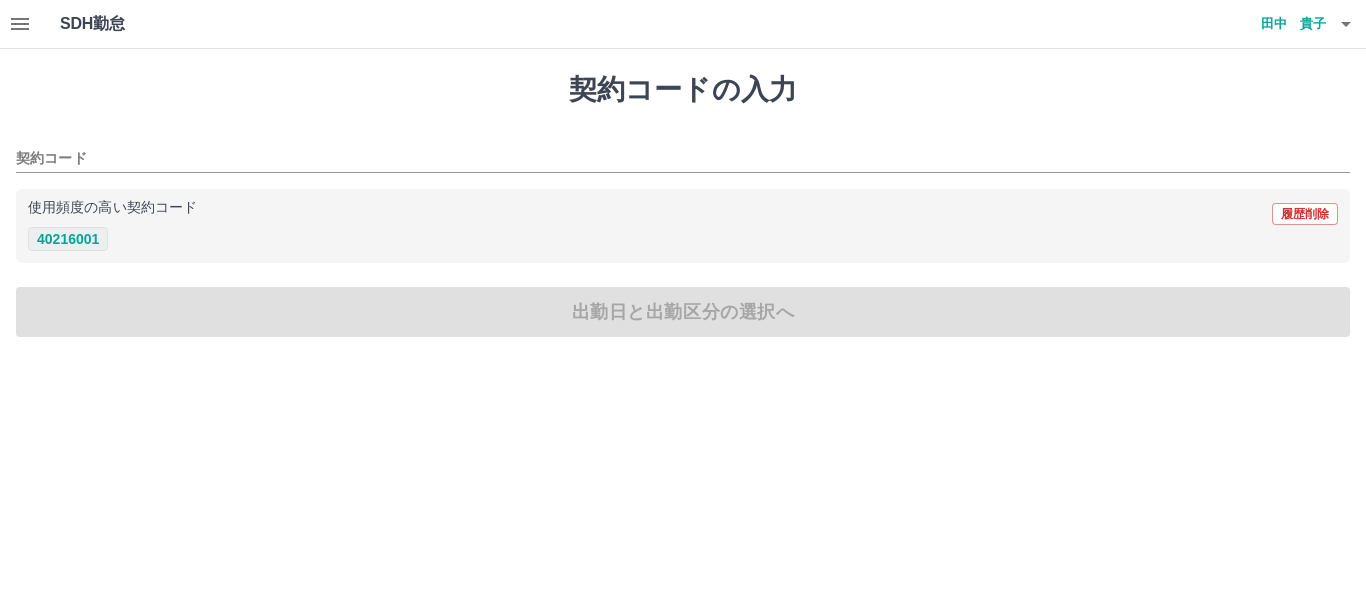 click on "40216001" at bounding box center [68, 239] 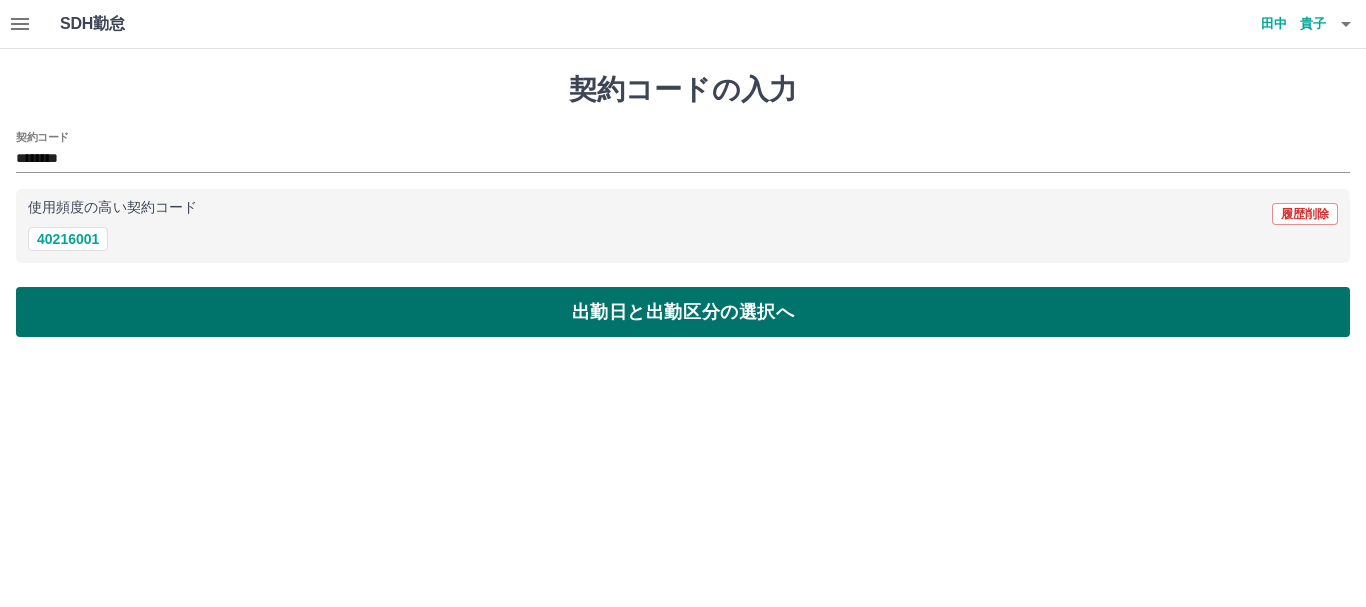 click on "出勤日と出勤区分の選択へ" at bounding box center (683, 312) 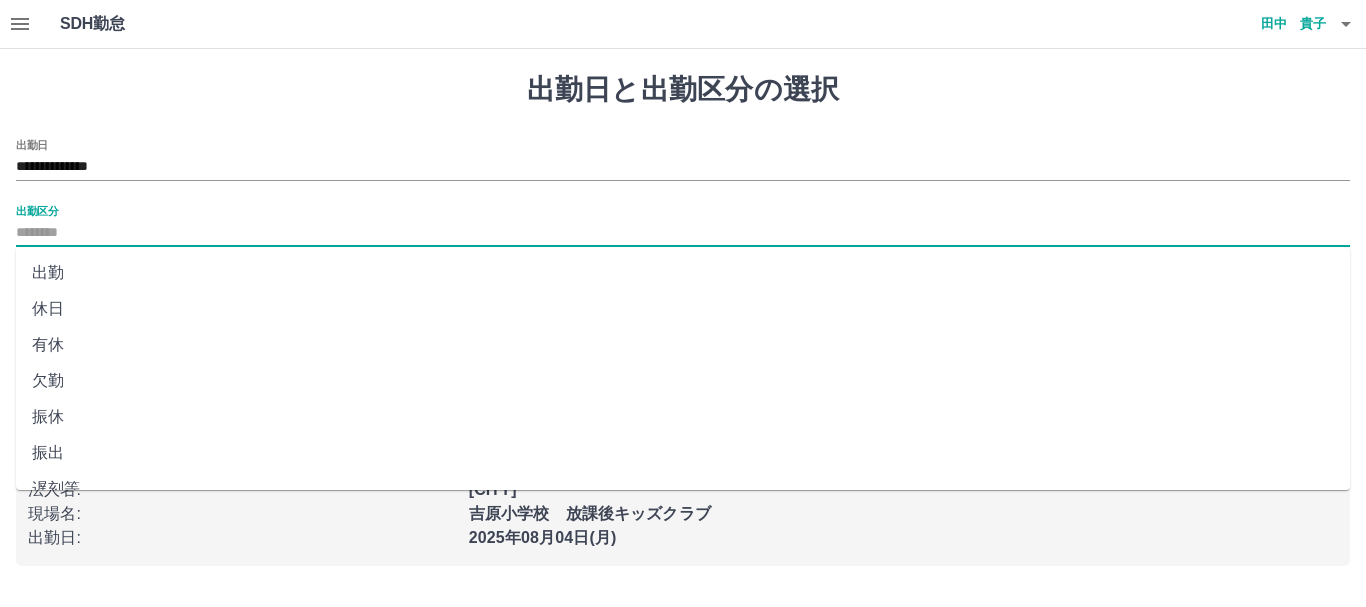 click on "出勤区分" at bounding box center (683, 233) 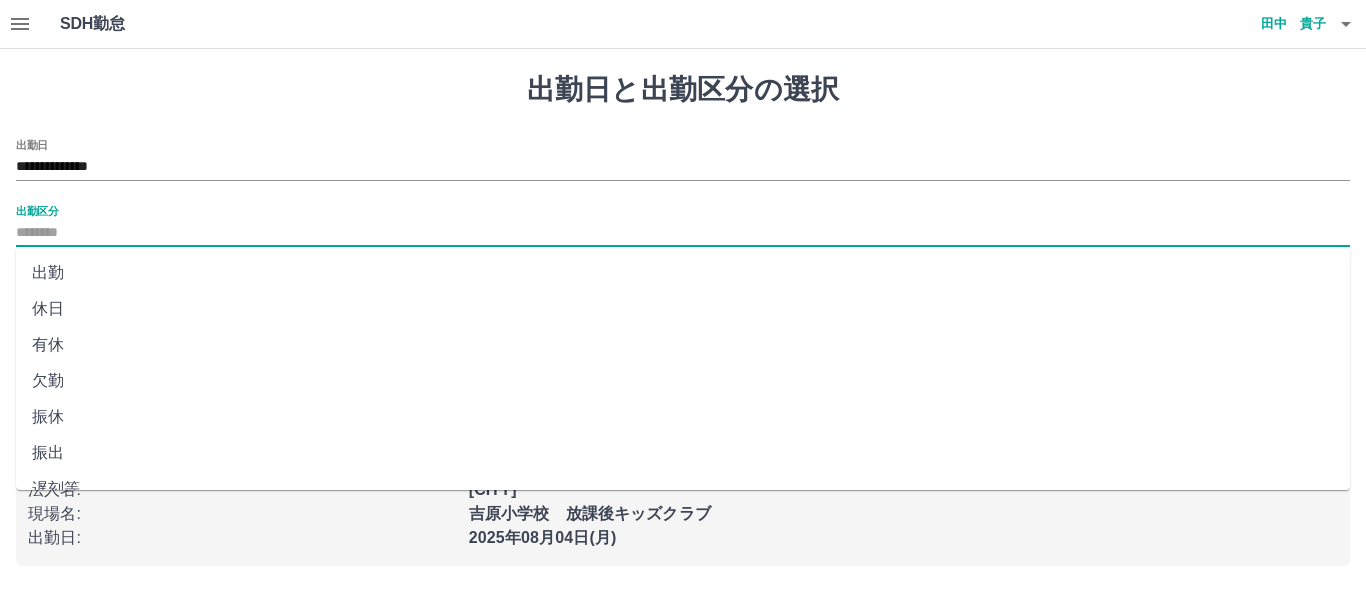 click on "出勤" at bounding box center [683, 273] 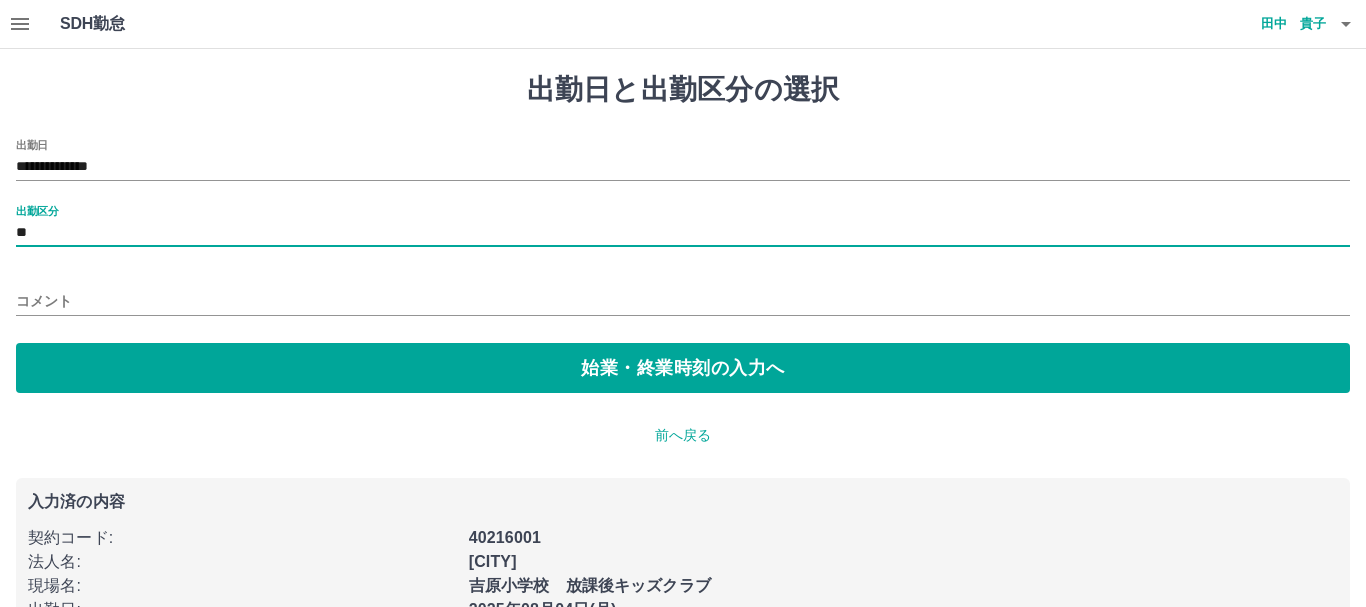 type on "**" 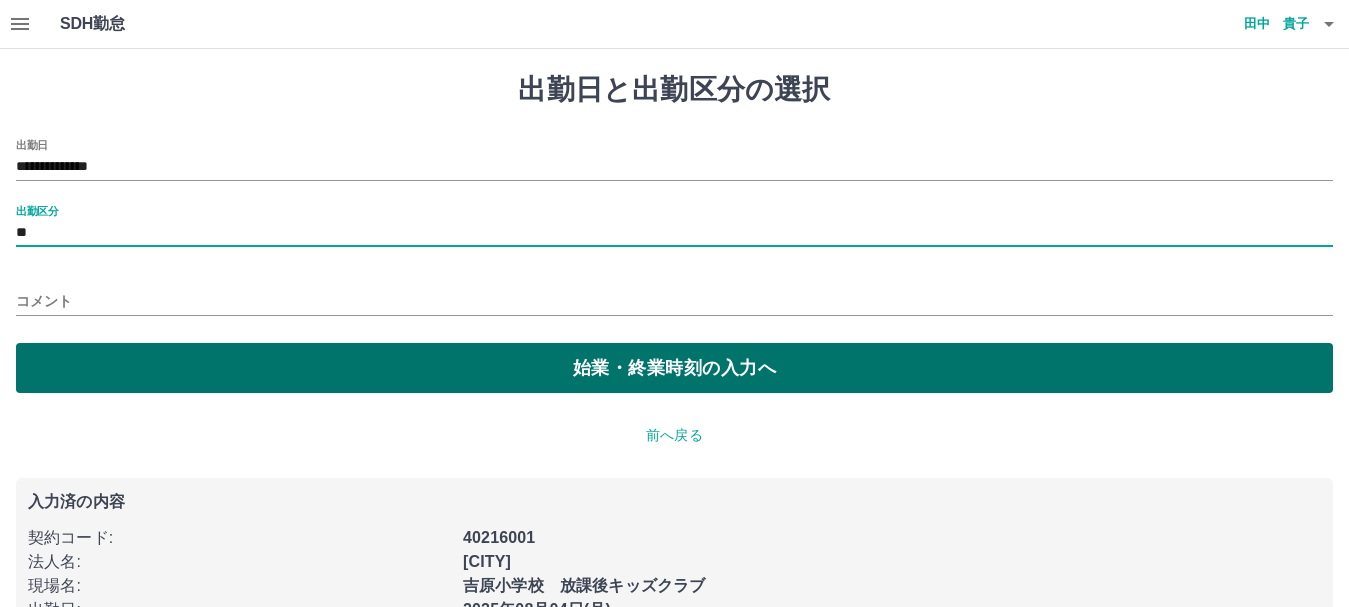 click on "始業・終業時刻の入力へ" at bounding box center [674, 368] 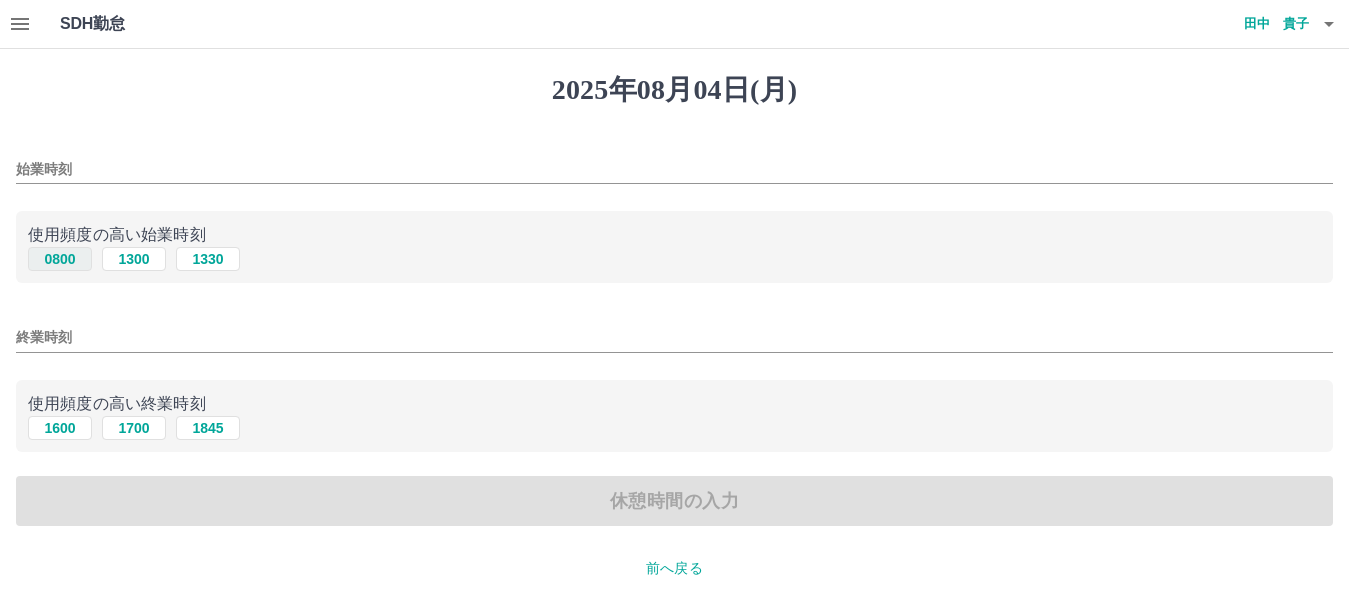 click on "0800" at bounding box center [60, 259] 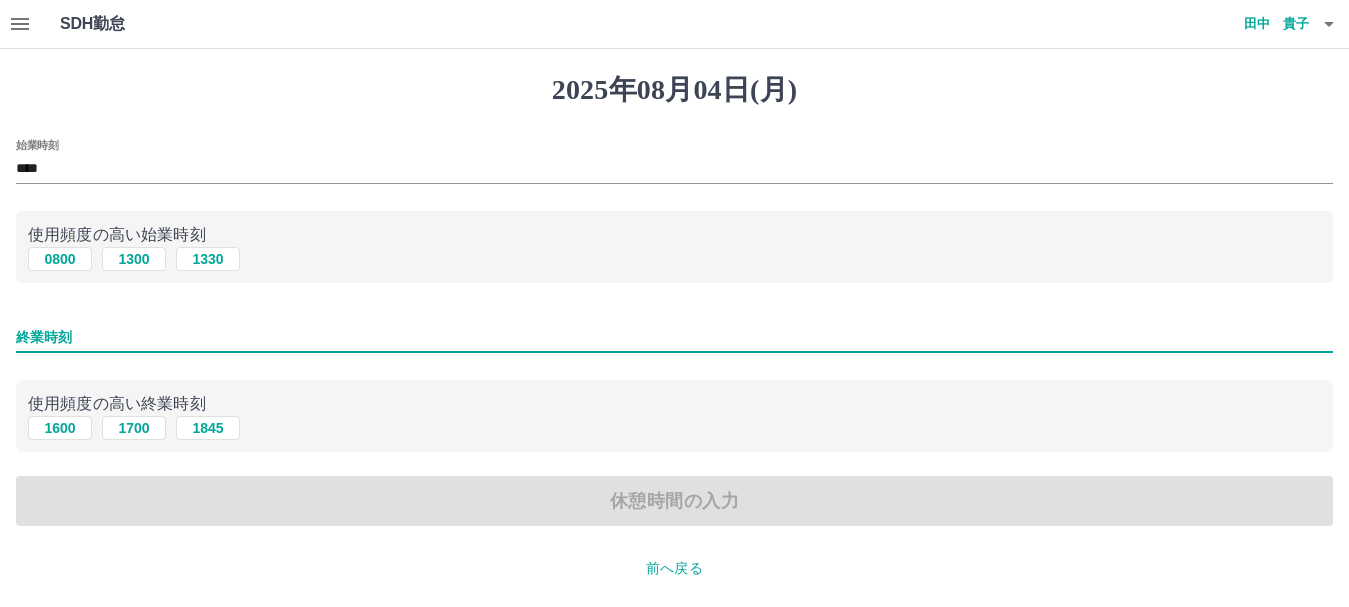 click on "終業時刻" at bounding box center (674, 337) 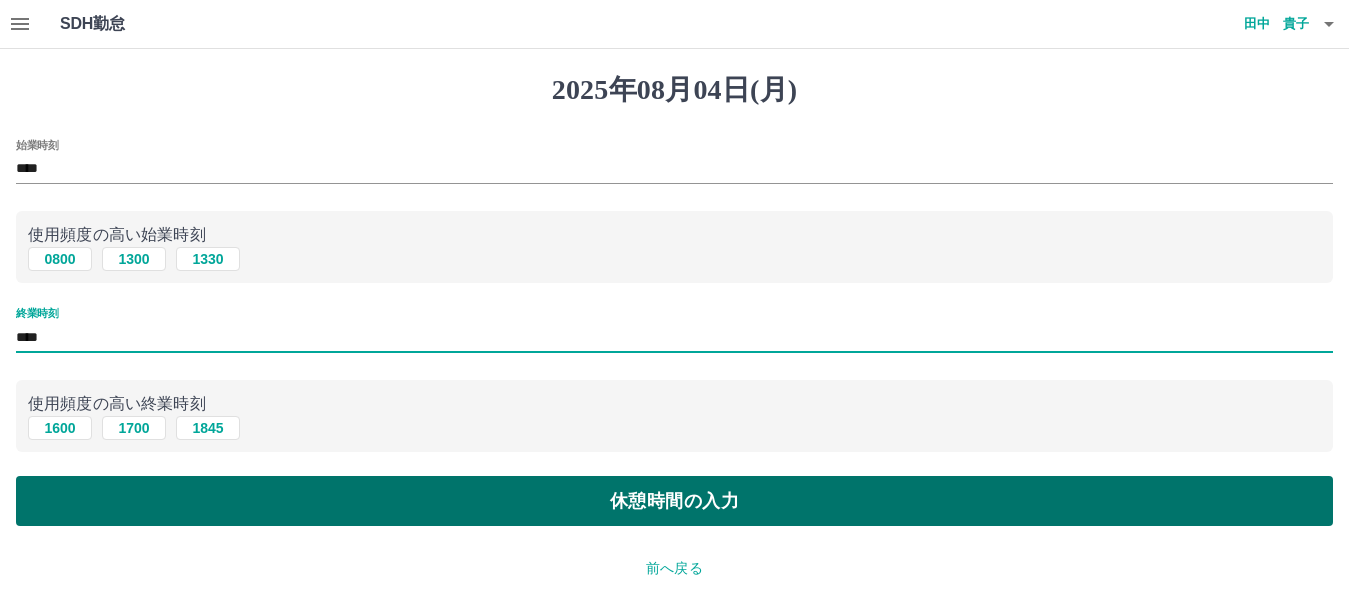 type on "****" 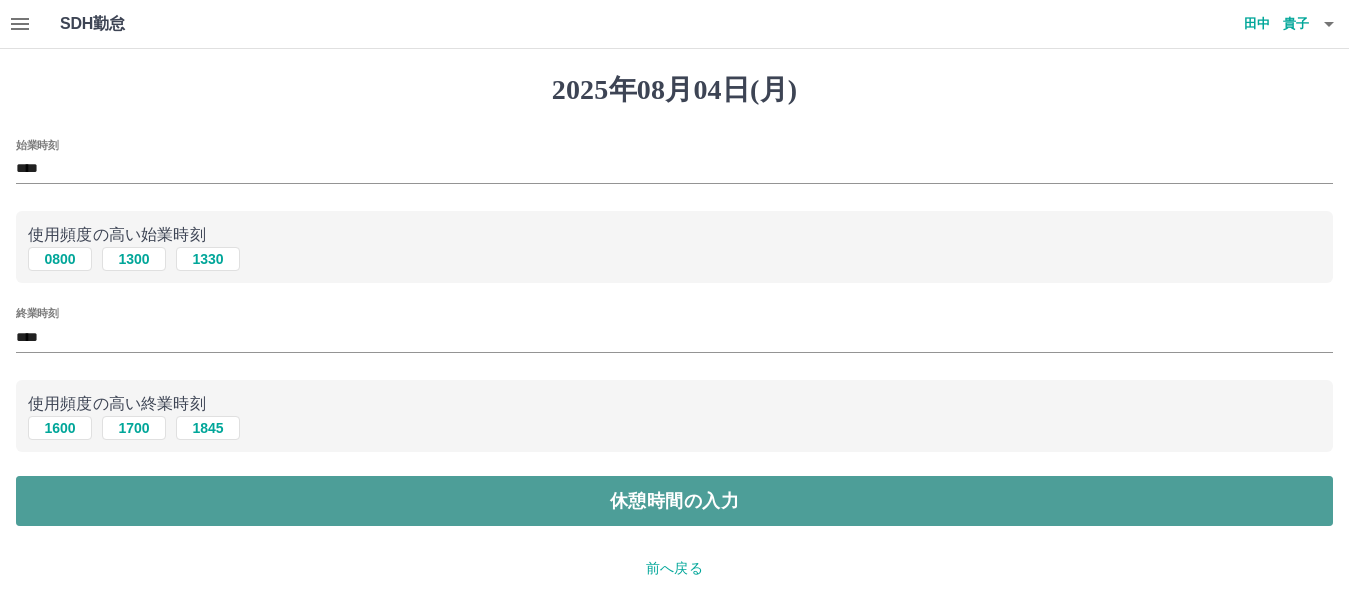 click on "休憩時間の入力" at bounding box center (674, 501) 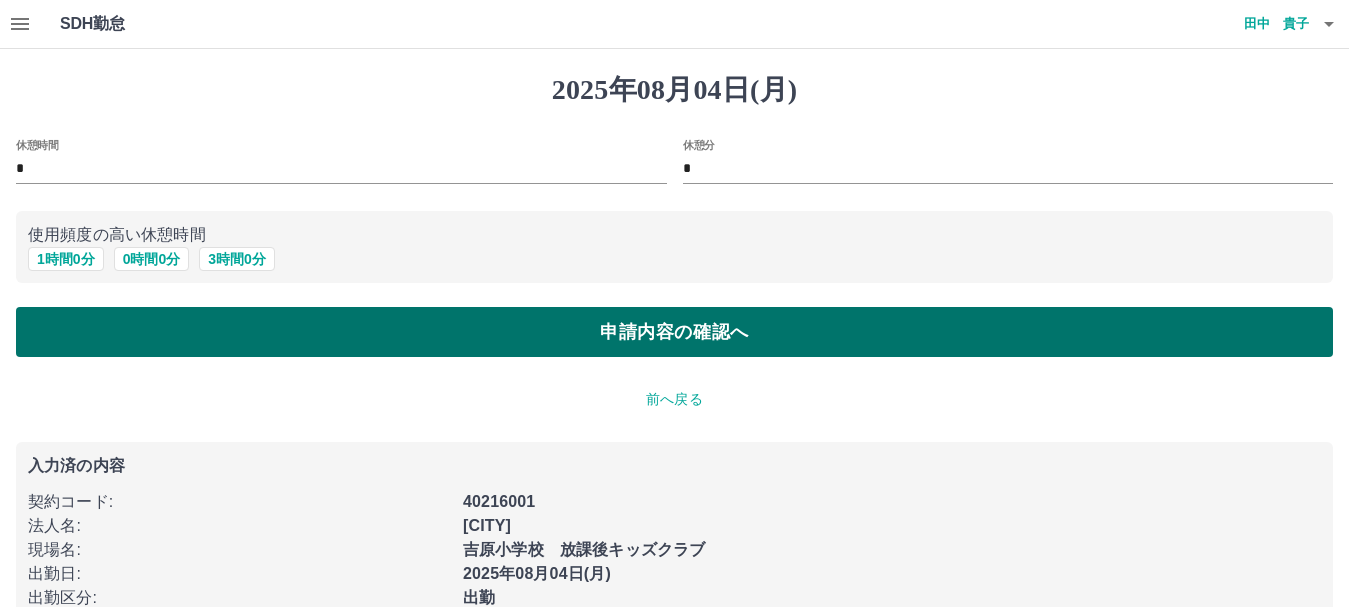 click on "申請内容の確認へ" at bounding box center (674, 332) 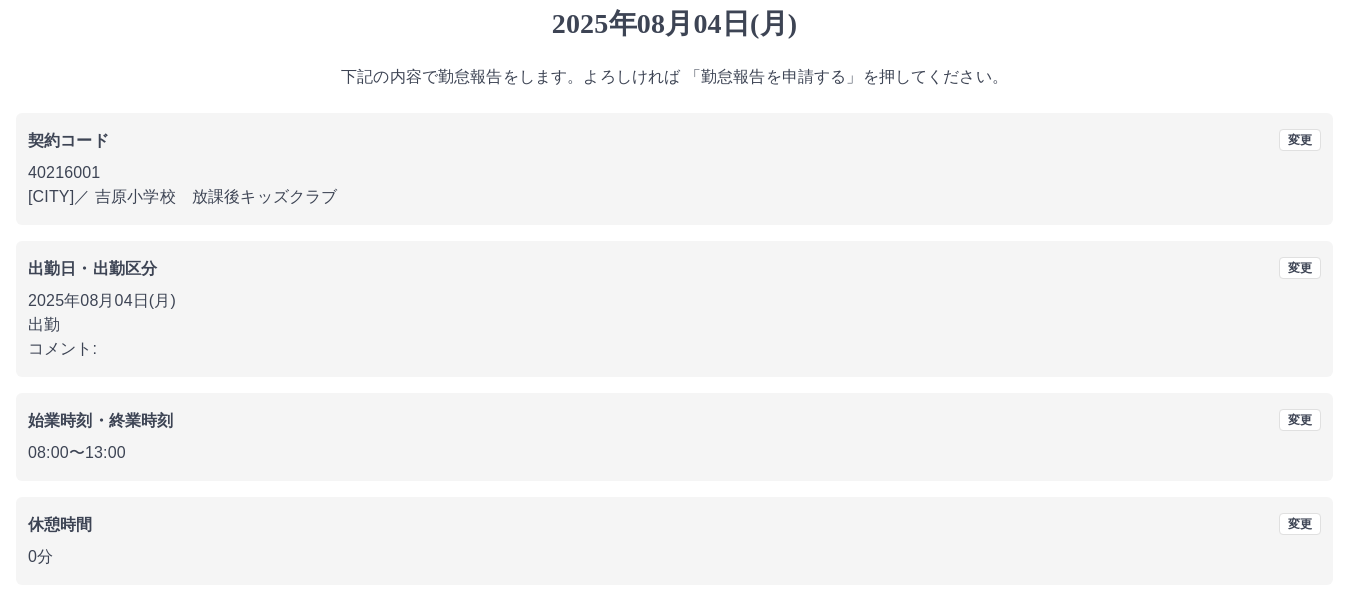 scroll, scrollTop: 142, scrollLeft: 0, axis: vertical 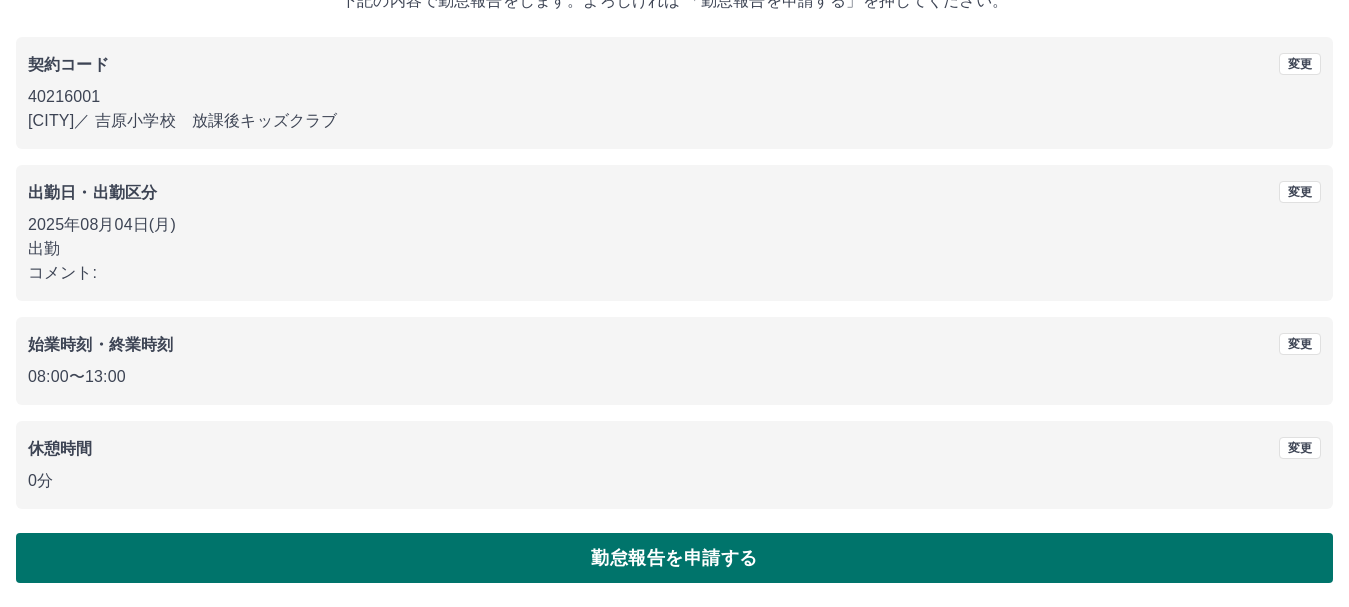 click on "勤怠報告を申請する" at bounding box center [674, 558] 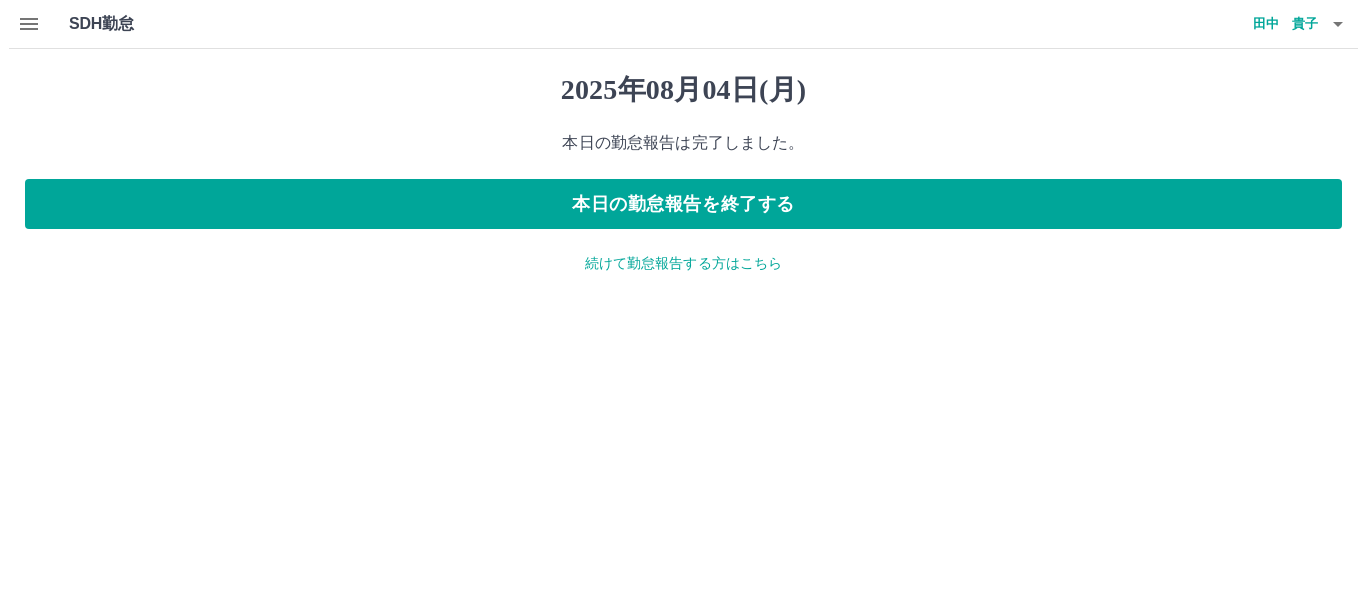 scroll, scrollTop: 0, scrollLeft: 0, axis: both 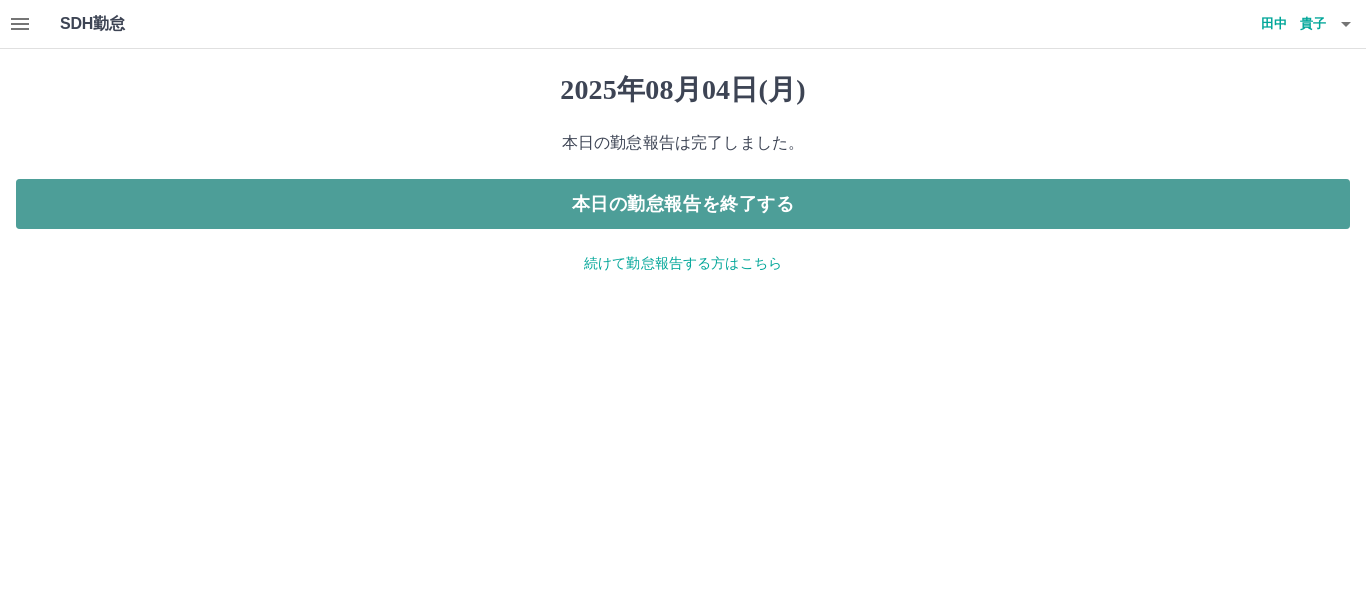 click on "本日の勤怠報告を終了する" at bounding box center [683, 204] 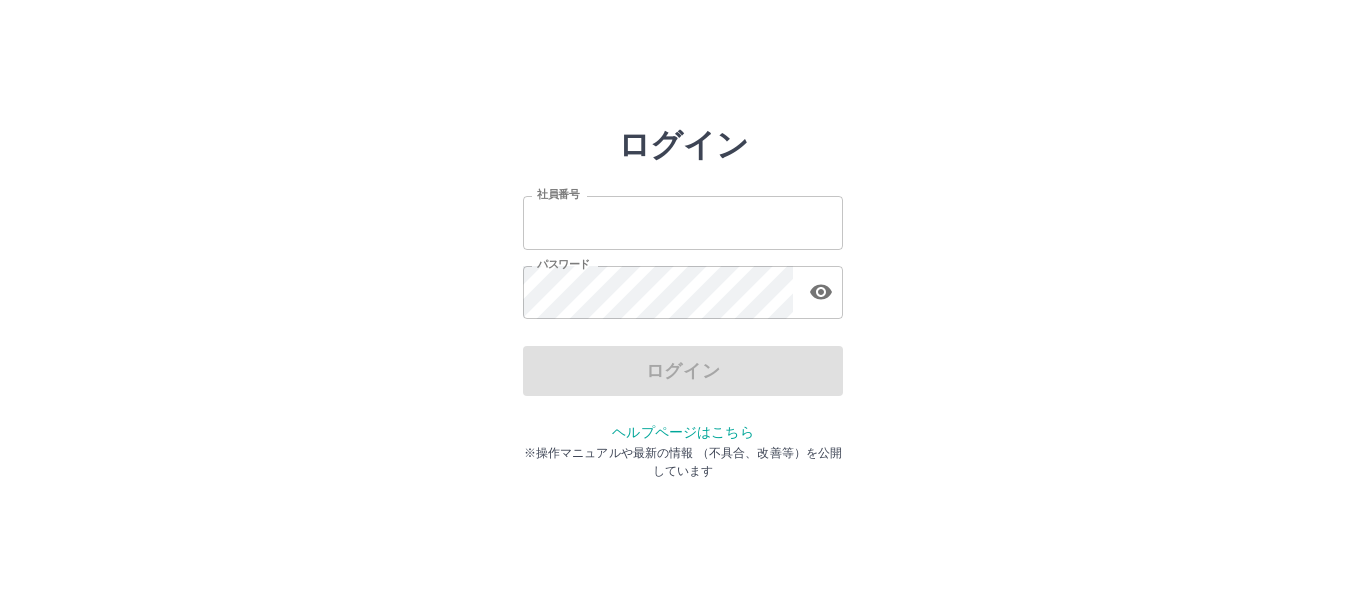 scroll, scrollTop: 0, scrollLeft: 0, axis: both 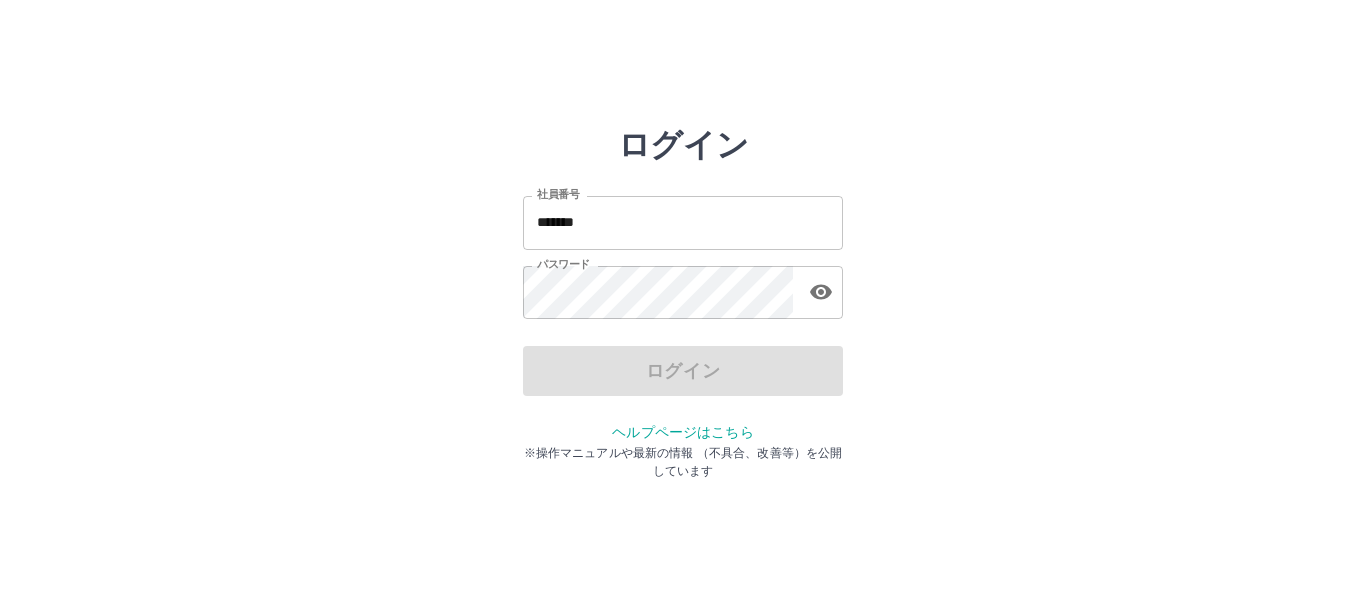 click on "*******" at bounding box center [683, 222] 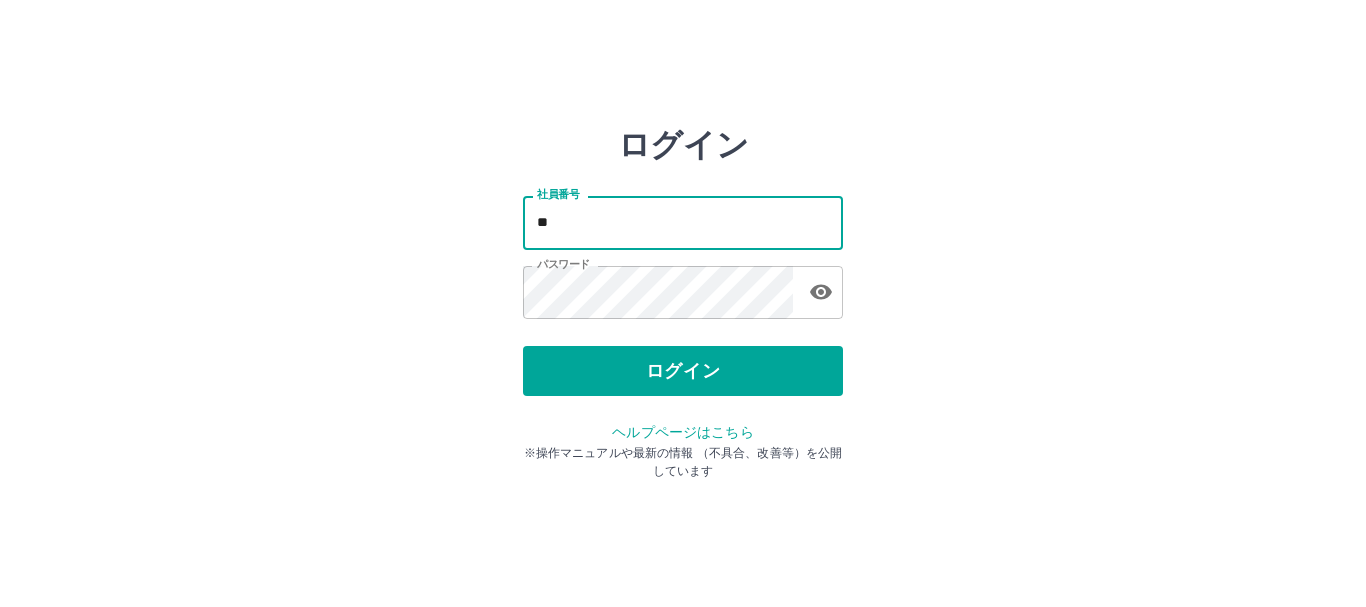 type on "*" 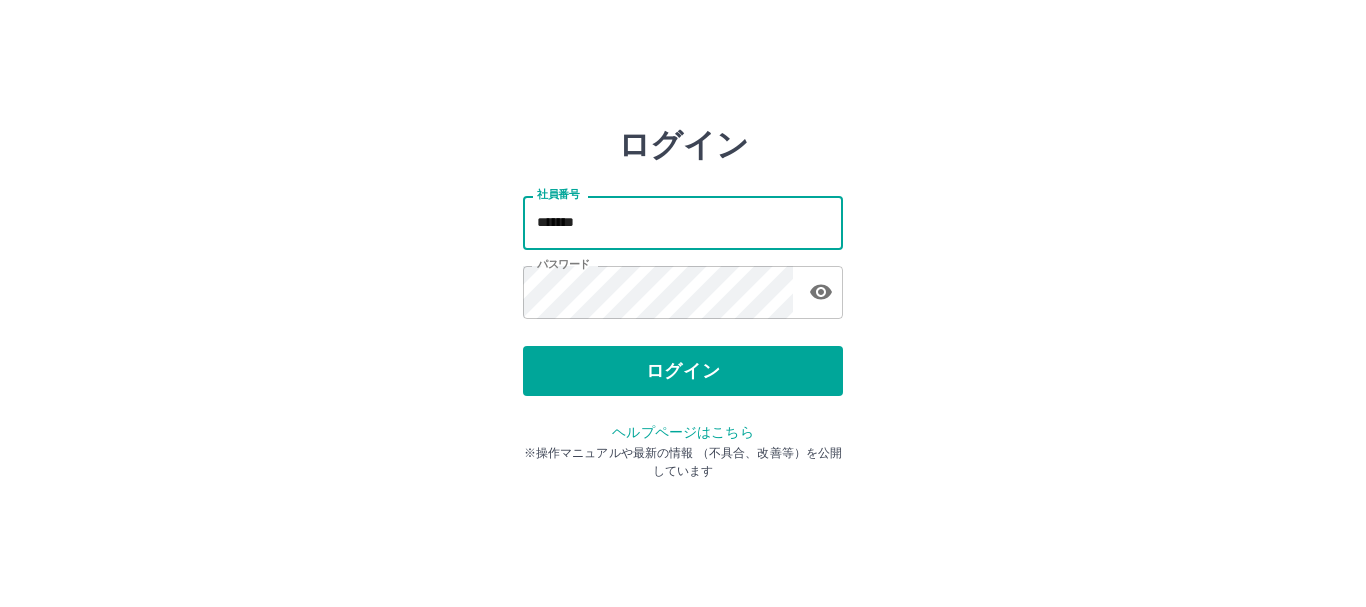 type on "*******" 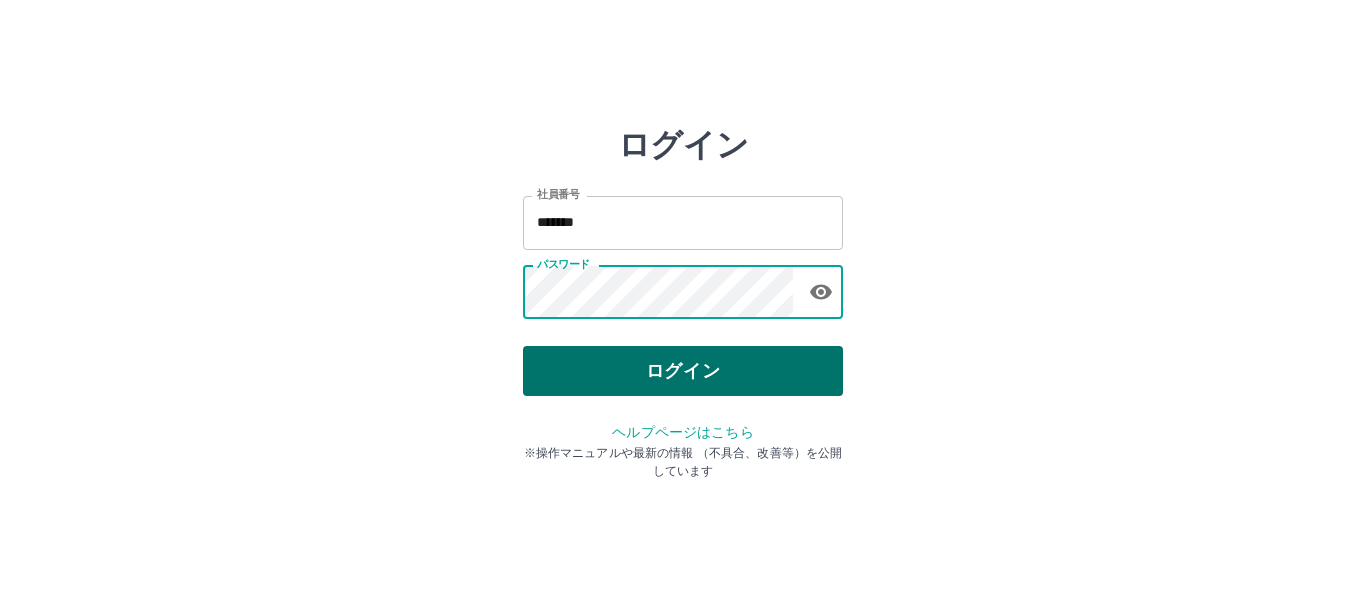 click on "ログイン" at bounding box center [683, 371] 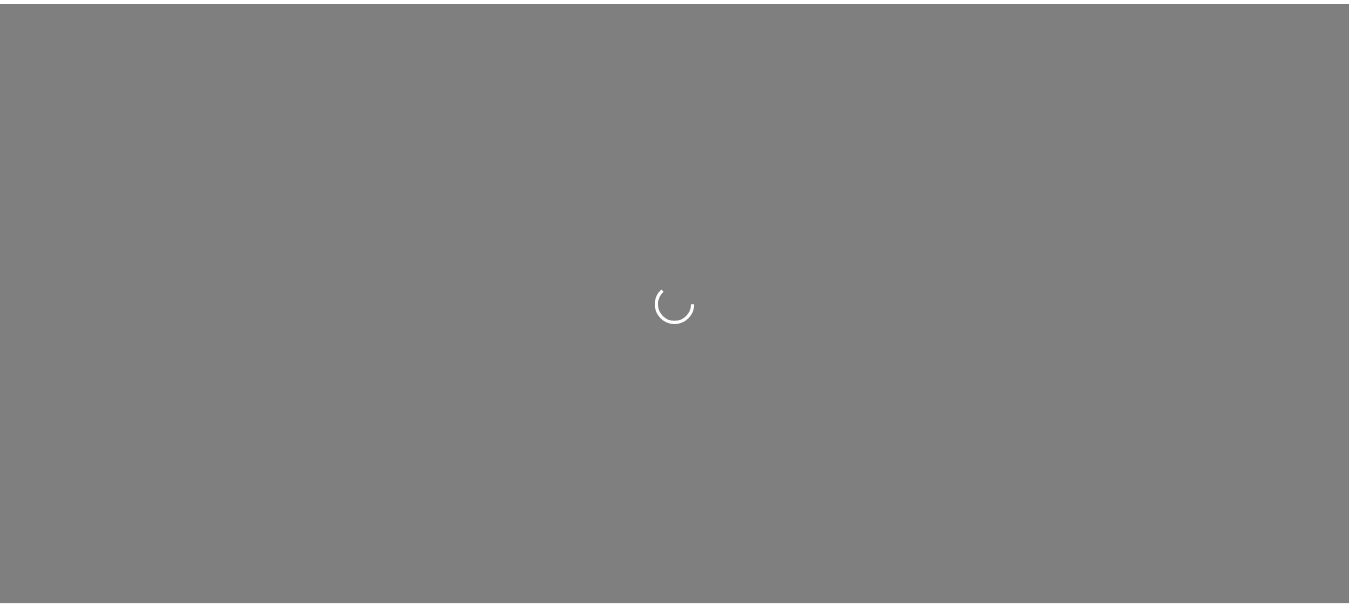 scroll, scrollTop: 0, scrollLeft: 0, axis: both 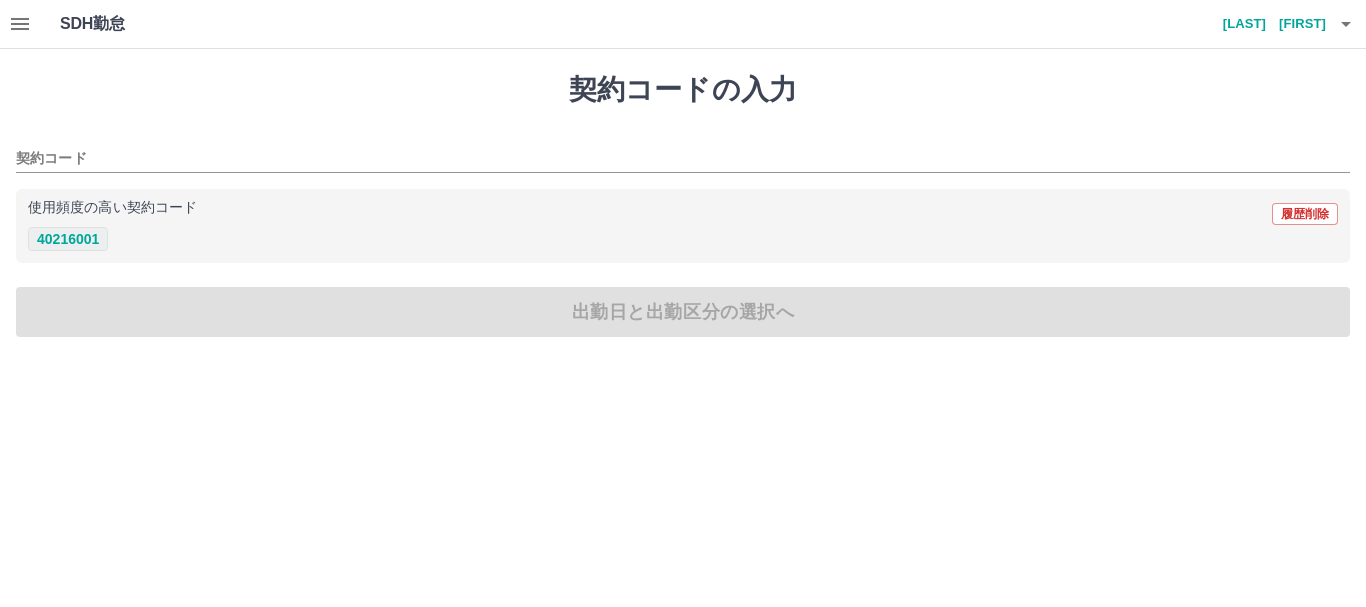 click on "40216001" at bounding box center (68, 239) 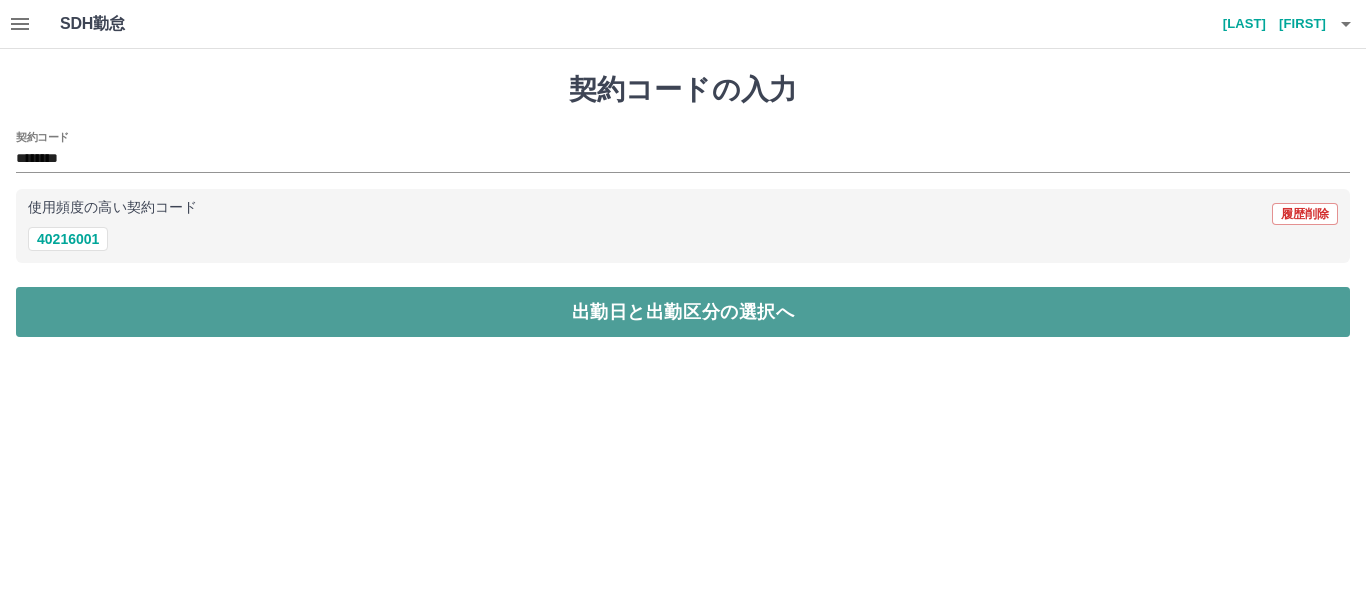 click on "出勤日と出勤区分の選択へ" at bounding box center [683, 312] 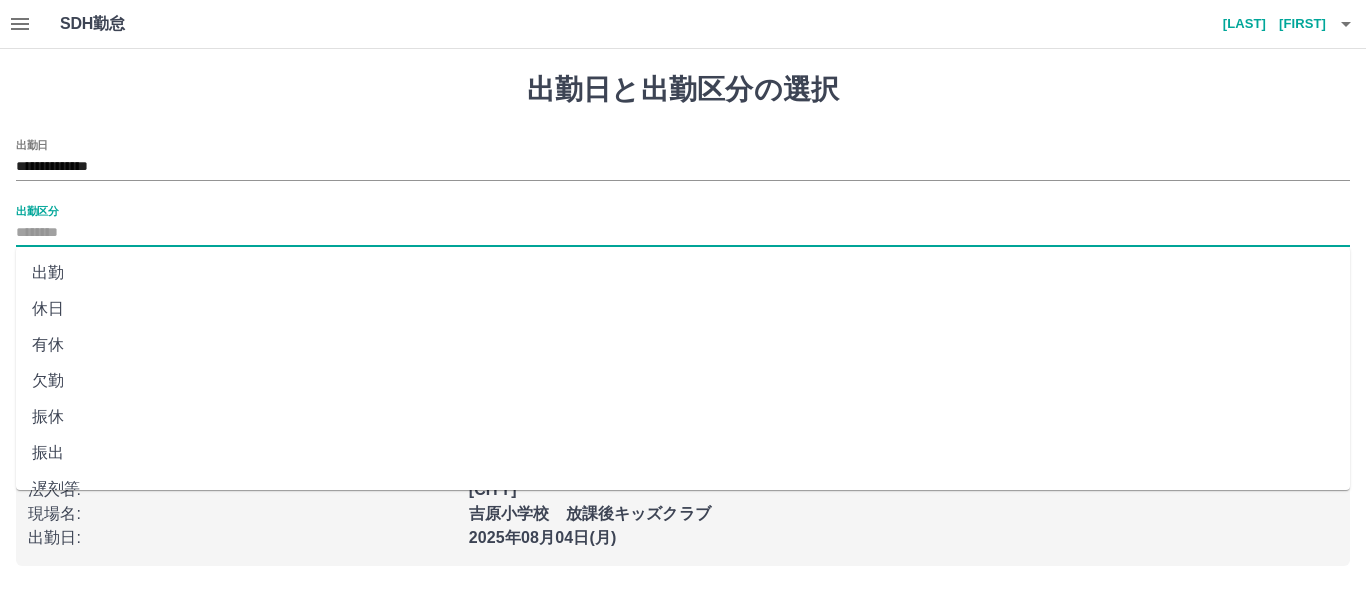 click on "出勤区分" at bounding box center (683, 233) 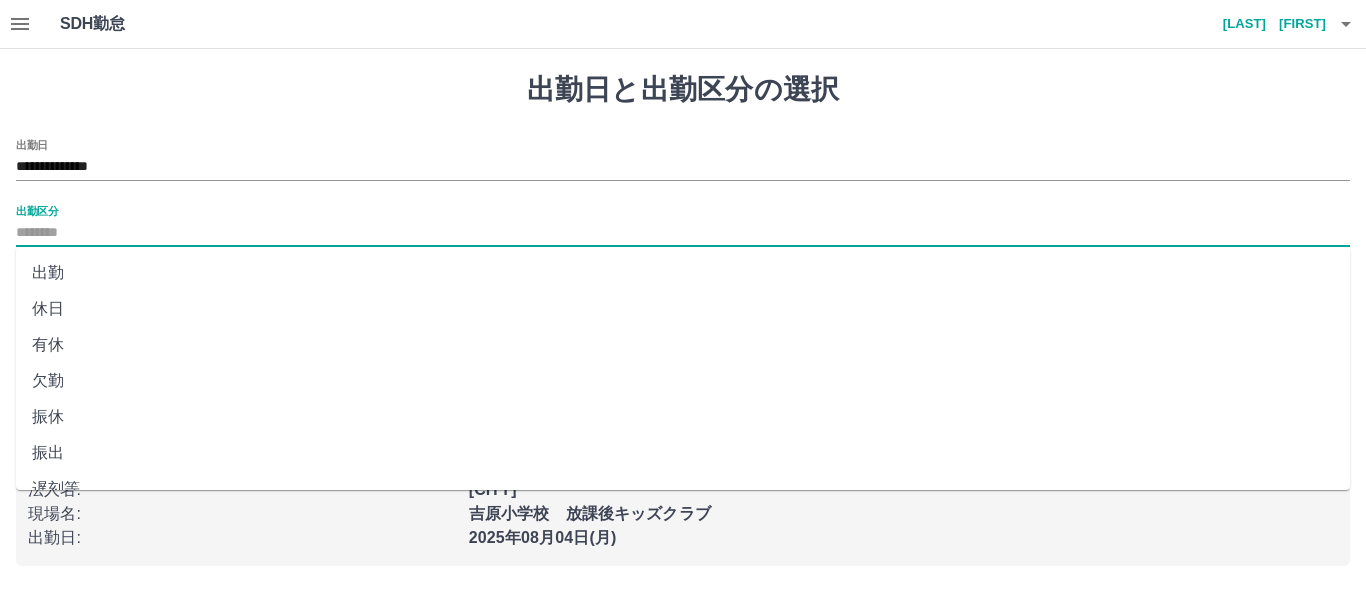click on "出勤" at bounding box center (683, 273) 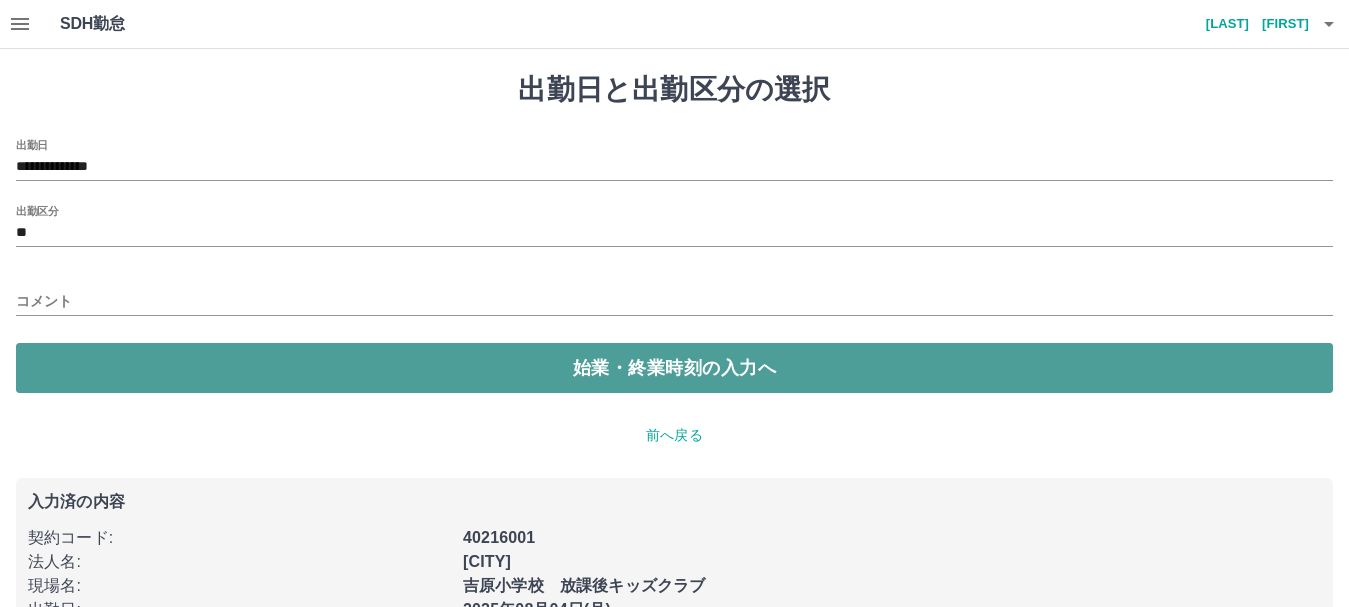 click on "始業・終業時刻の入力へ" at bounding box center (674, 368) 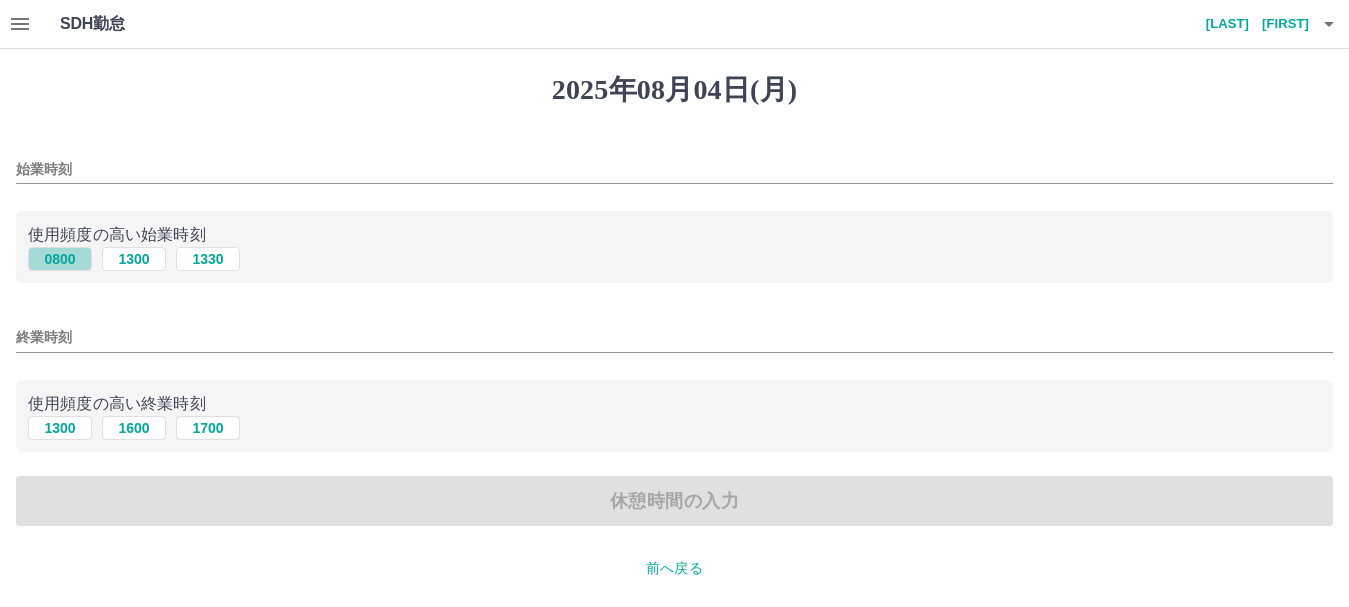 click on "0800" at bounding box center (60, 259) 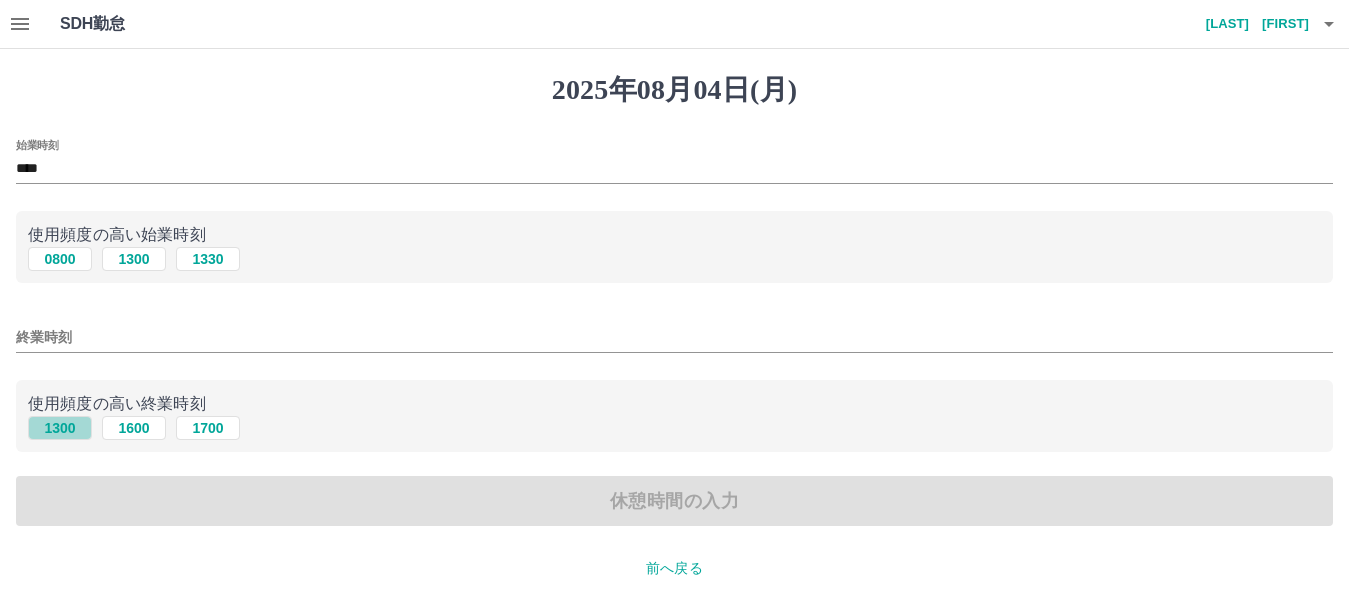 click on "1300" at bounding box center (60, 428) 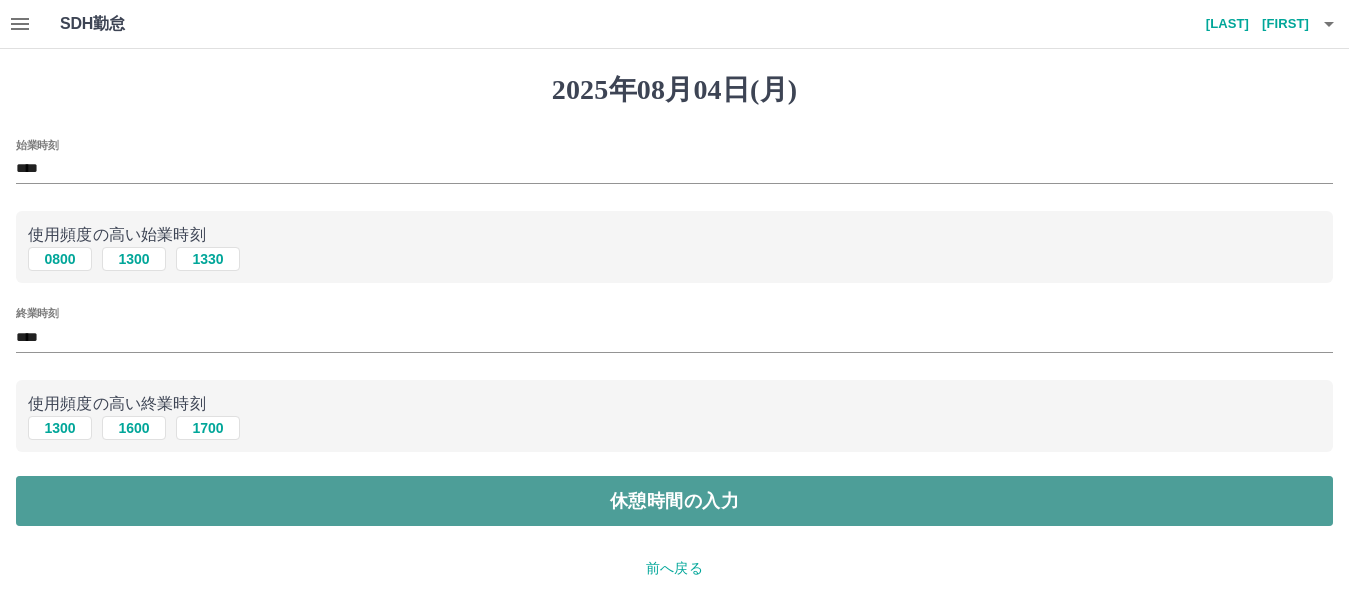click on "休憩時間の入力" at bounding box center [674, 501] 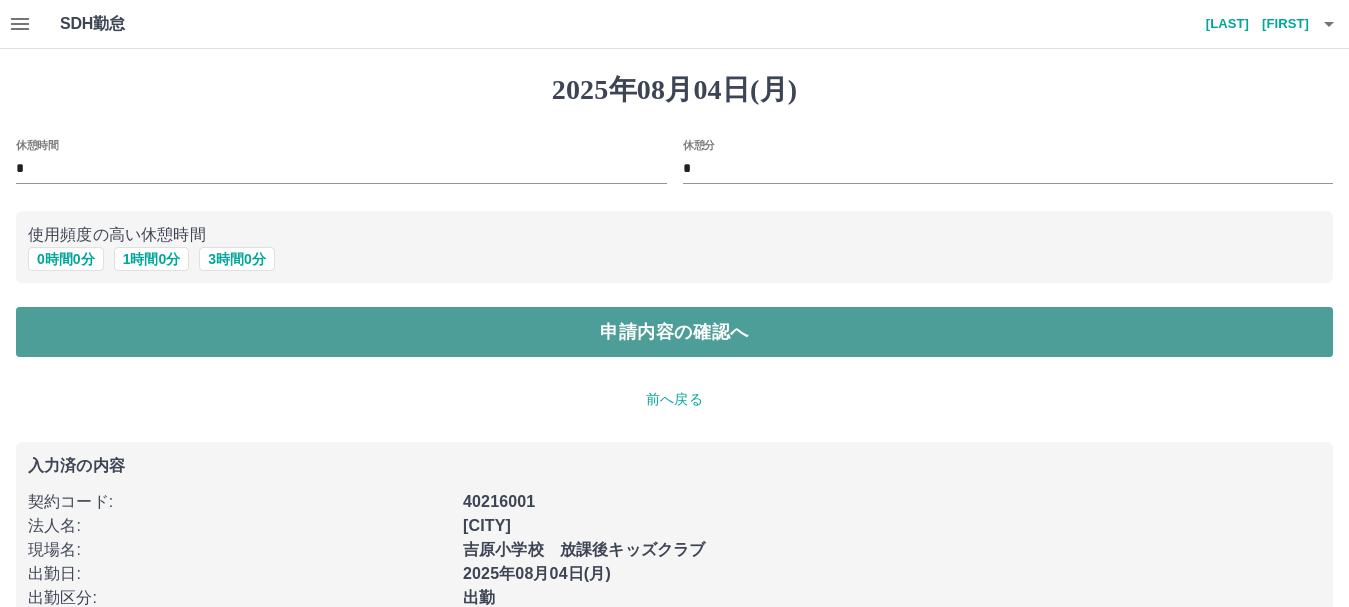 click on "申請内容の確認へ" at bounding box center (674, 332) 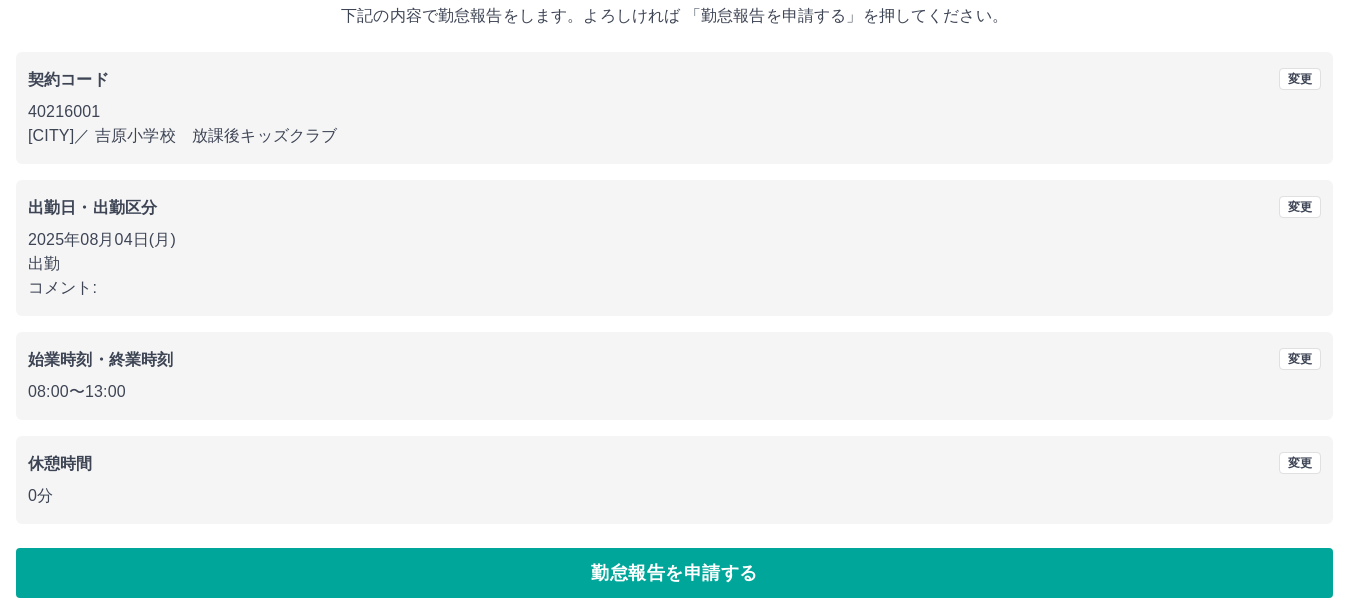 scroll, scrollTop: 142, scrollLeft: 0, axis: vertical 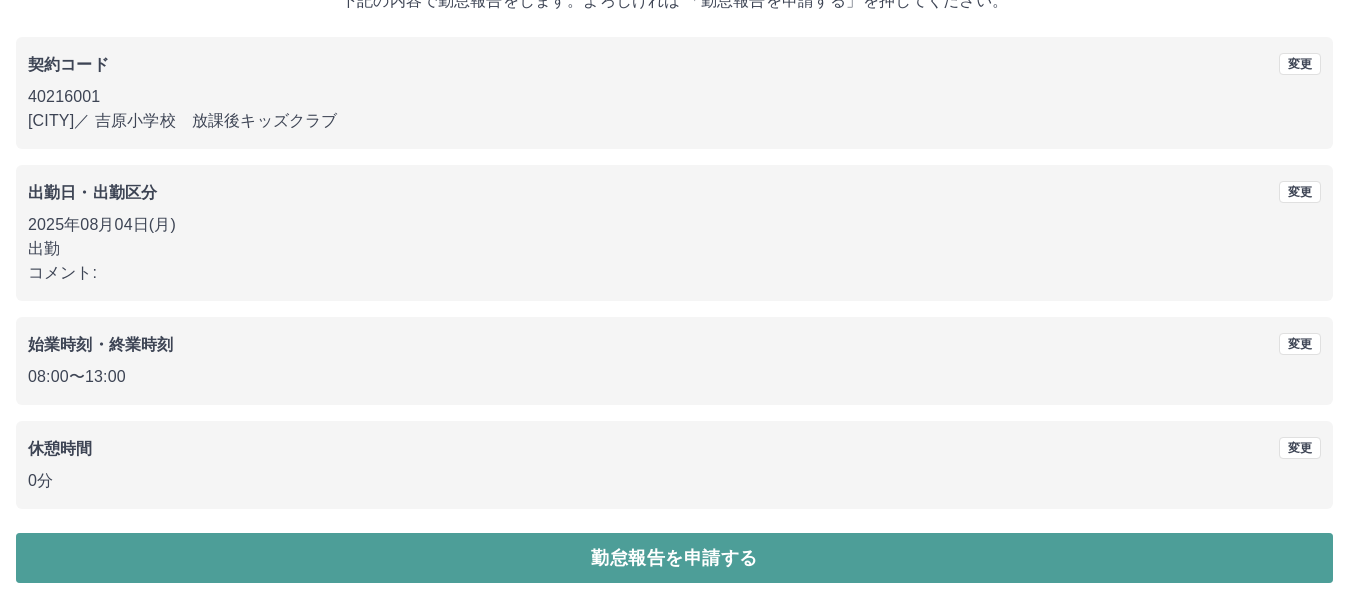click on "勤怠報告を申請する" at bounding box center (674, 558) 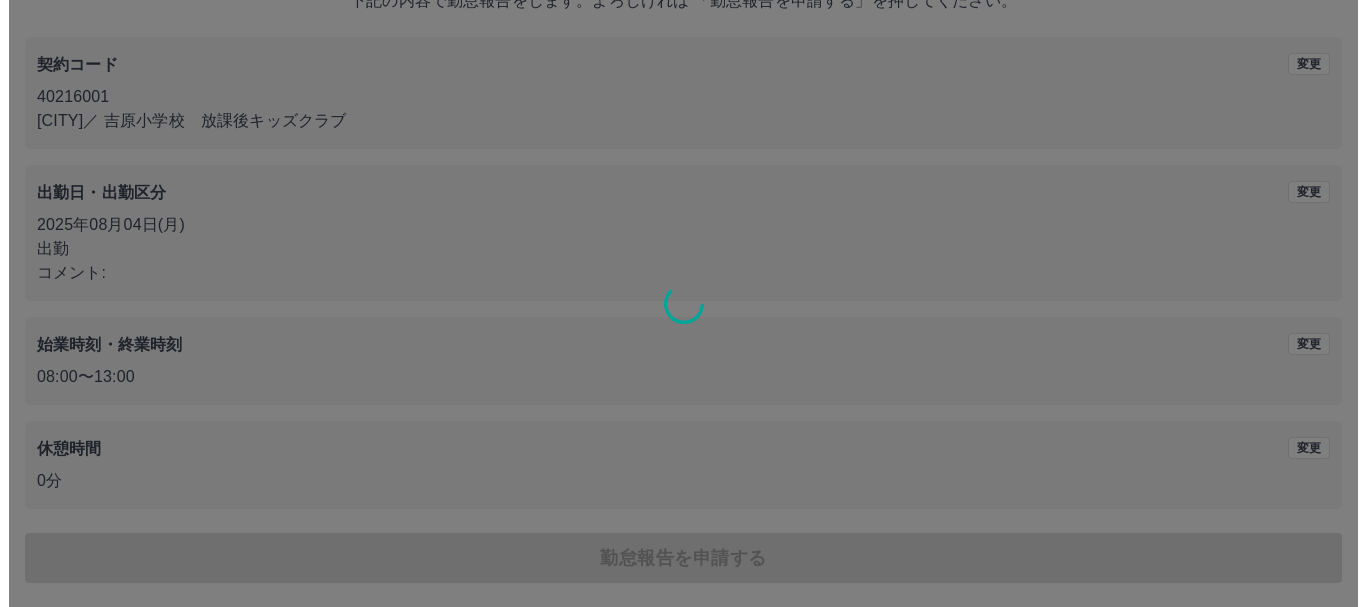 scroll, scrollTop: 0, scrollLeft: 0, axis: both 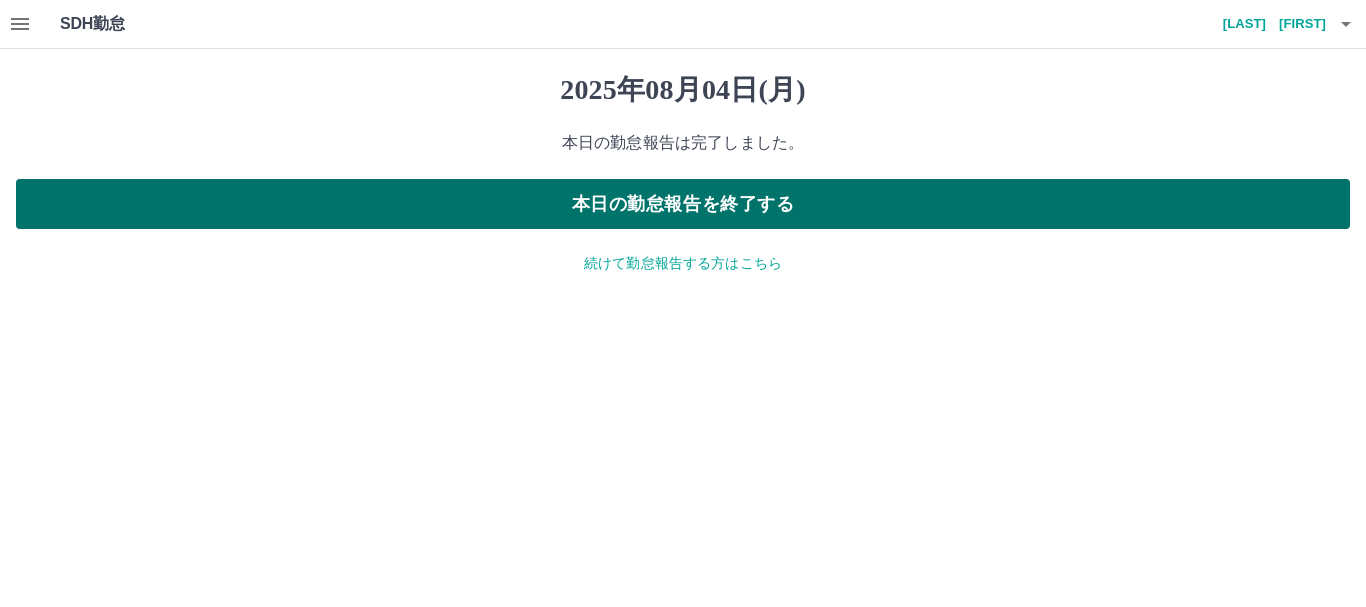 click on "本日の勤怠報告を終了する" at bounding box center (683, 204) 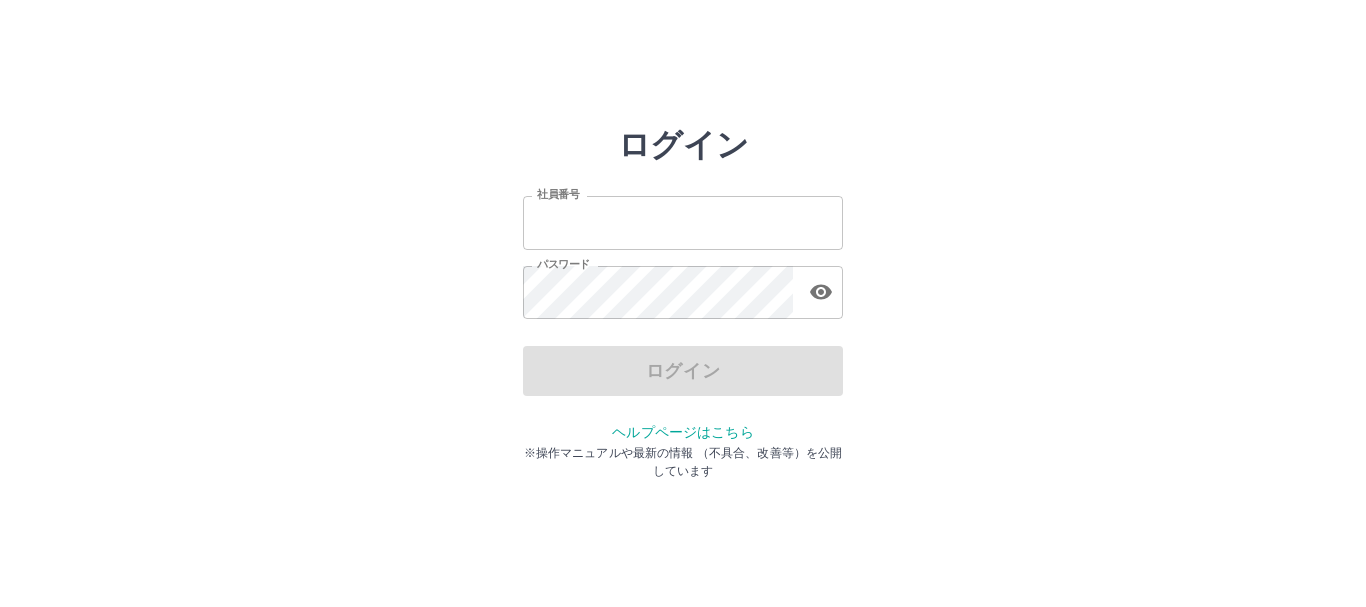 scroll, scrollTop: 0, scrollLeft: 0, axis: both 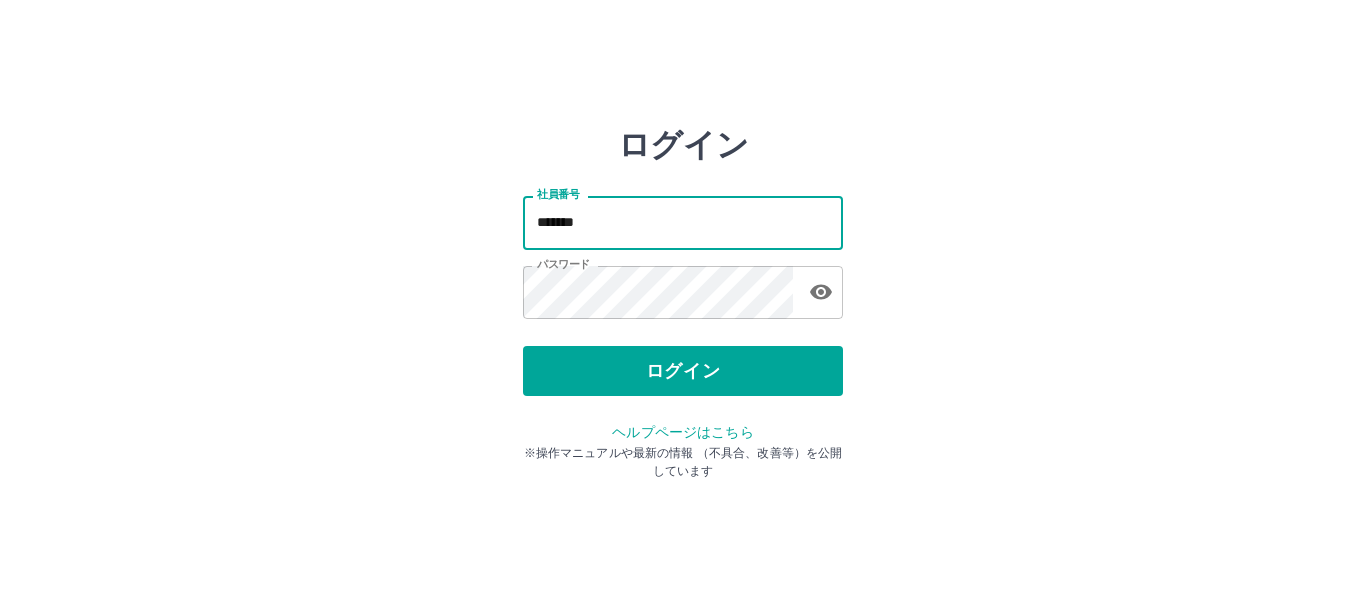 click on "*******" at bounding box center (683, 222) 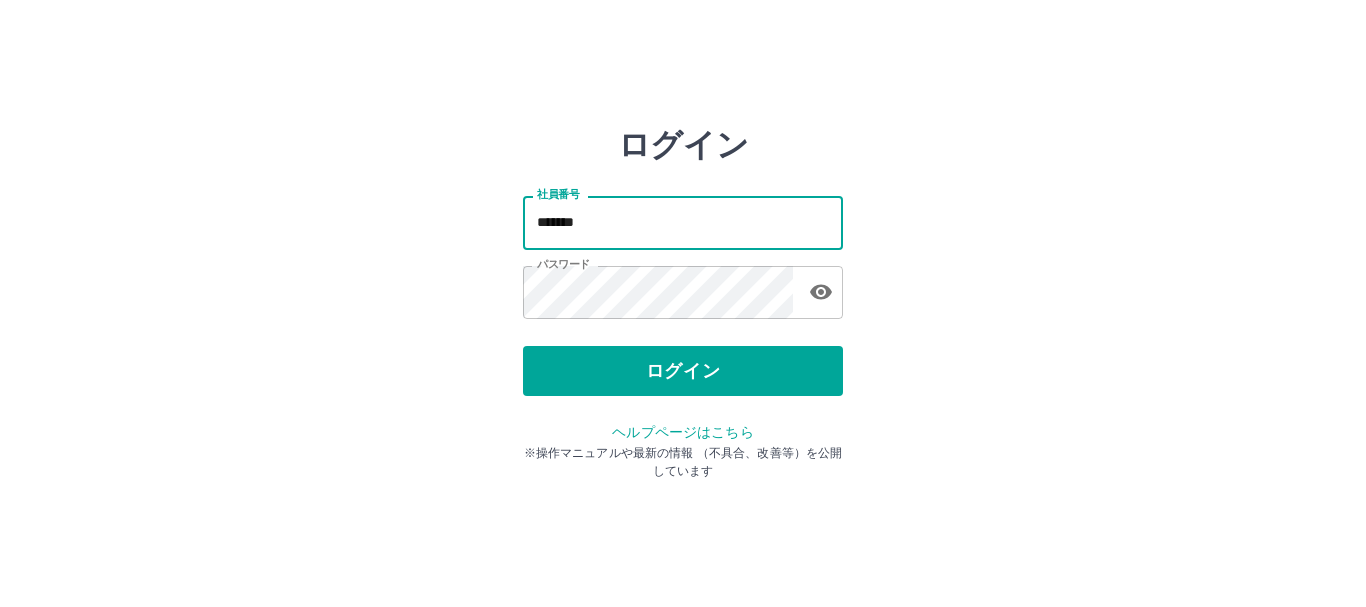 type on "*******" 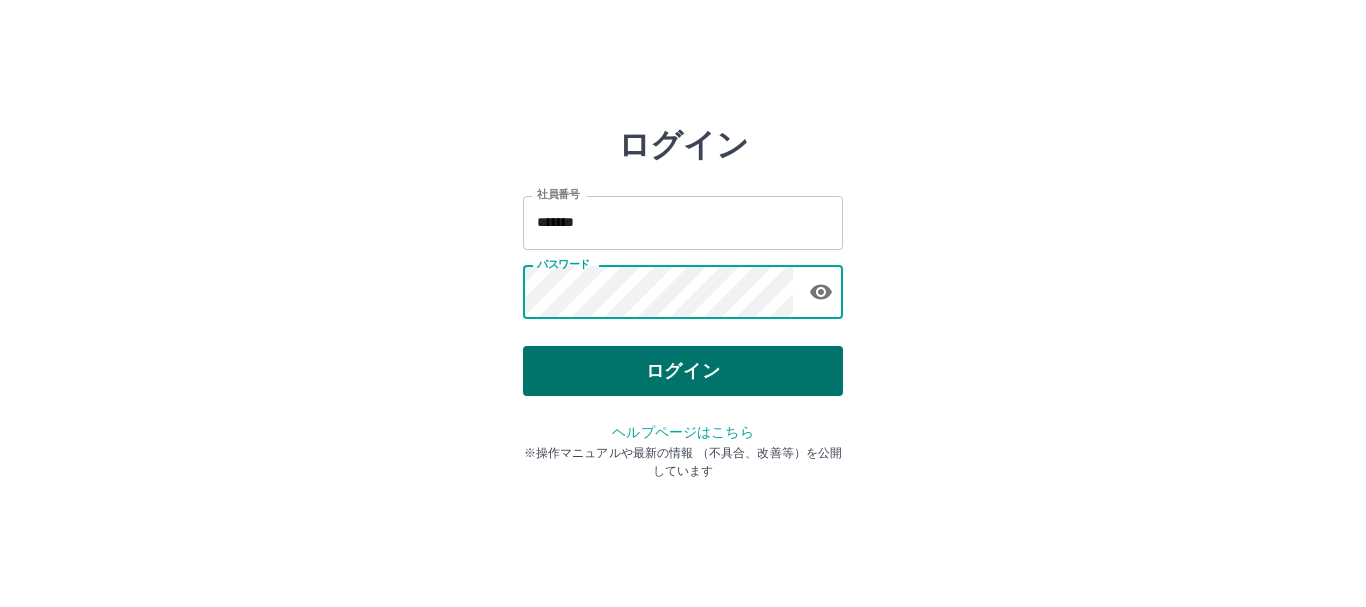 click on "ログイン" at bounding box center [683, 371] 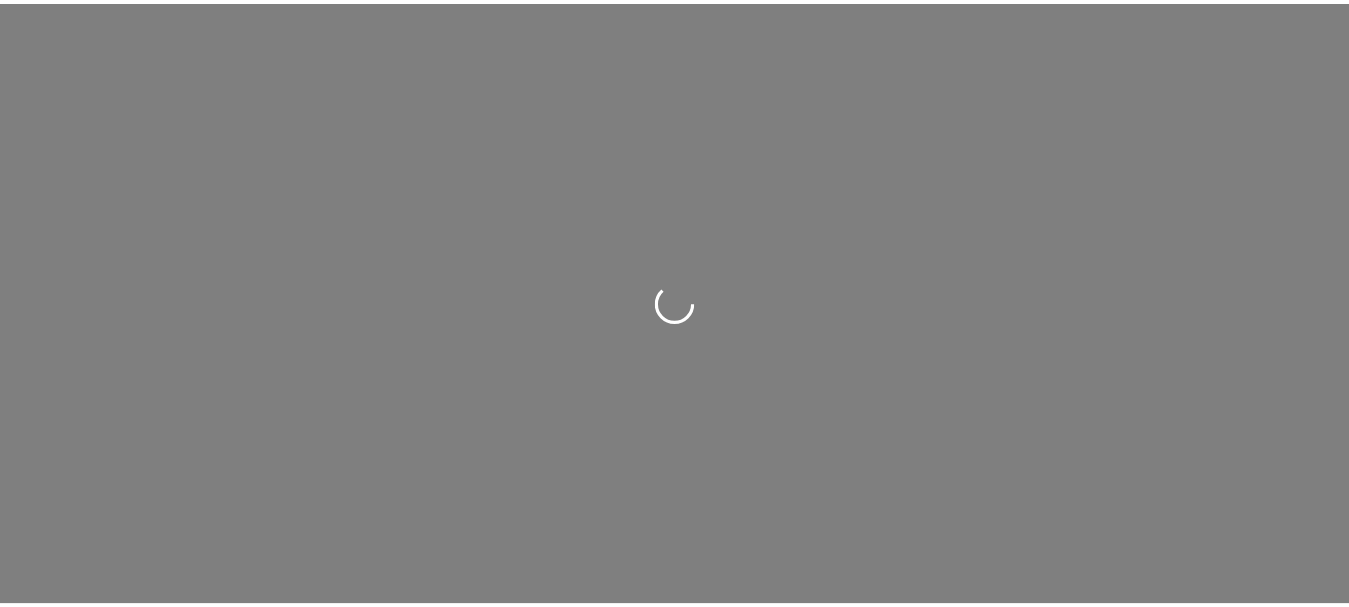 scroll, scrollTop: 0, scrollLeft: 0, axis: both 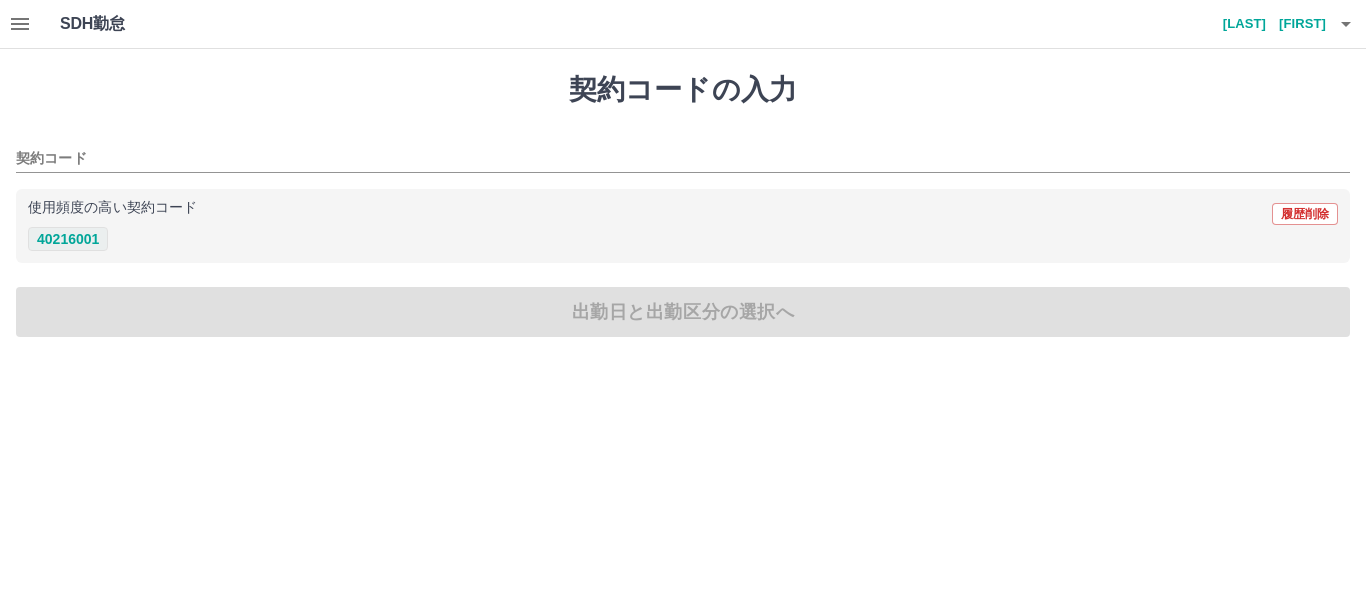 click on "40216001" at bounding box center (68, 239) 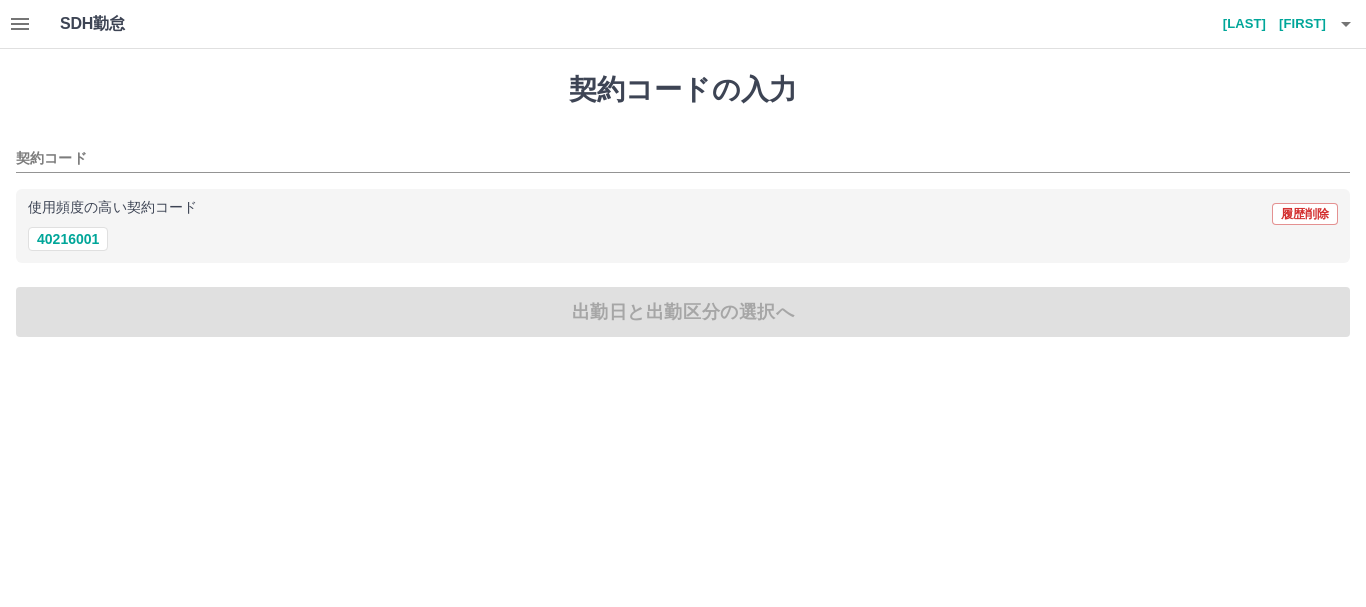 type on "********" 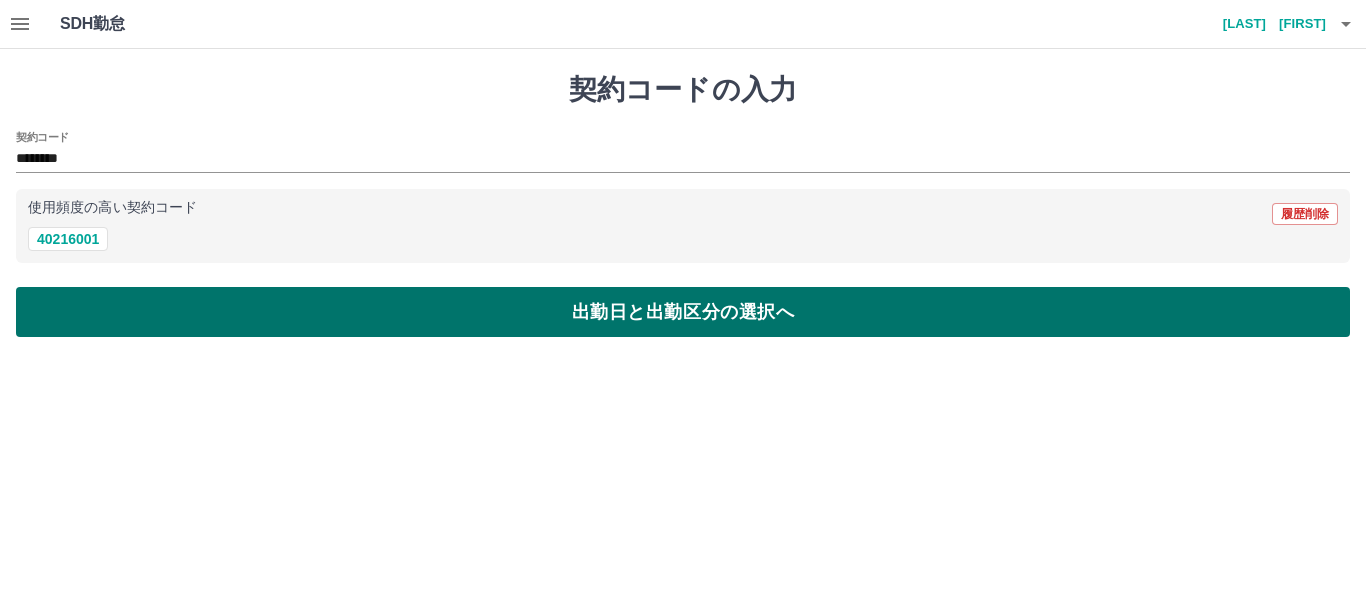 click on "出勤日と出勤区分の選択へ" at bounding box center (683, 312) 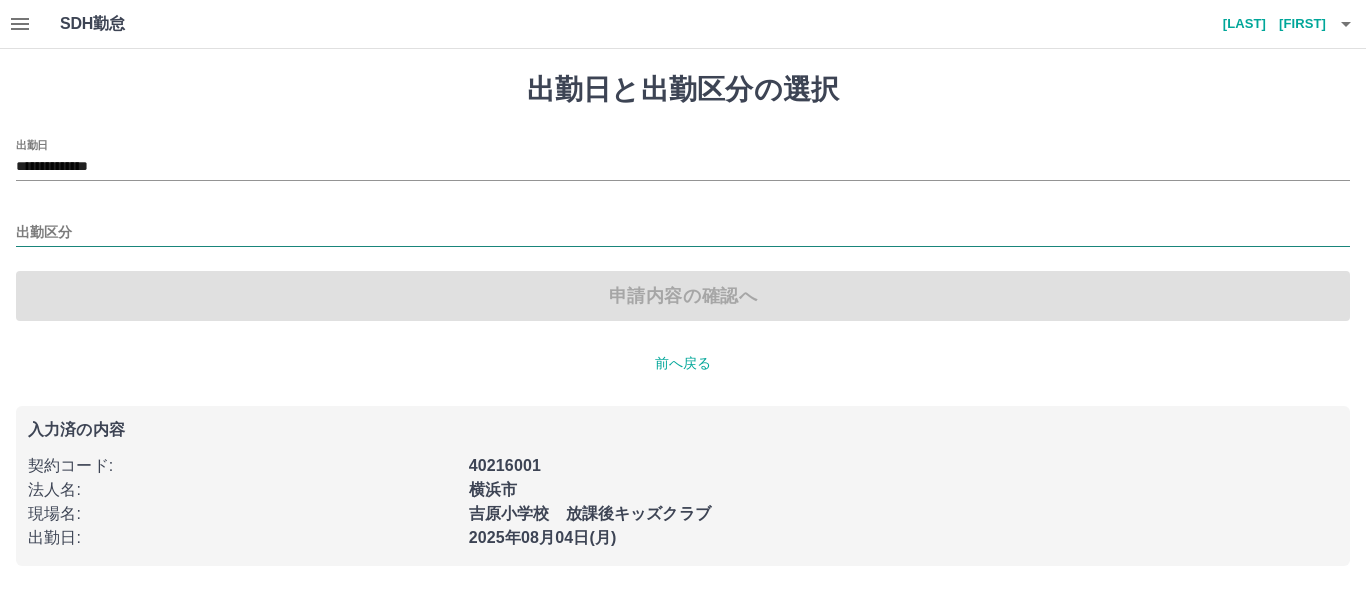 click on "出勤区分" at bounding box center (683, 233) 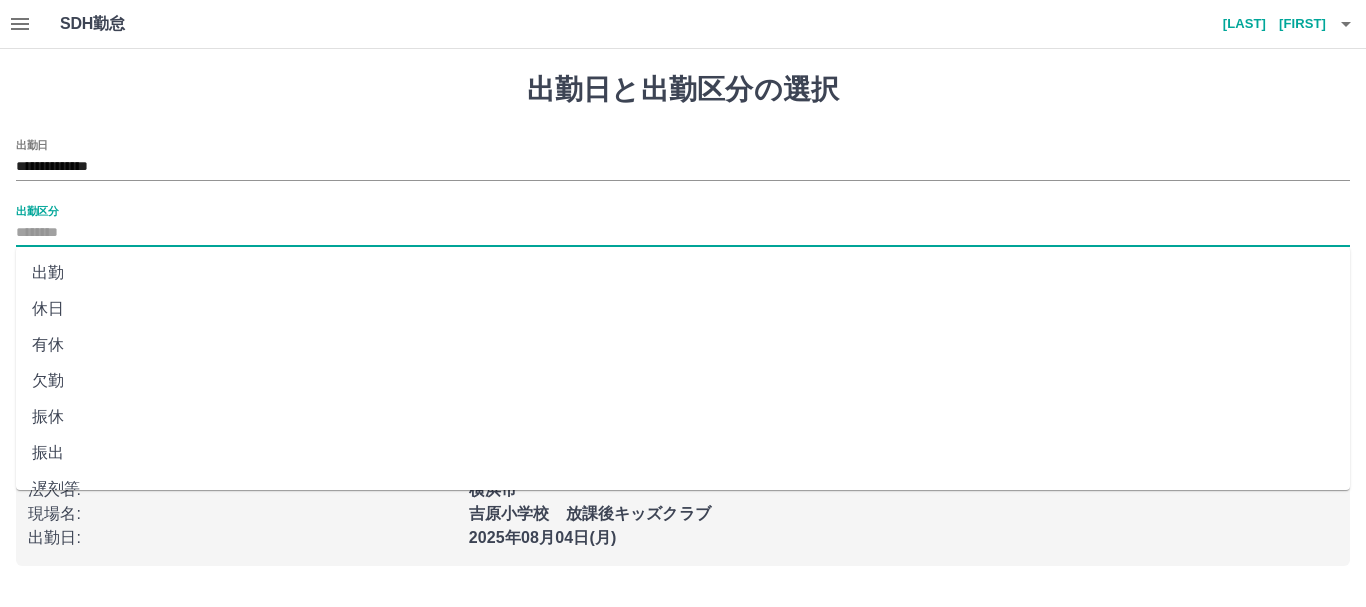 click on "出勤" at bounding box center [683, 273] 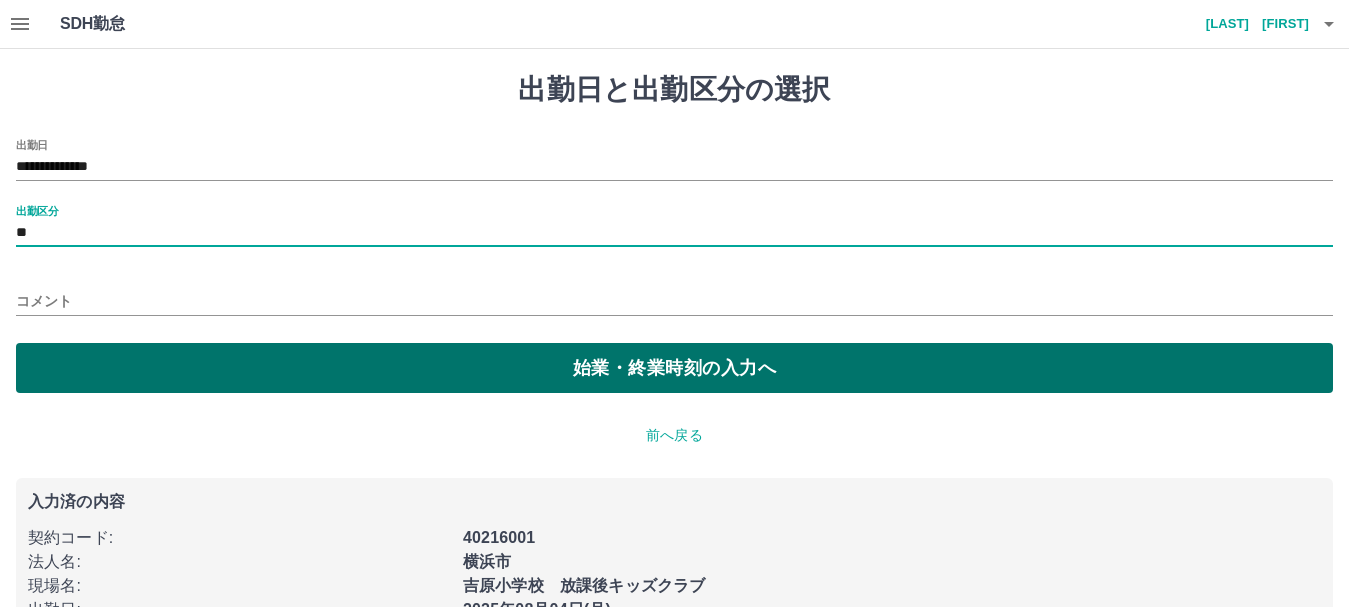 click on "始業・終業時刻の入力へ" at bounding box center [674, 368] 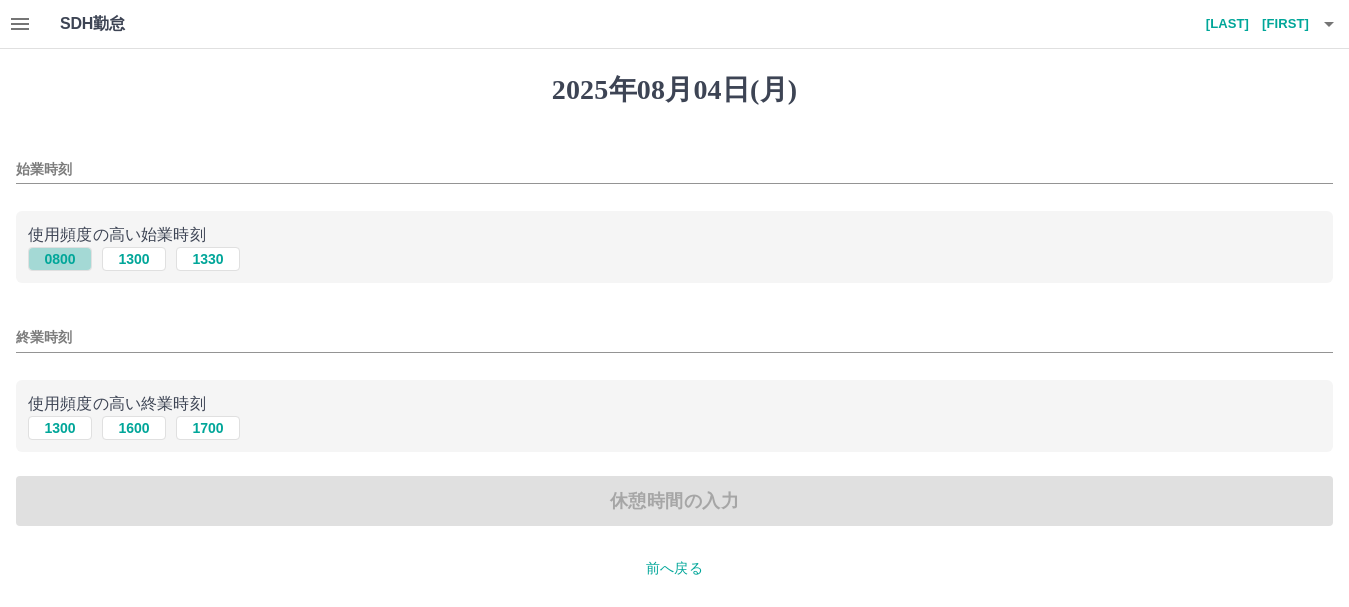 click on "0800" at bounding box center (60, 259) 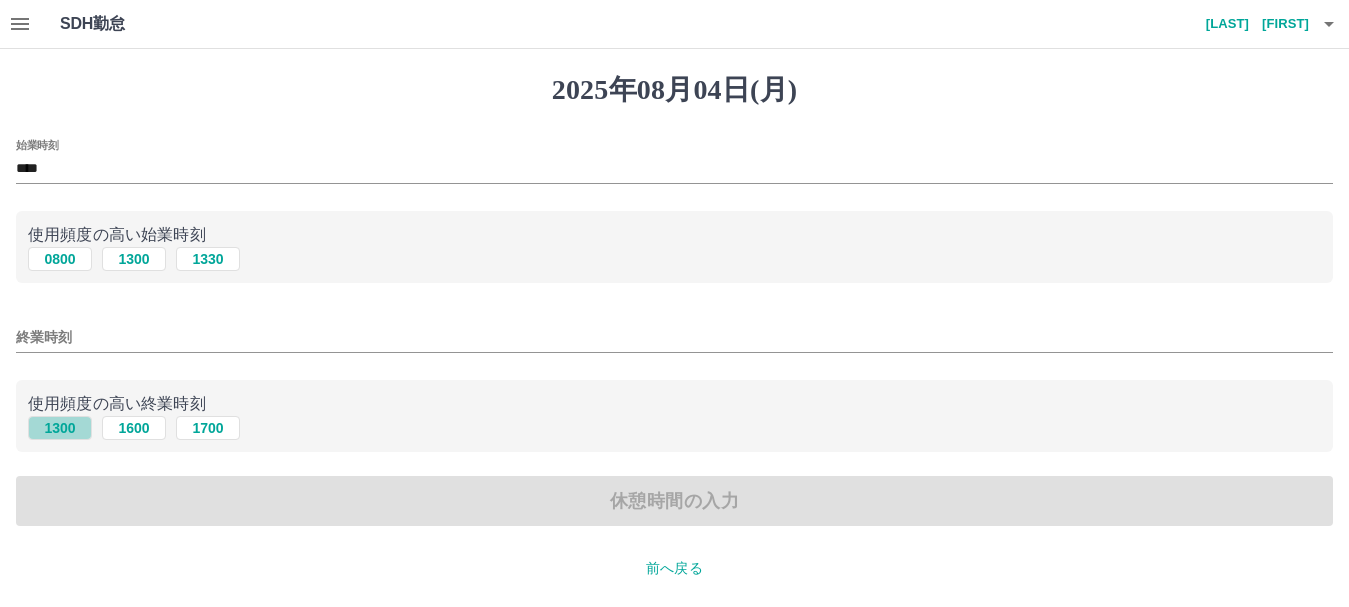 click on "1300" at bounding box center [60, 428] 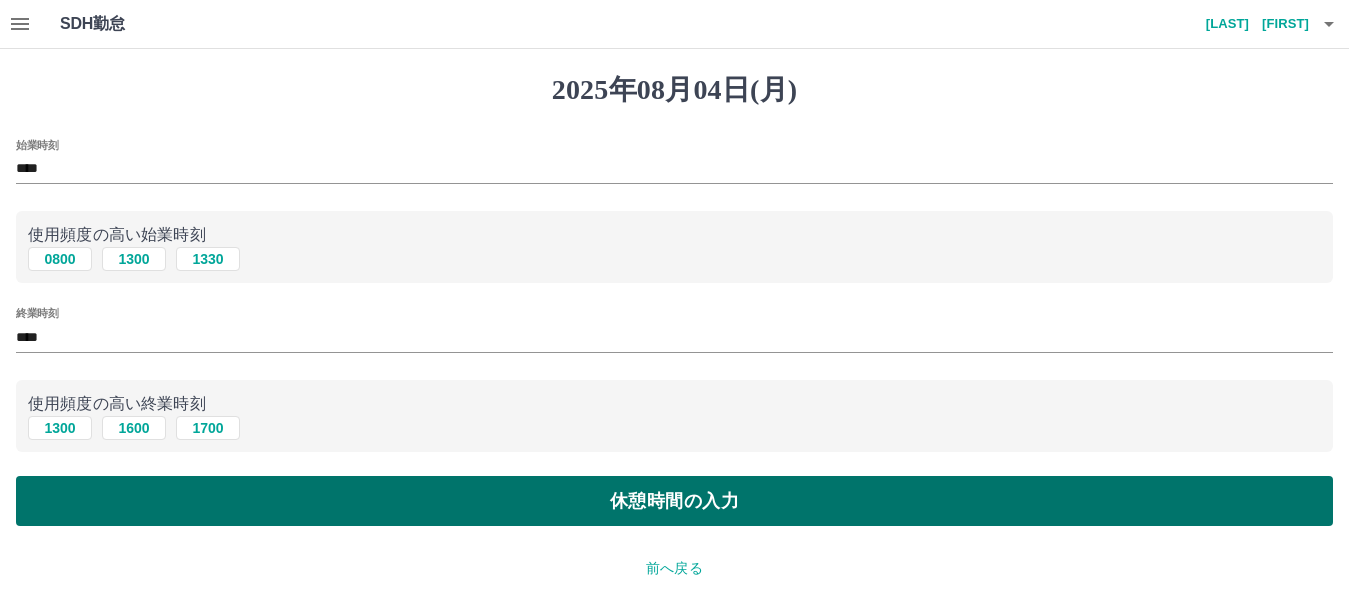 click on "休憩時間の入力" at bounding box center (674, 501) 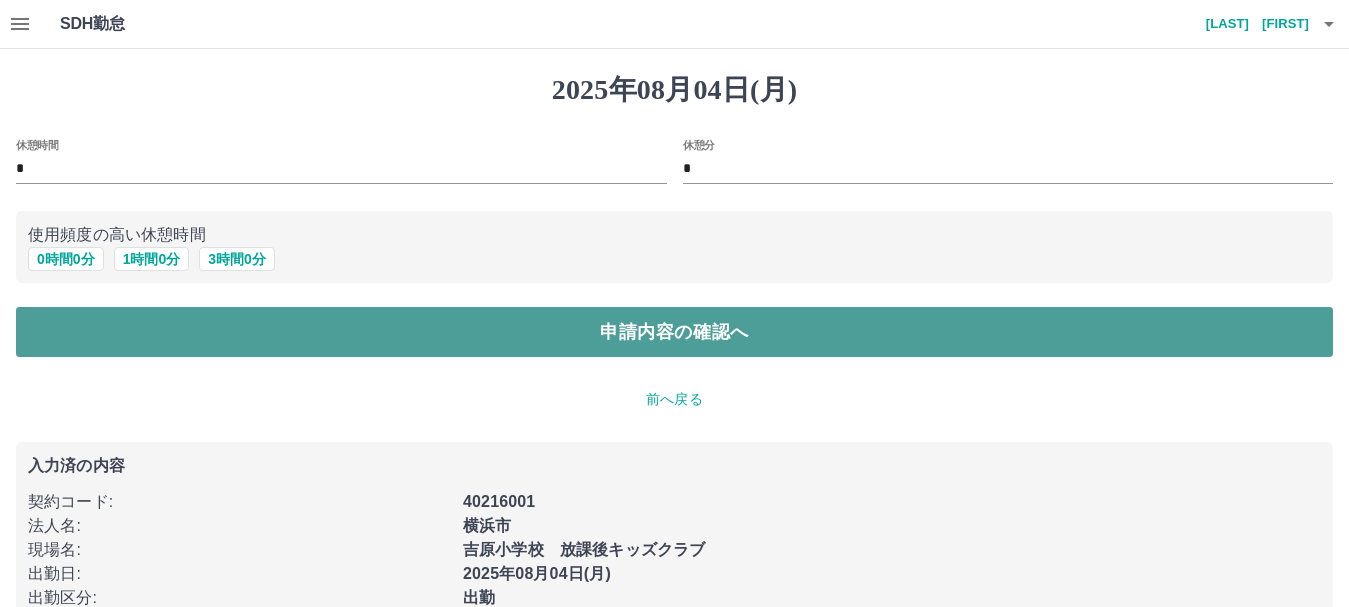 click on "申請内容の確認へ" at bounding box center (674, 332) 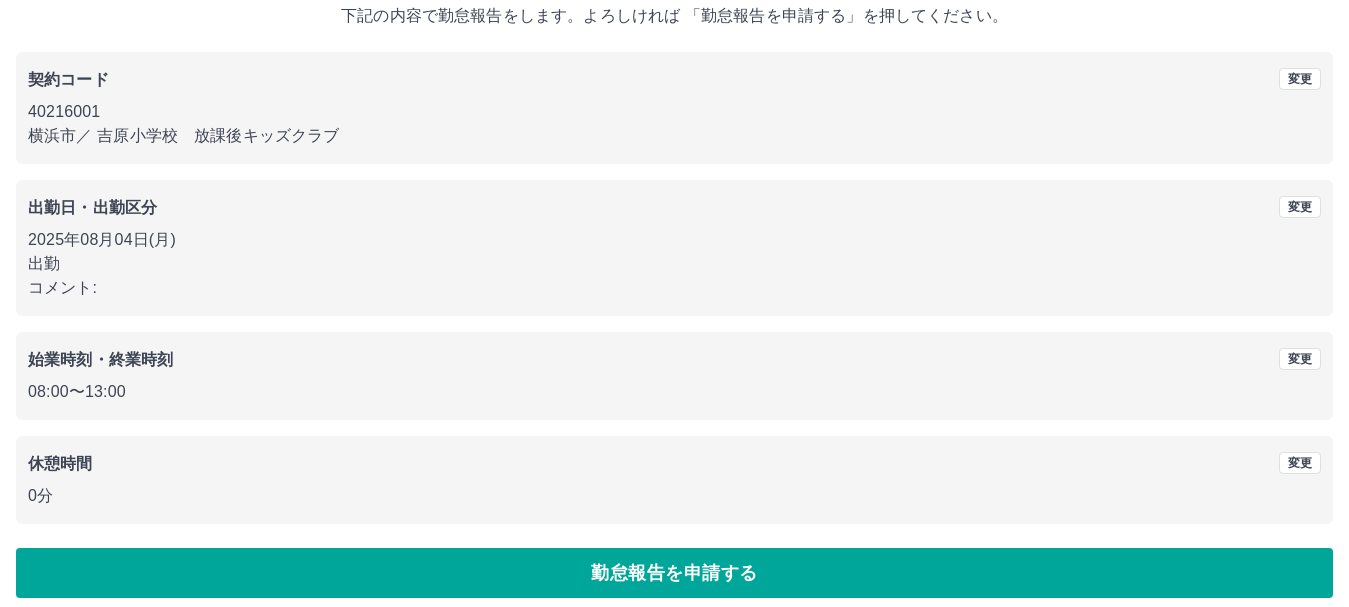 scroll, scrollTop: 142, scrollLeft: 0, axis: vertical 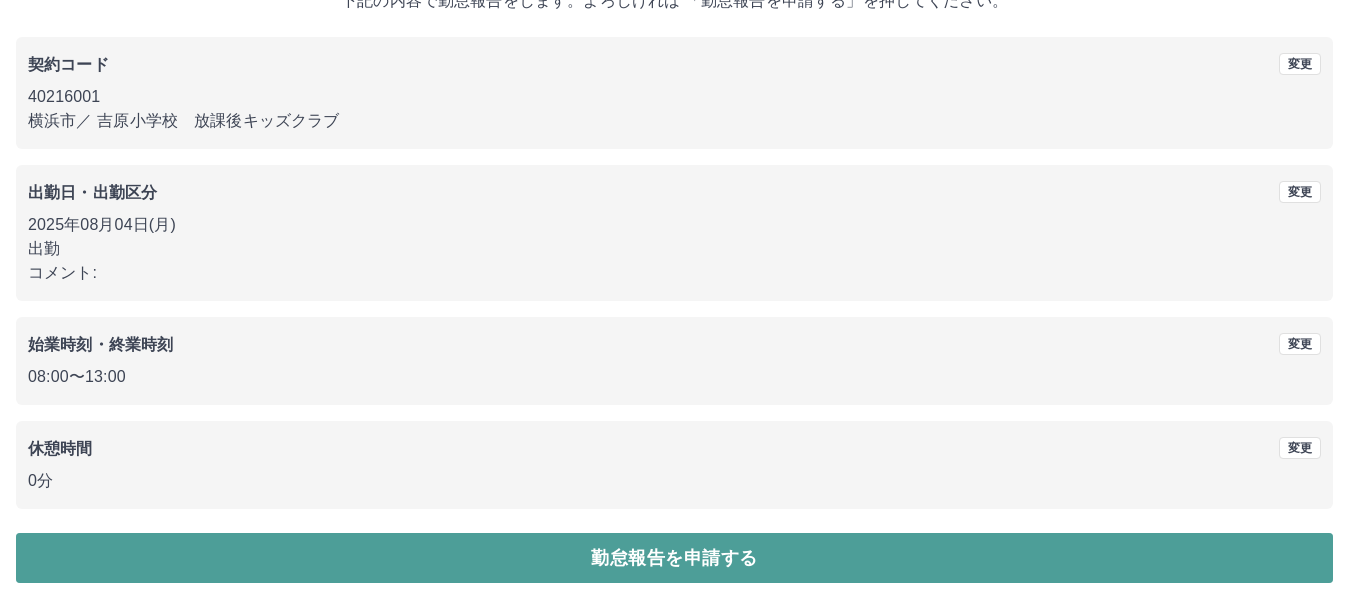 click on "勤怠報告を申請する" at bounding box center (674, 558) 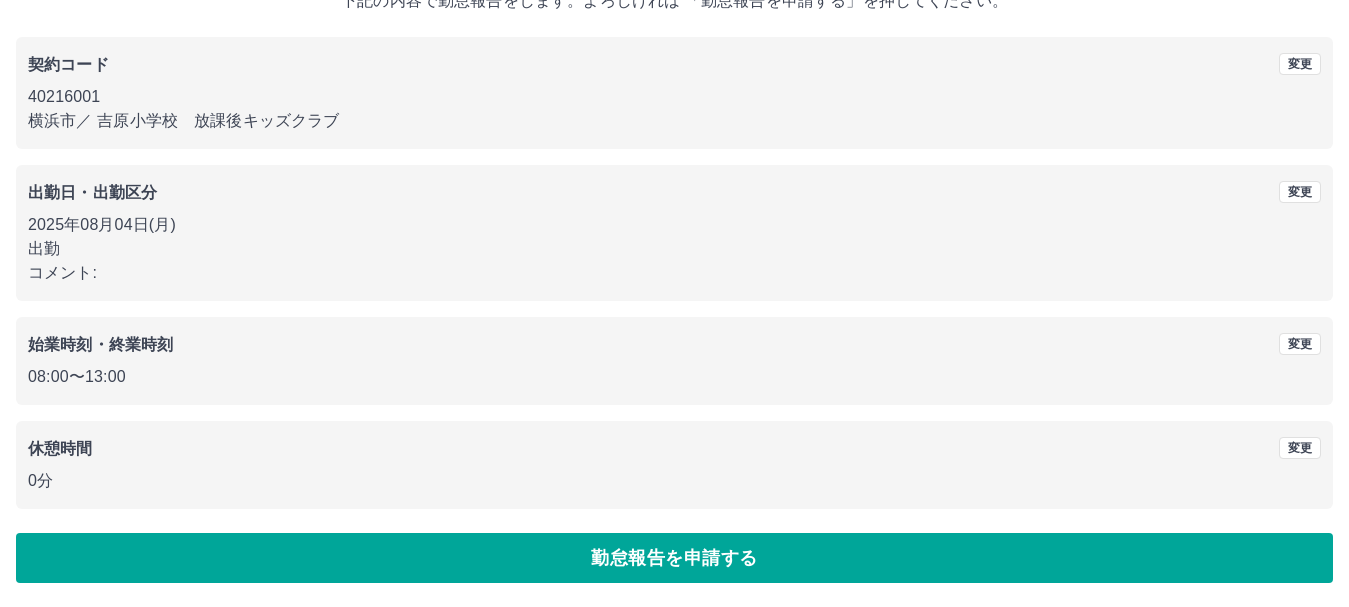 scroll, scrollTop: 0, scrollLeft: 0, axis: both 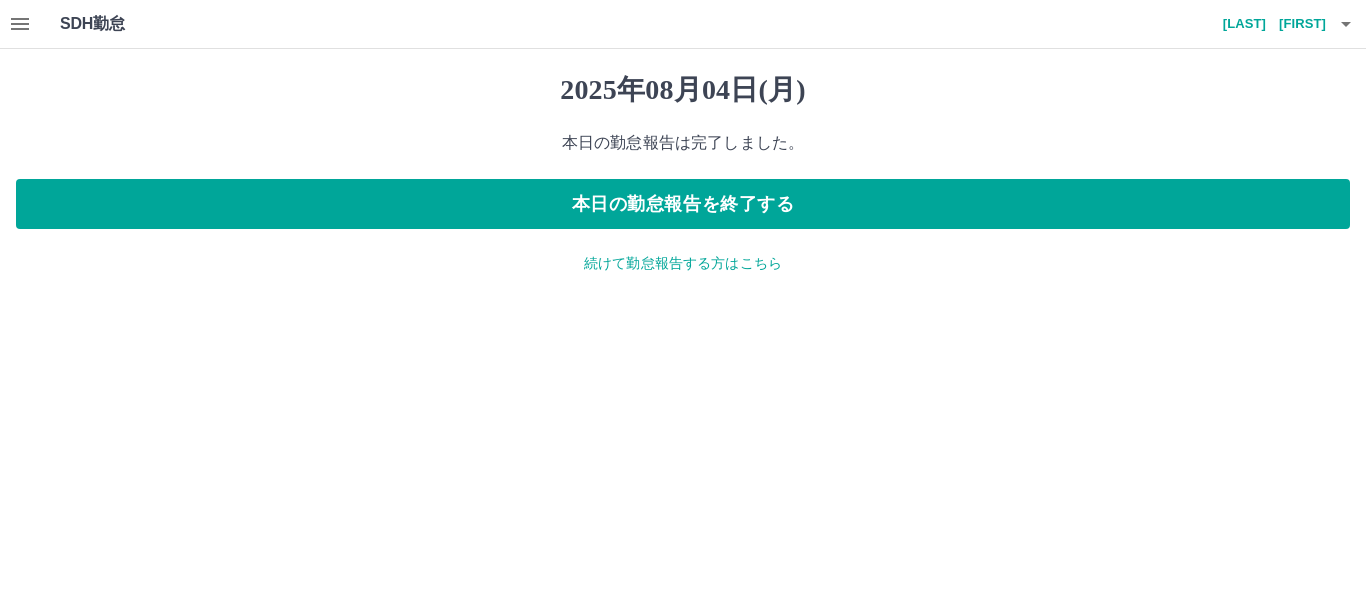 click on "続けて勤怠報告する方はこちら" at bounding box center (683, 263) 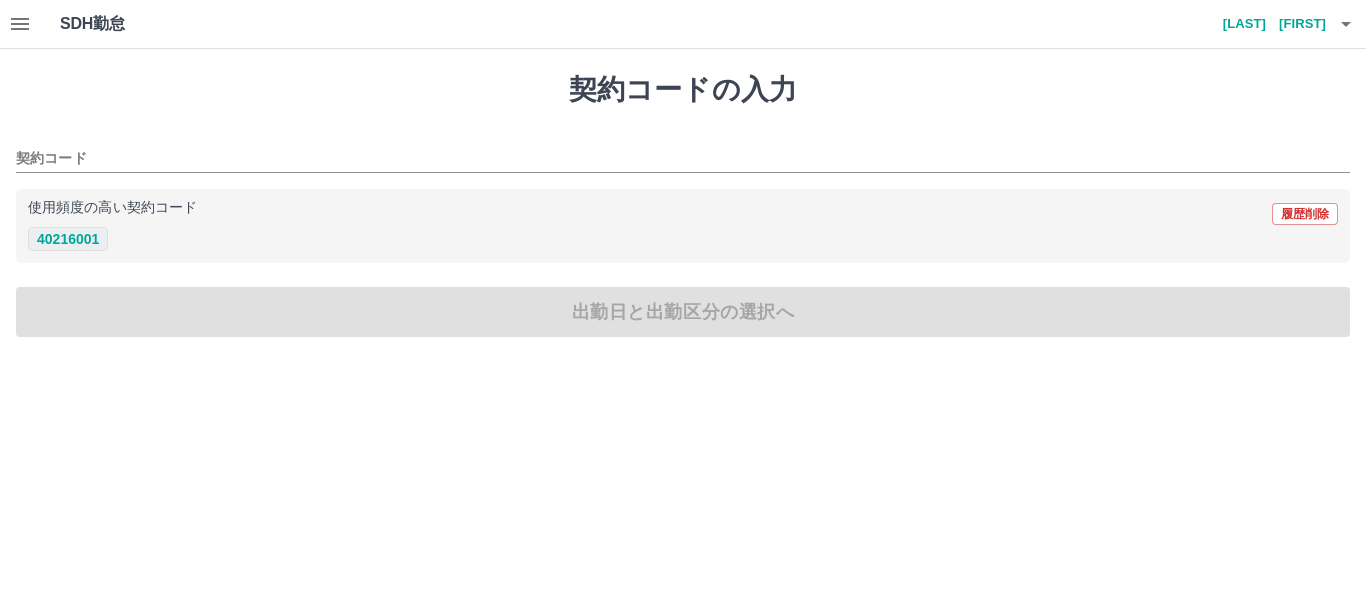 click on "40216001" at bounding box center [68, 239] 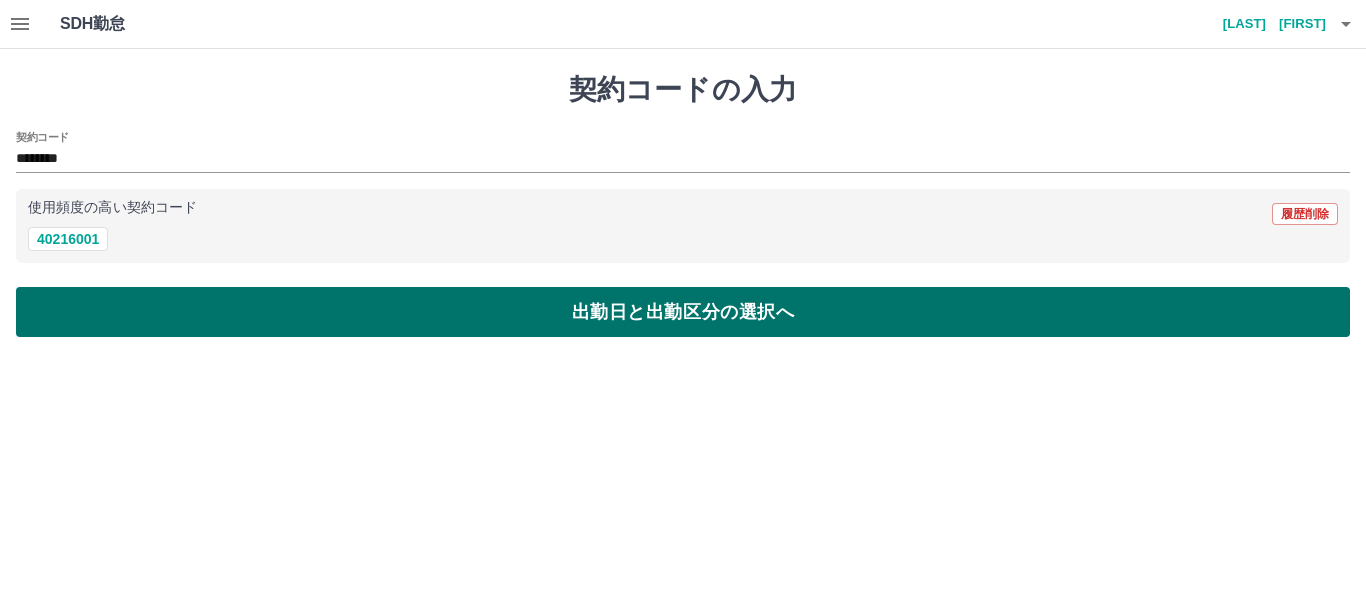 click on "出勤日と出勤区分の選択へ" at bounding box center (683, 312) 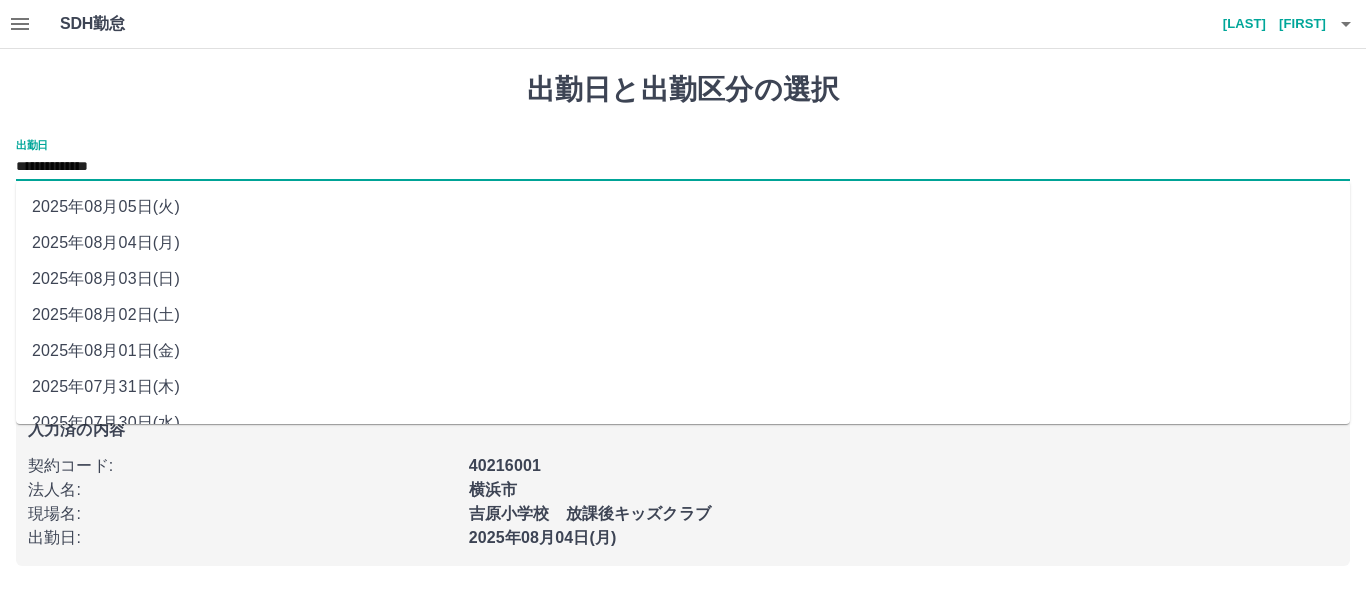 drag, startPoint x: 113, startPoint y: 171, endPoint x: 151, endPoint y: 172, distance: 38.013157 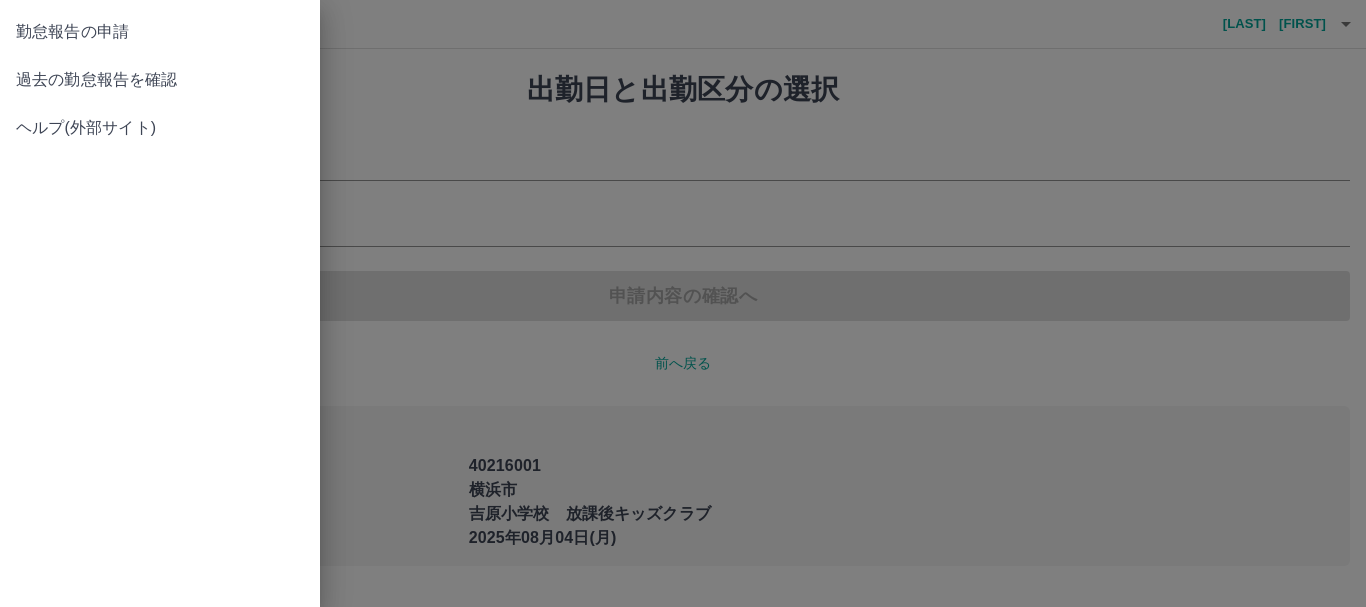 click on "過去の勤怠報告を確認" at bounding box center (160, 80) 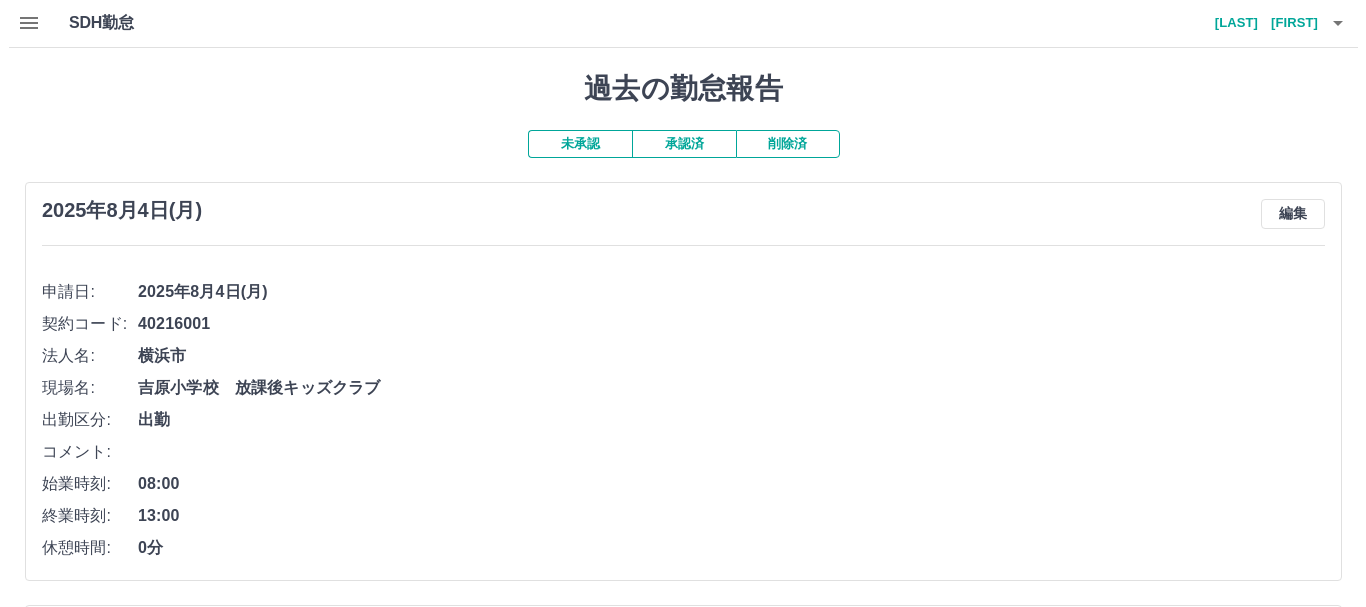scroll, scrollTop: 0, scrollLeft: 0, axis: both 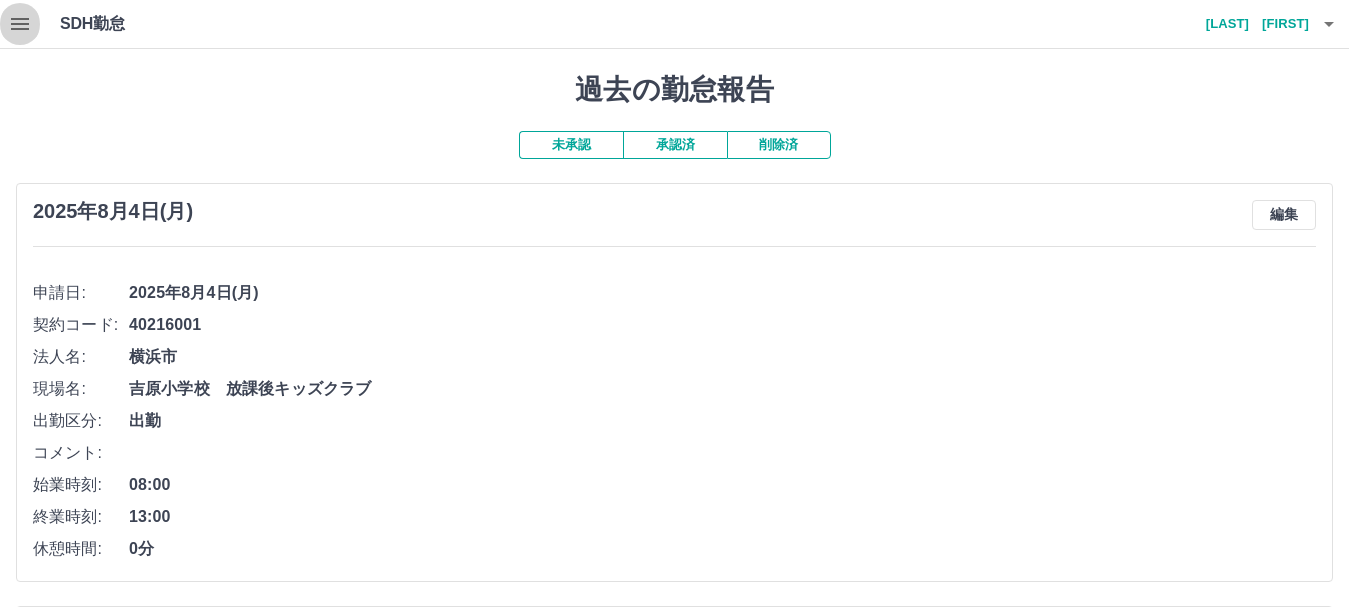 click 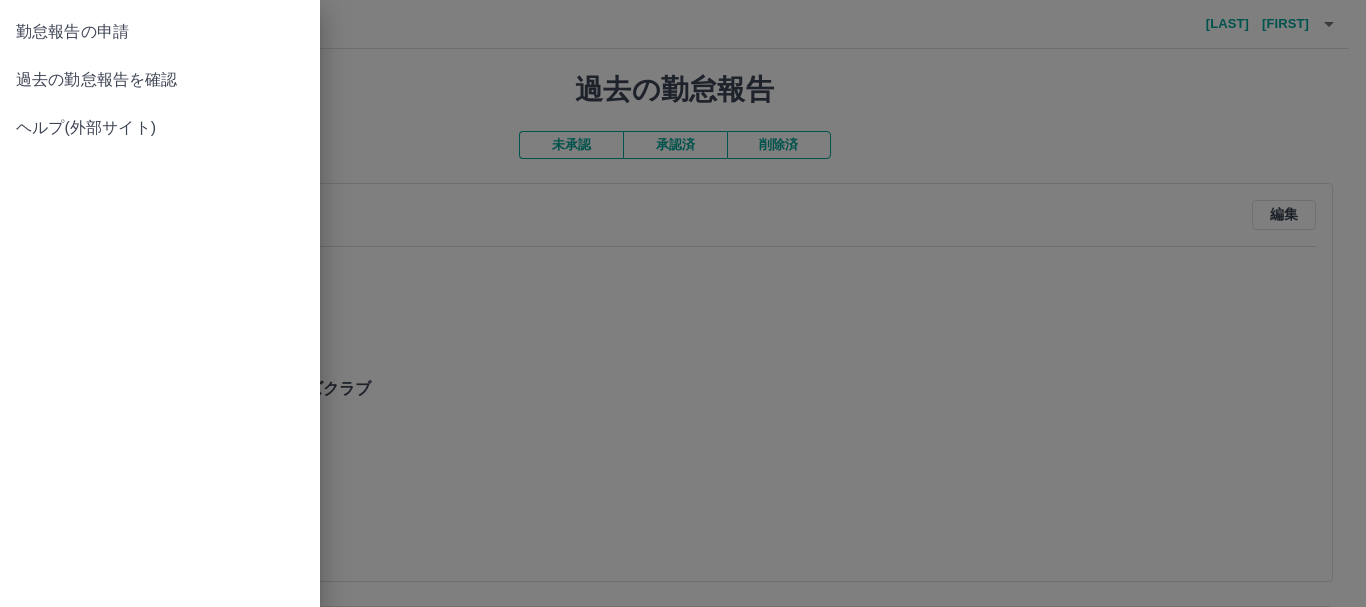 click on "勤怠報告の申請" at bounding box center [160, 32] 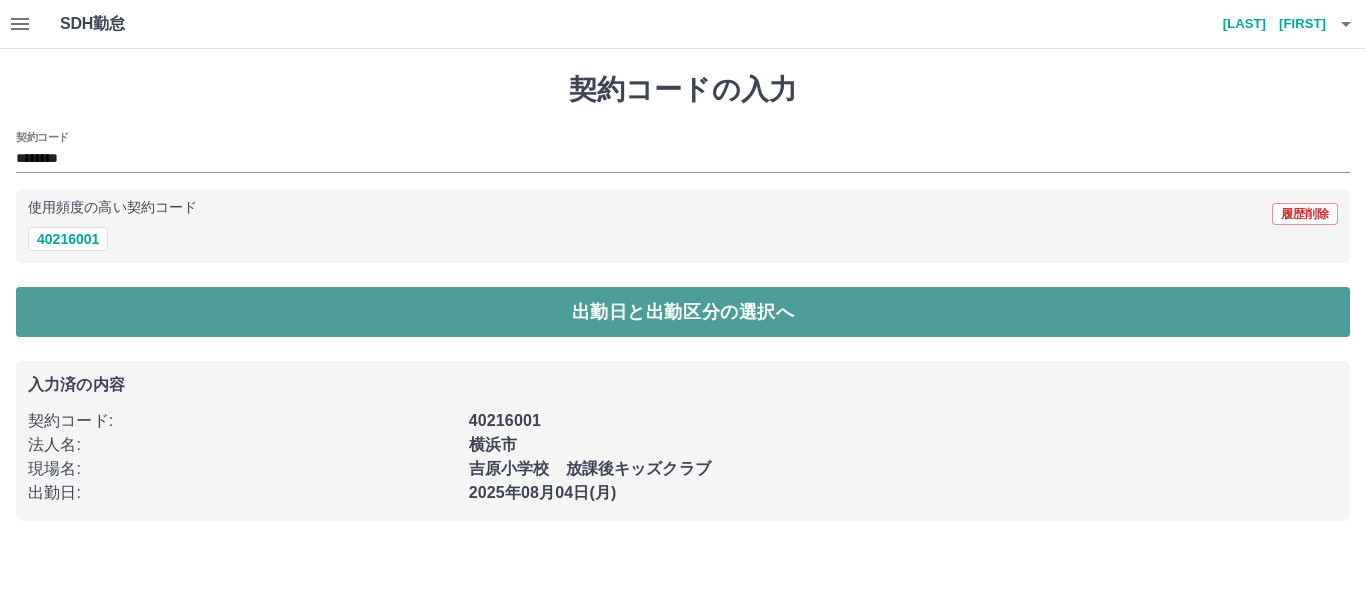 click on "出勤日と出勤区分の選択へ" at bounding box center [683, 312] 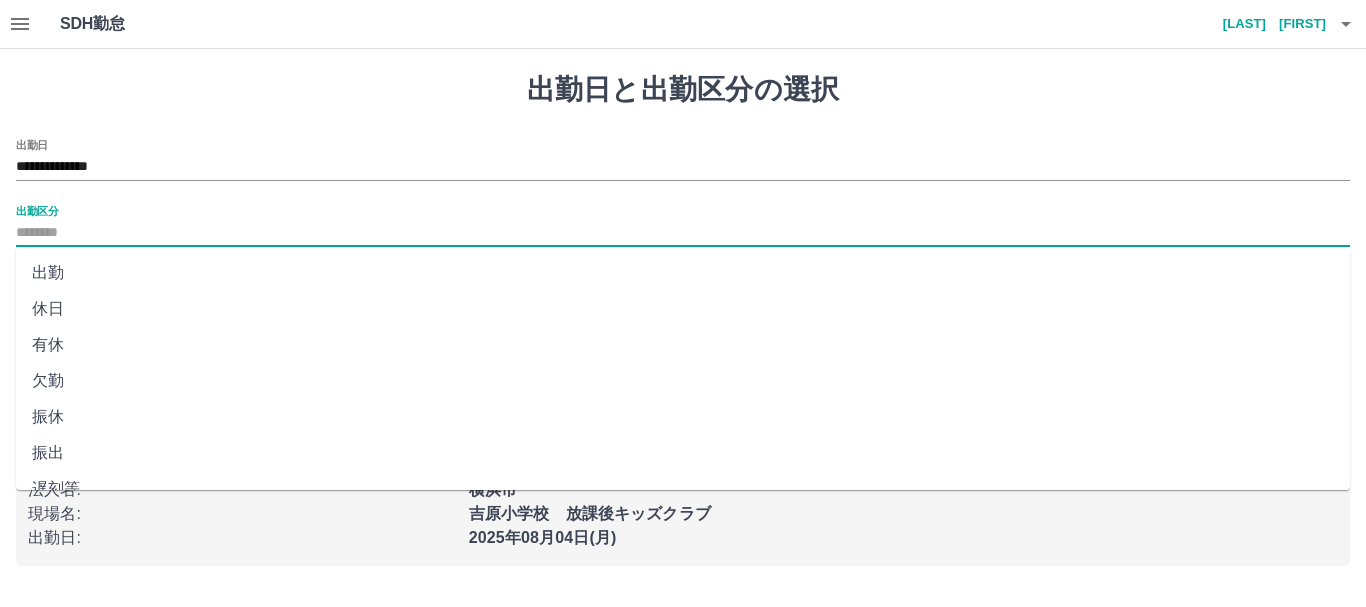 click on "出勤区分" at bounding box center [683, 233] 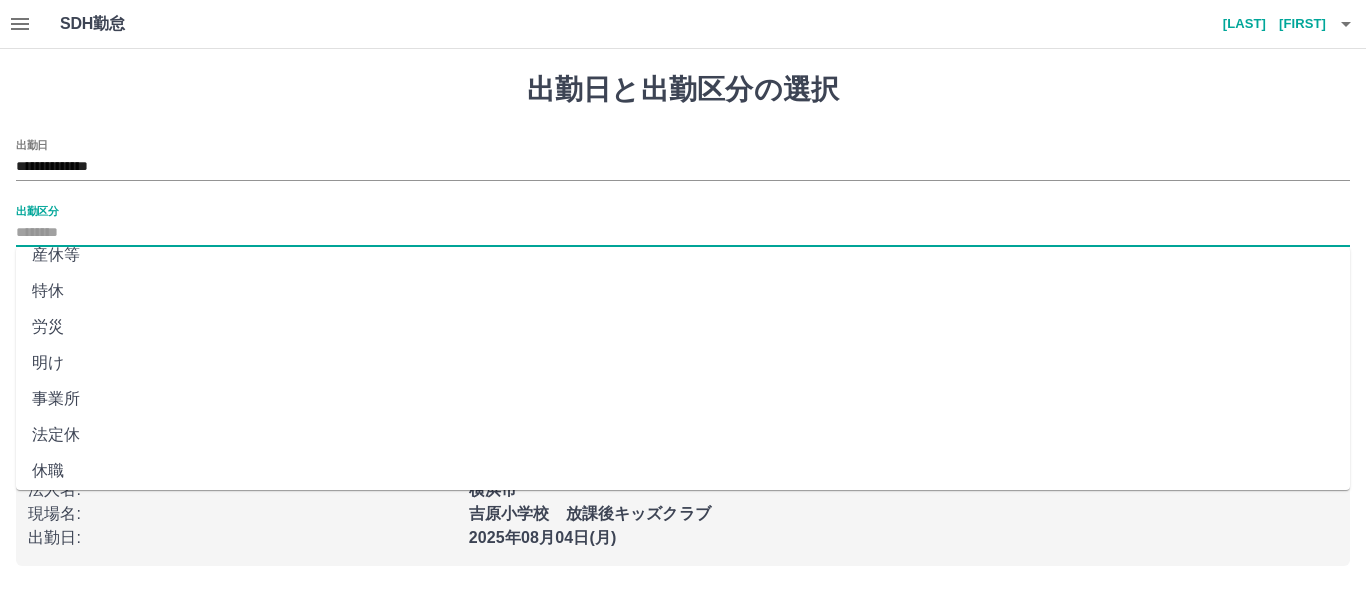 scroll, scrollTop: 421, scrollLeft: 0, axis: vertical 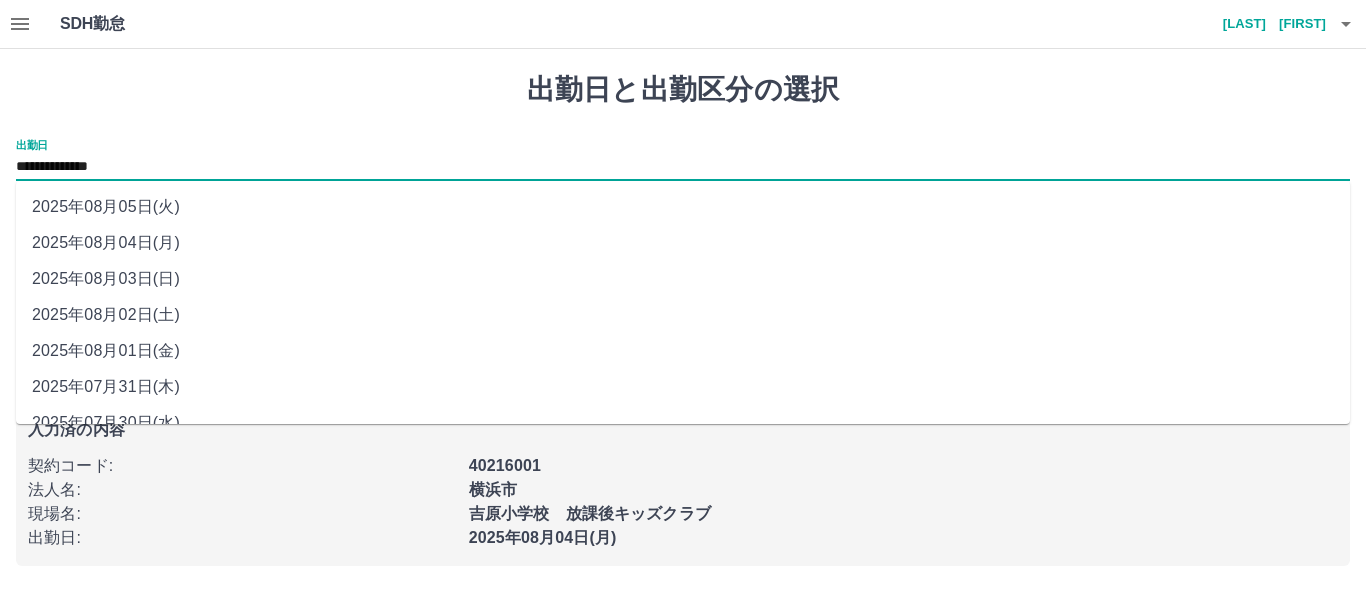click on "**********" at bounding box center [683, 167] 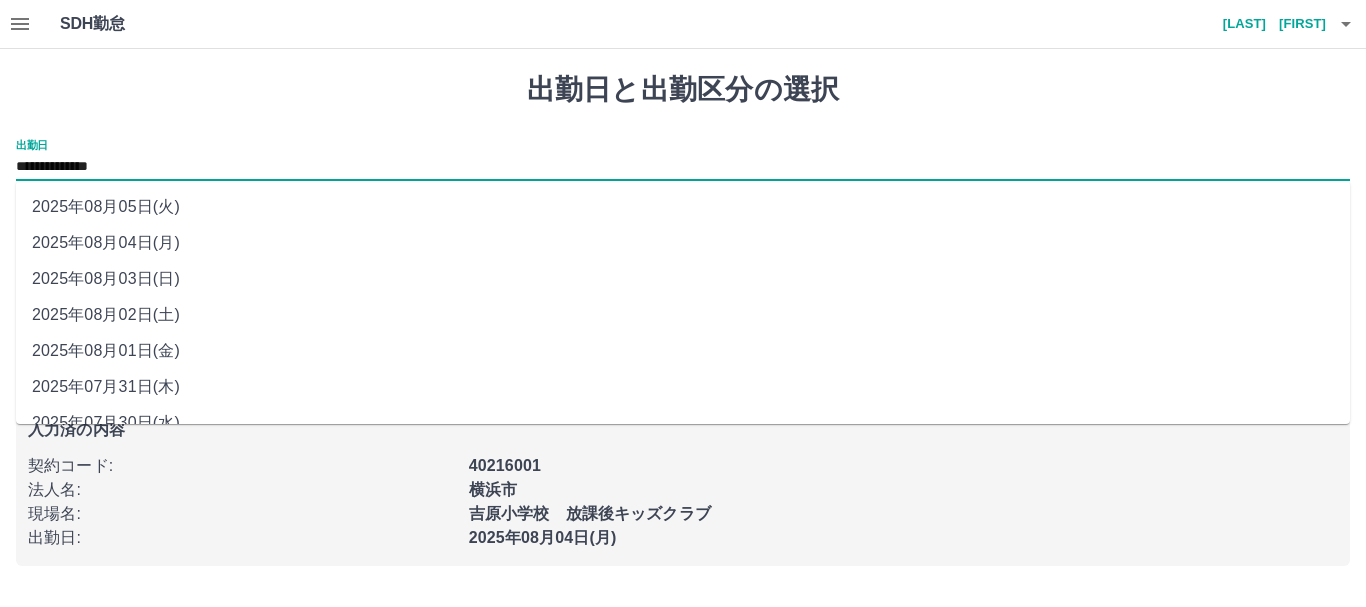drag, startPoint x: 154, startPoint y: 275, endPoint x: 172, endPoint y: 262, distance: 22.203604 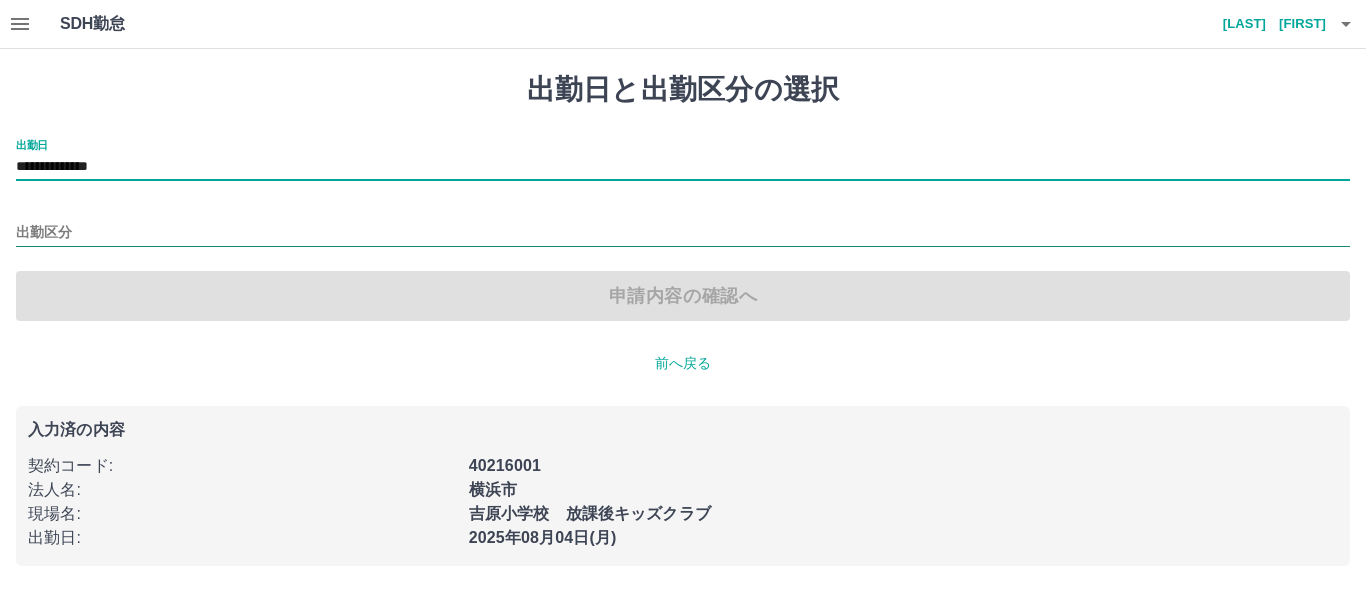 click on "出勤区分" at bounding box center (683, 233) 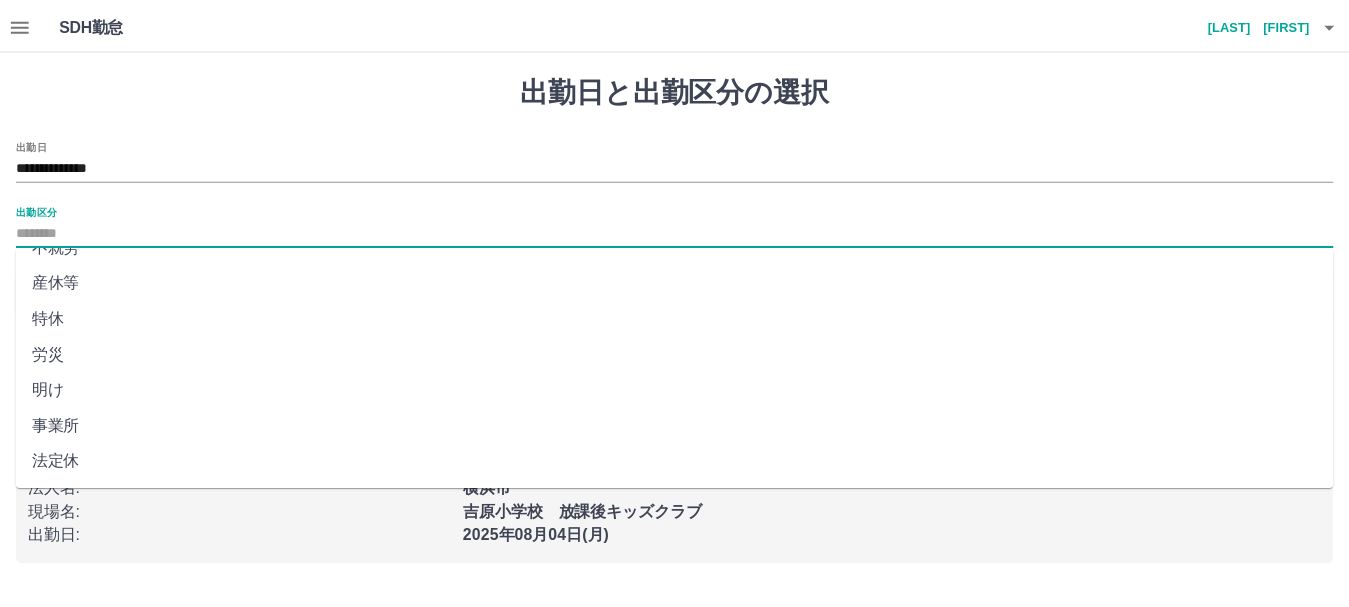 scroll, scrollTop: 421, scrollLeft: 0, axis: vertical 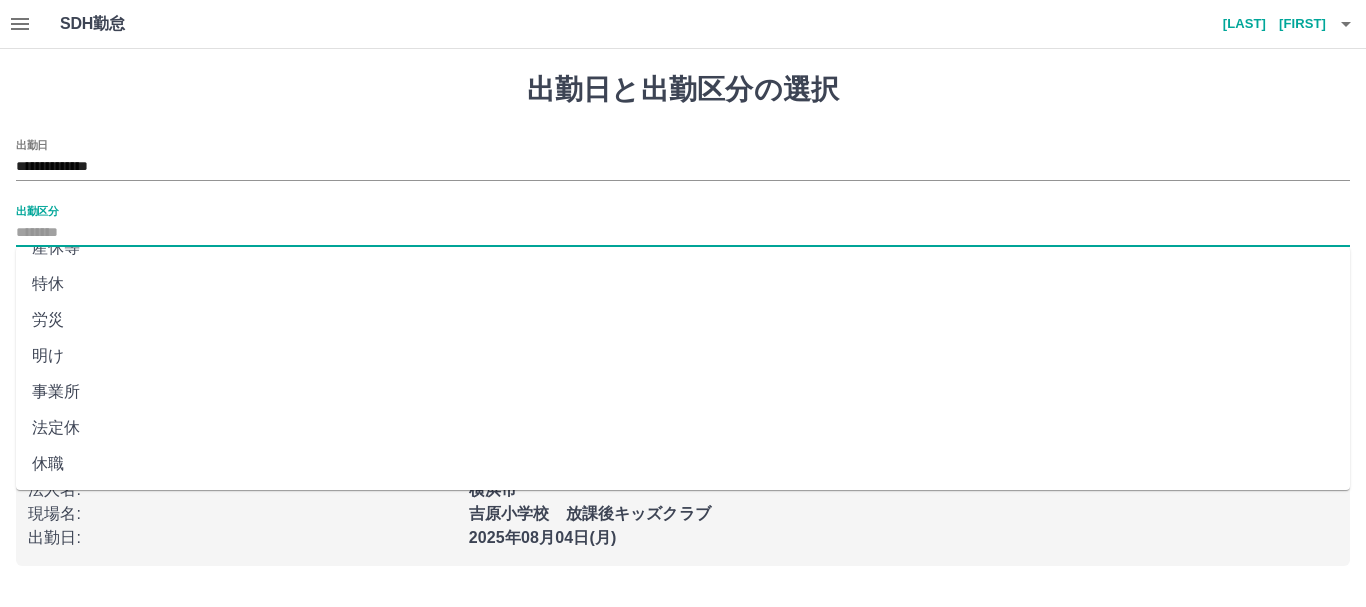 click on "法定休" at bounding box center (683, 428) 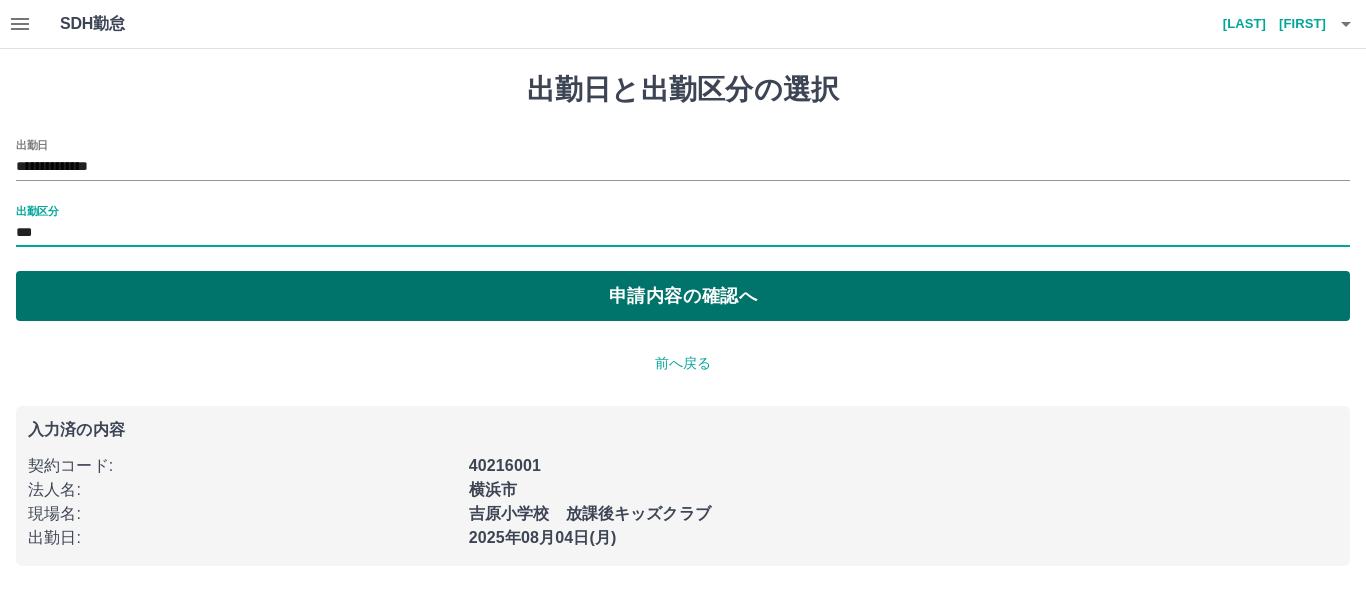 click on "申請内容の確認へ" at bounding box center (683, 296) 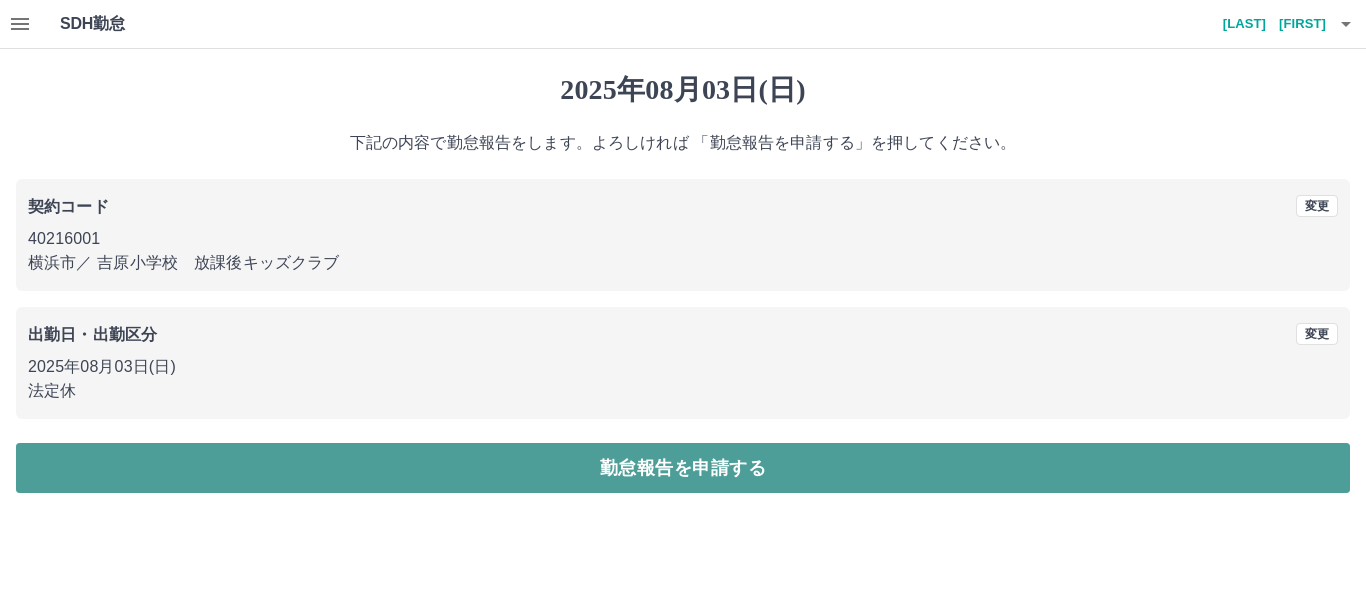 click on "勤怠報告を申請する" at bounding box center (683, 468) 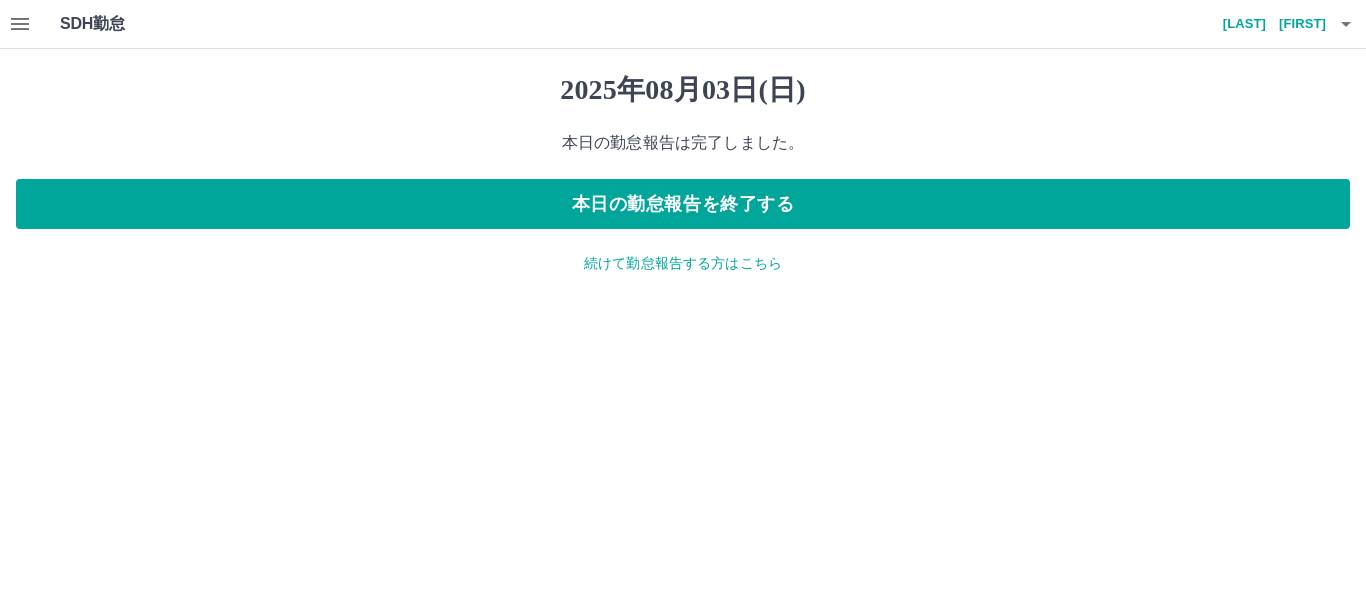 click 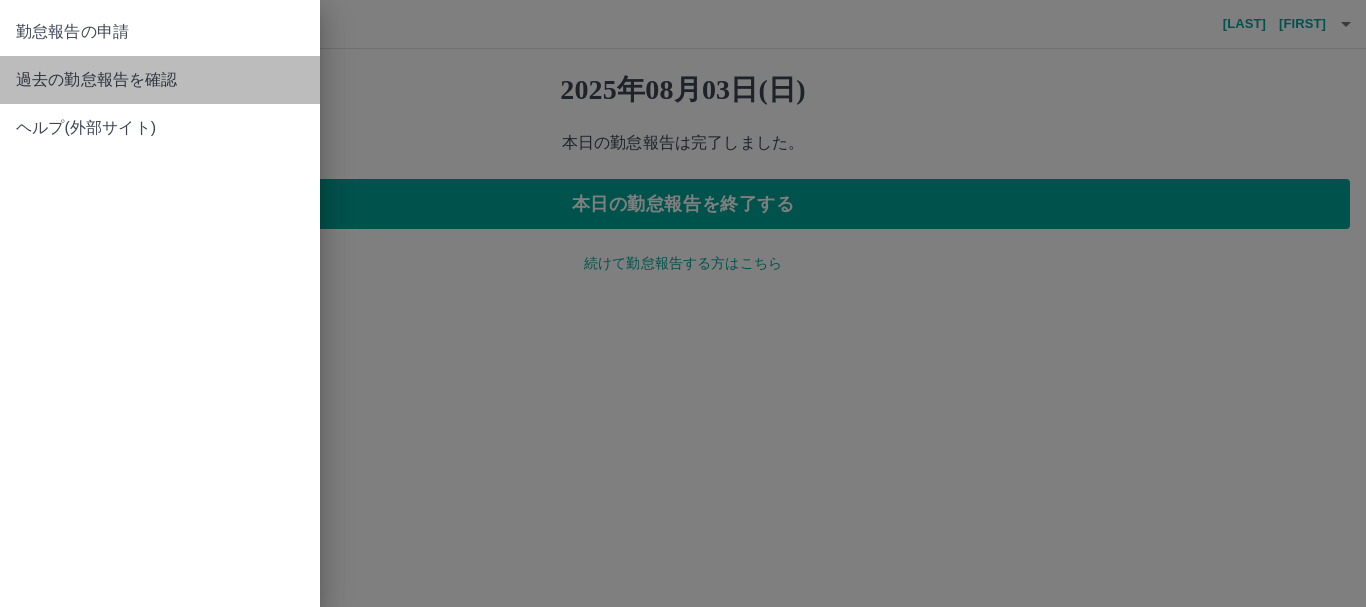 click on "過去の勤怠報告を確認" at bounding box center [160, 80] 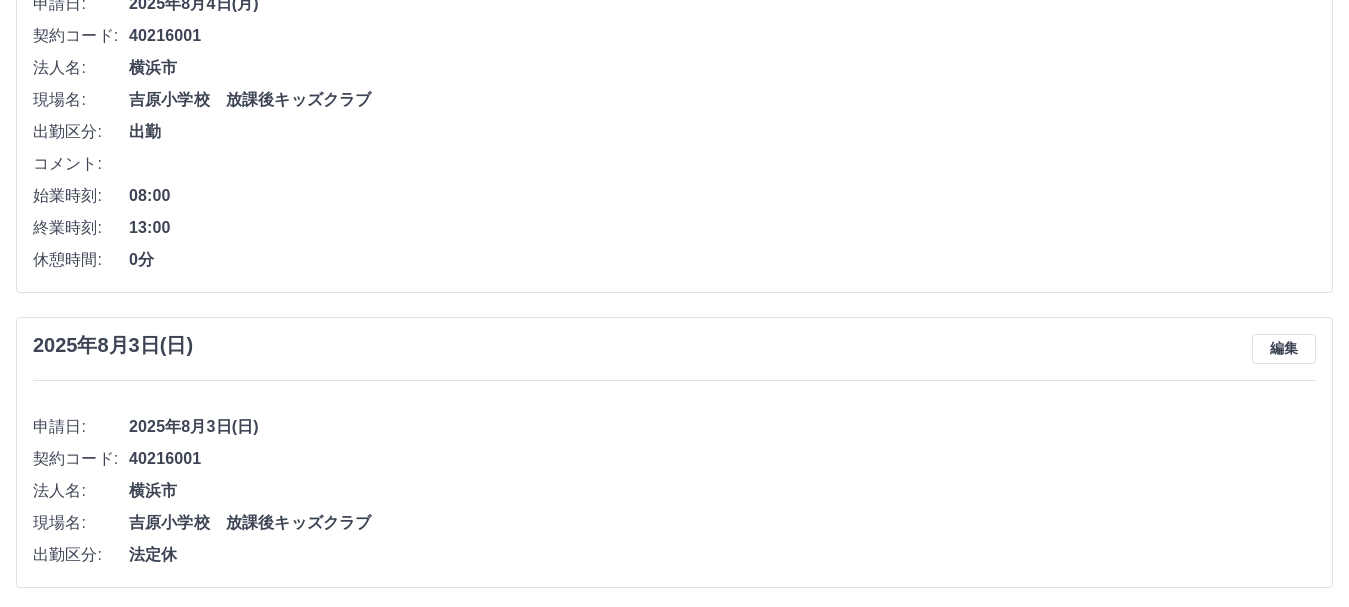 scroll, scrollTop: 0, scrollLeft: 0, axis: both 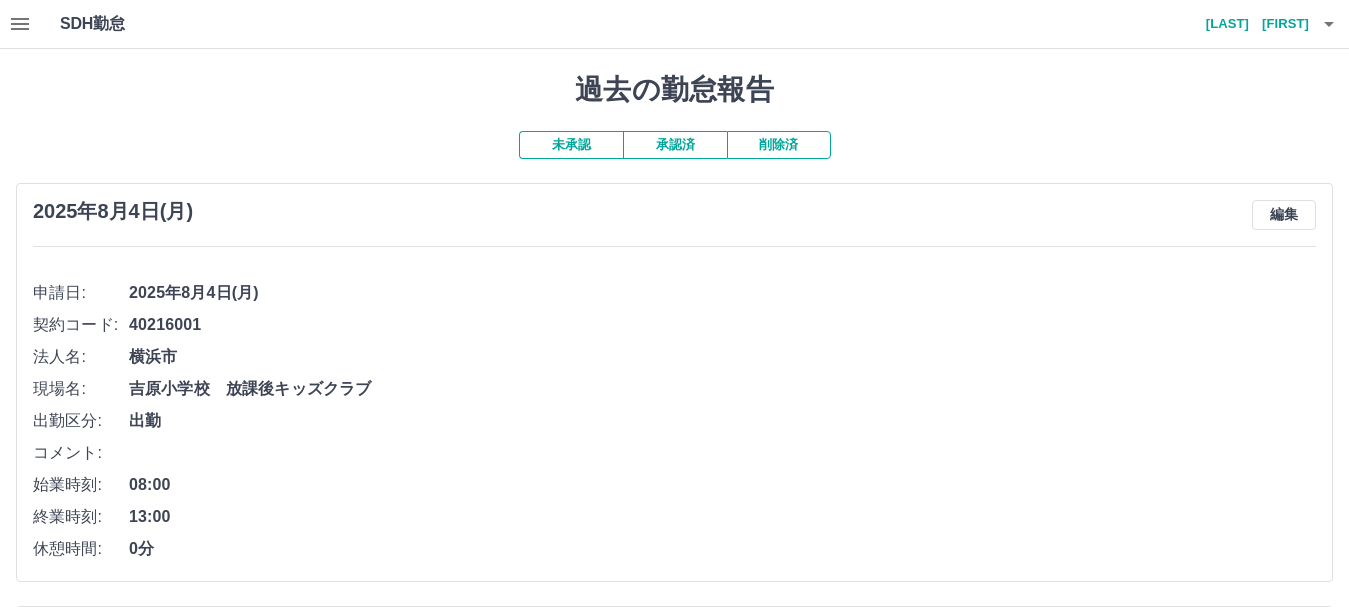 click on "承認済" at bounding box center [675, 145] 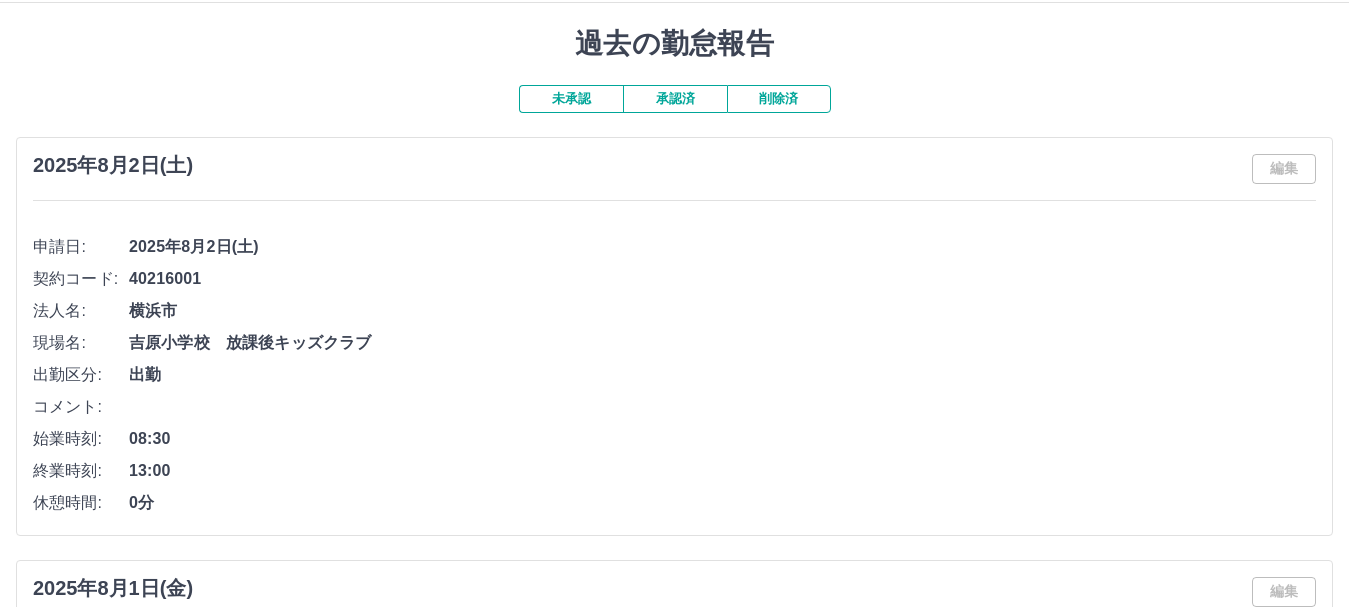 scroll, scrollTop: 0, scrollLeft: 0, axis: both 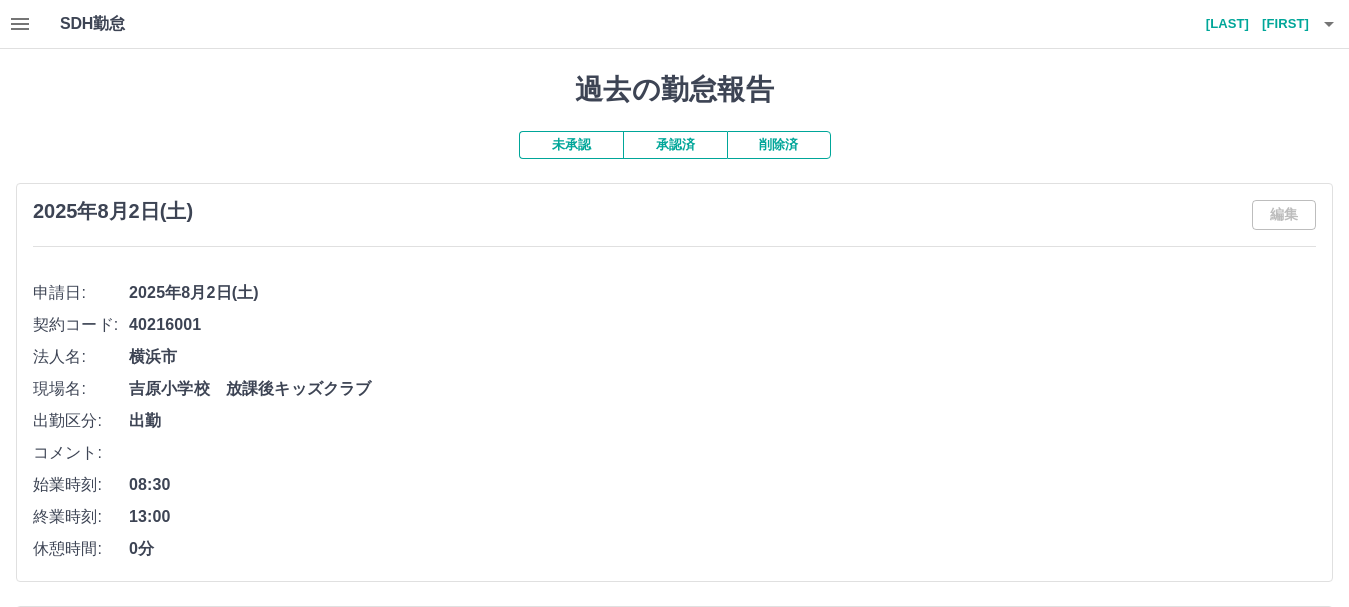 click on "未承認" at bounding box center [571, 145] 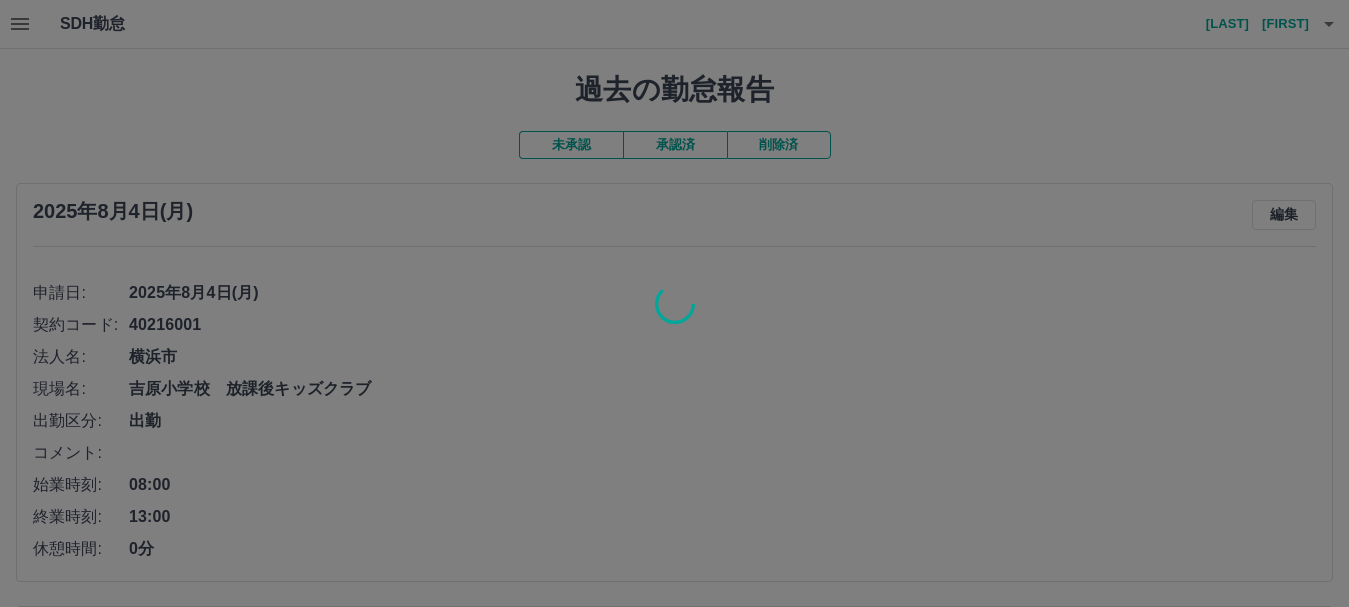 click at bounding box center (674, 303) 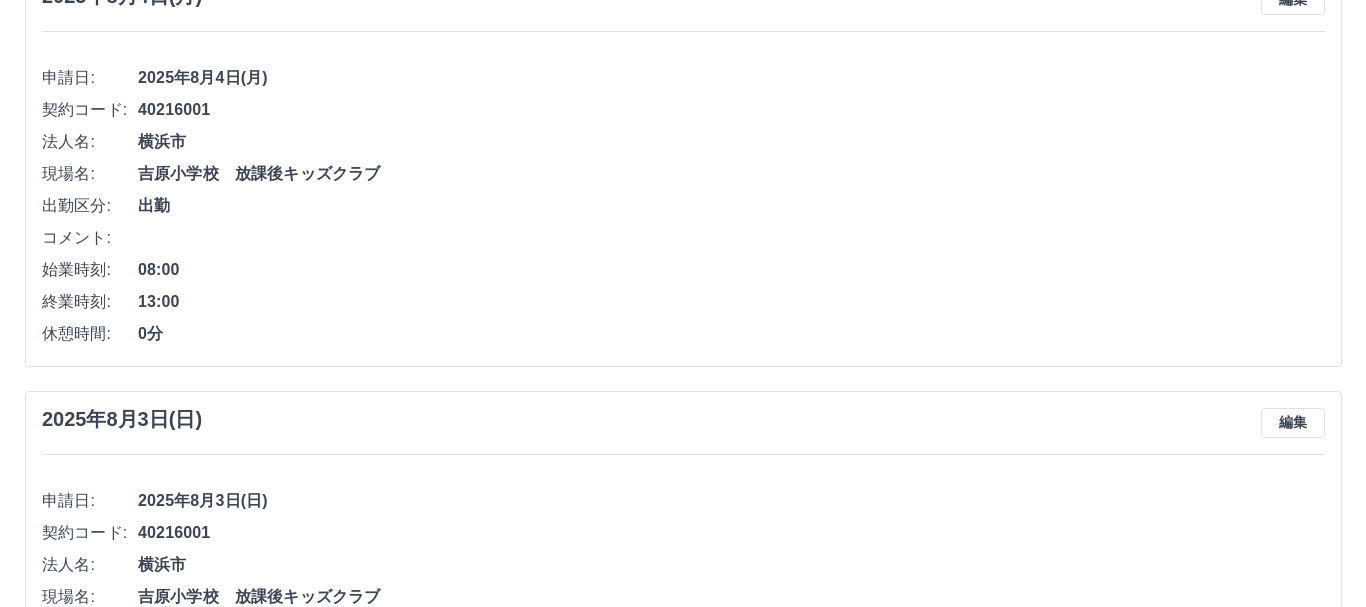 scroll, scrollTop: 0, scrollLeft: 0, axis: both 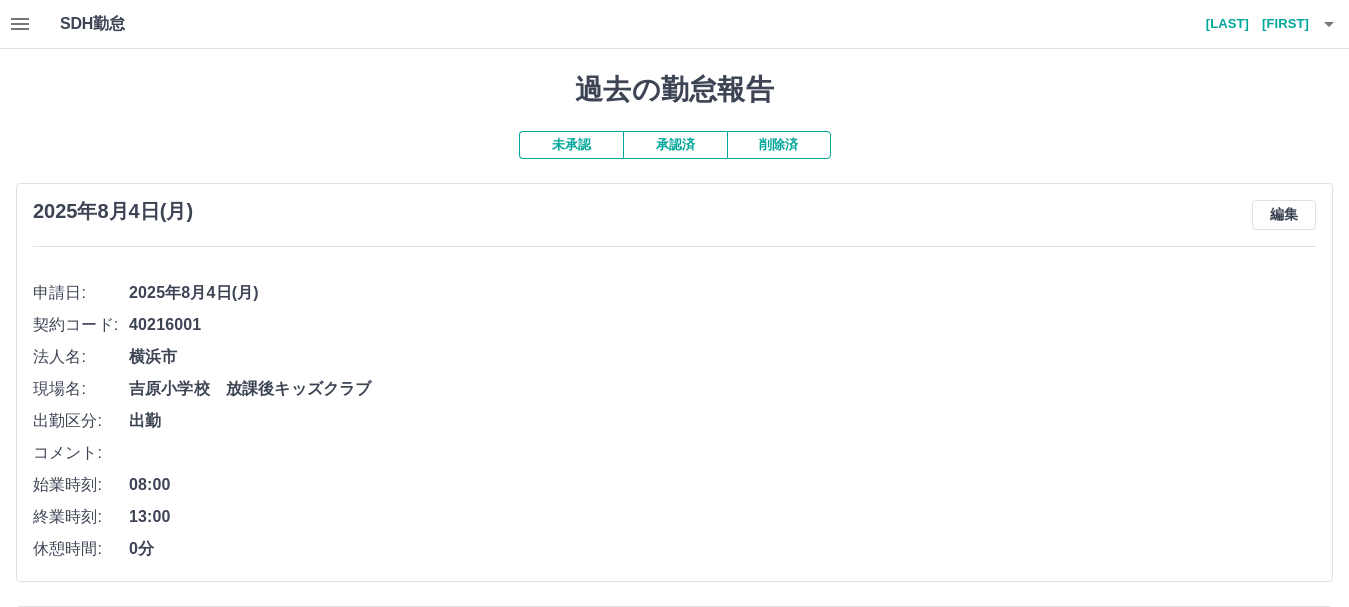 click 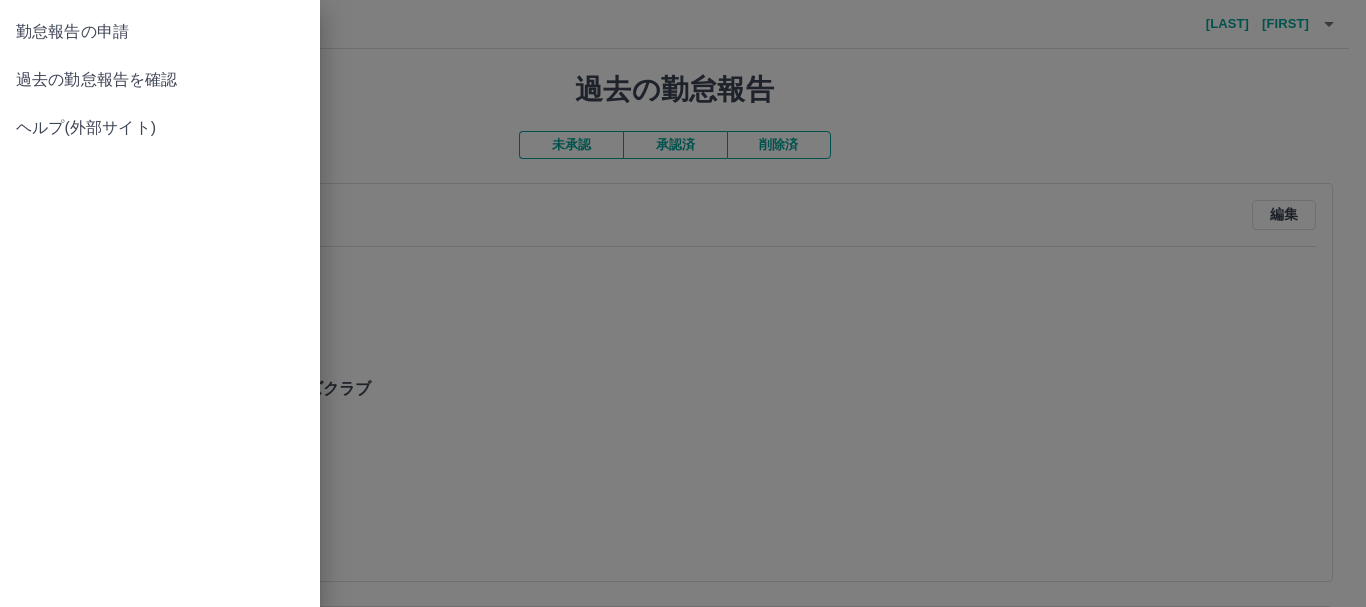 click on "勤怠報告の申請" at bounding box center [160, 32] 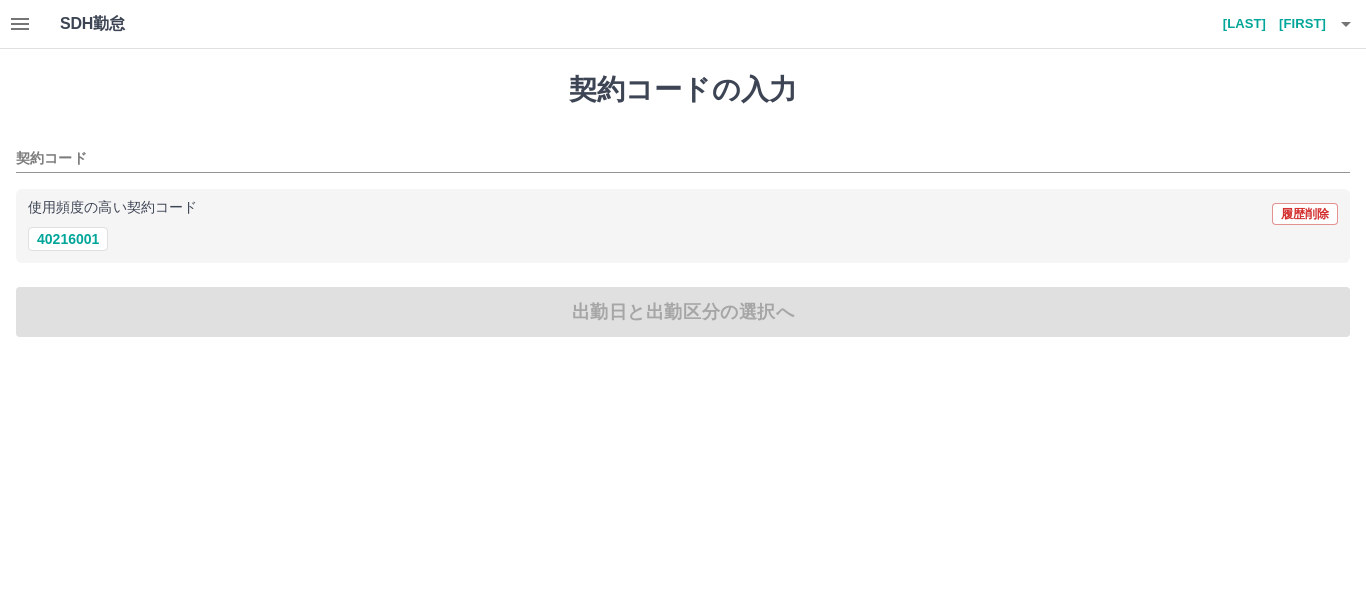 click 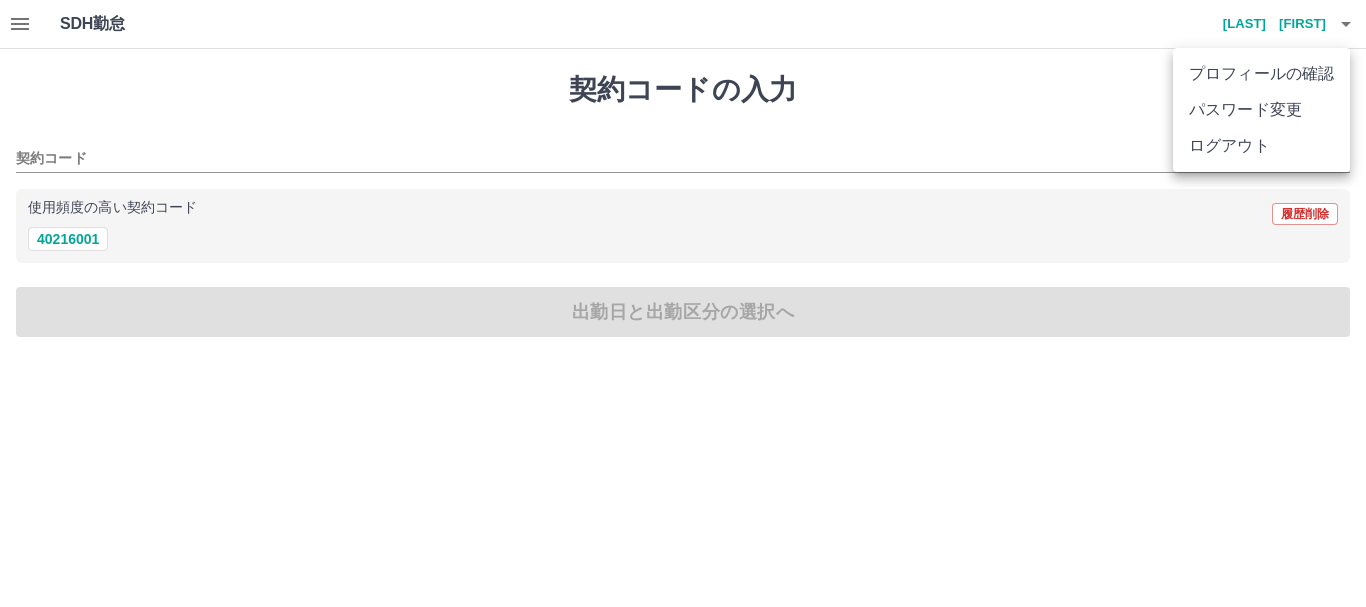 click on "ログアウト" at bounding box center (1261, 146) 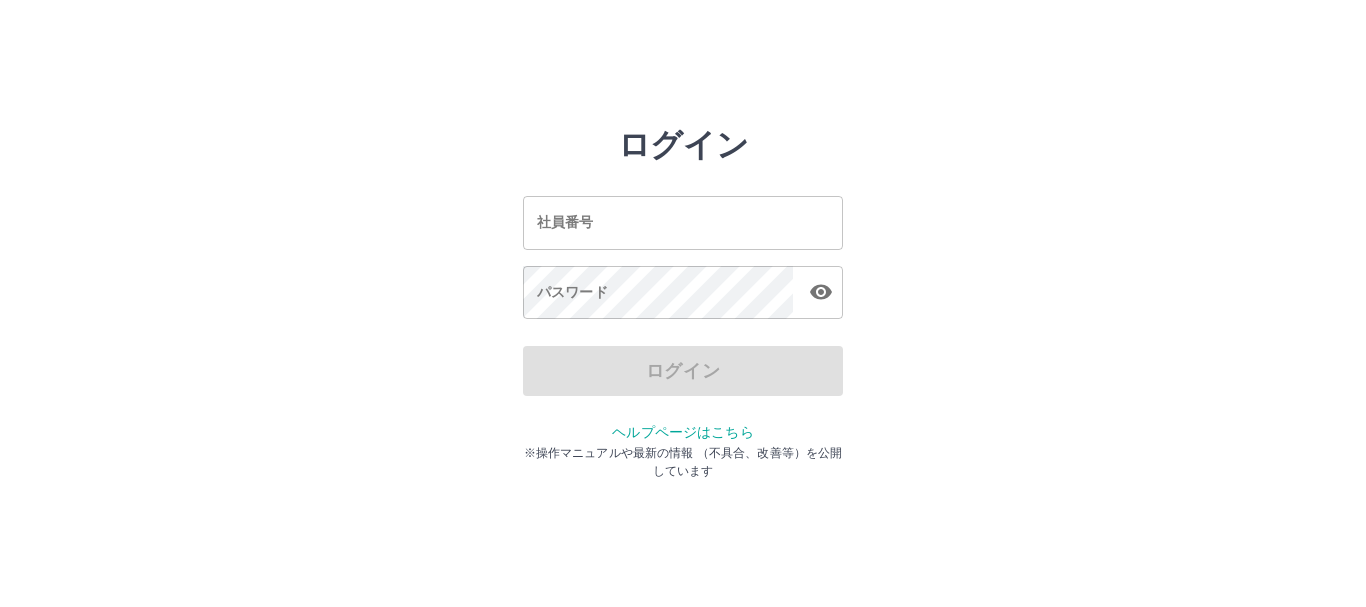 scroll, scrollTop: 0, scrollLeft: 0, axis: both 